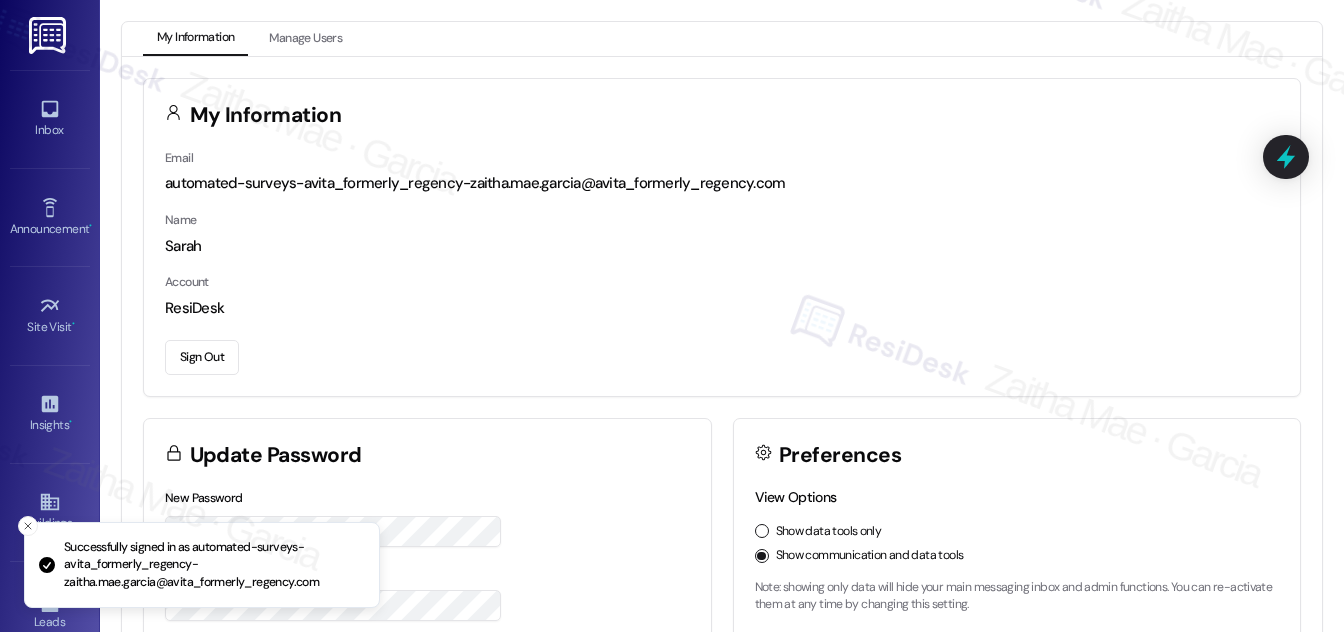 scroll, scrollTop: 0, scrollLeft: 0, axis: both 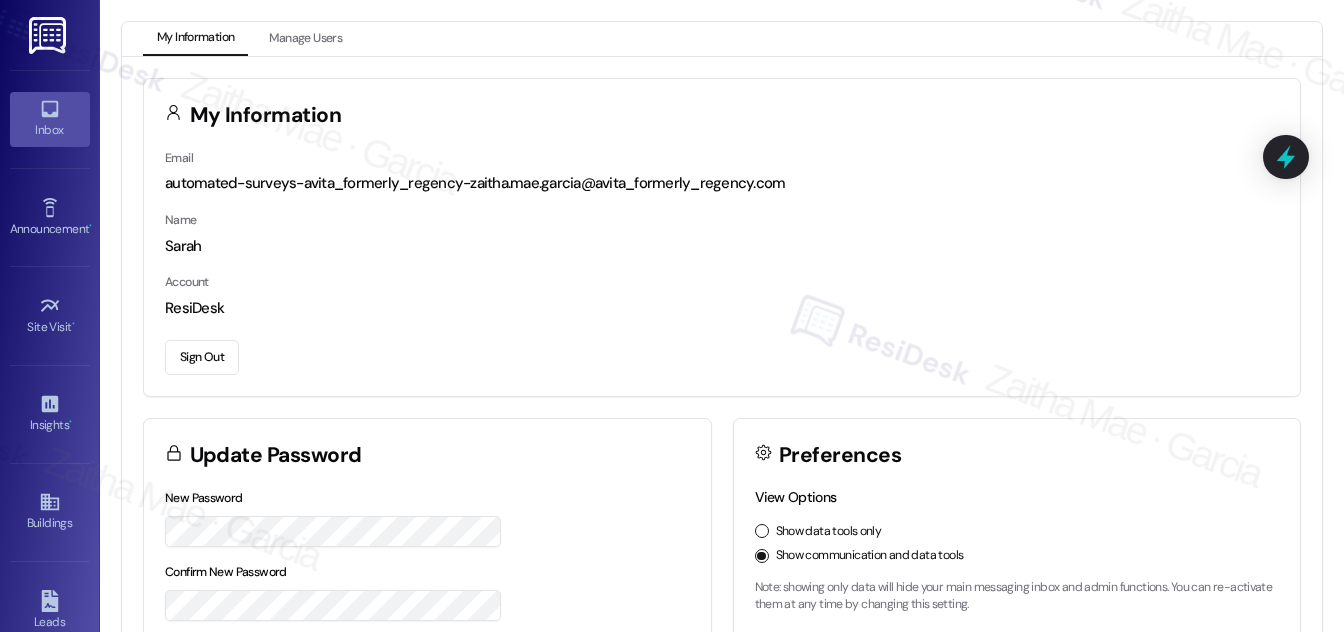 click on "Inbox" at bounding box center [50, 130] 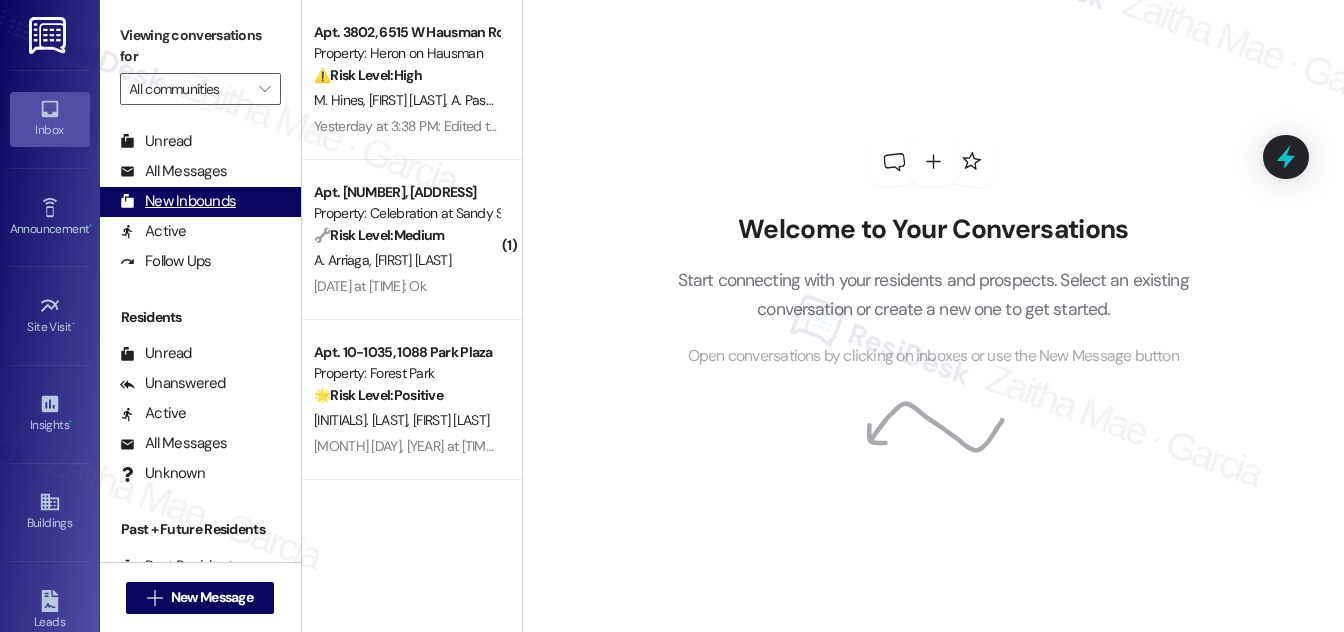 scroll, scrollTop: 384, scrollLeft: 0, axis: vertical 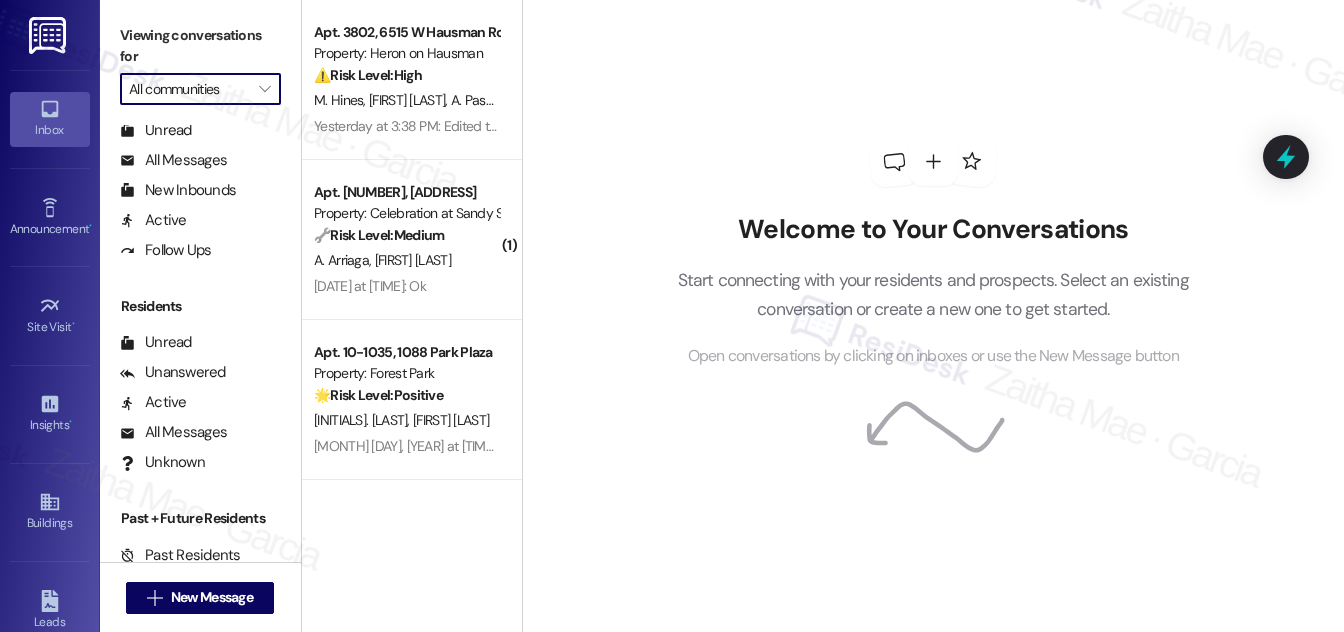 click on "All communities" at bounding box center (189, 89) 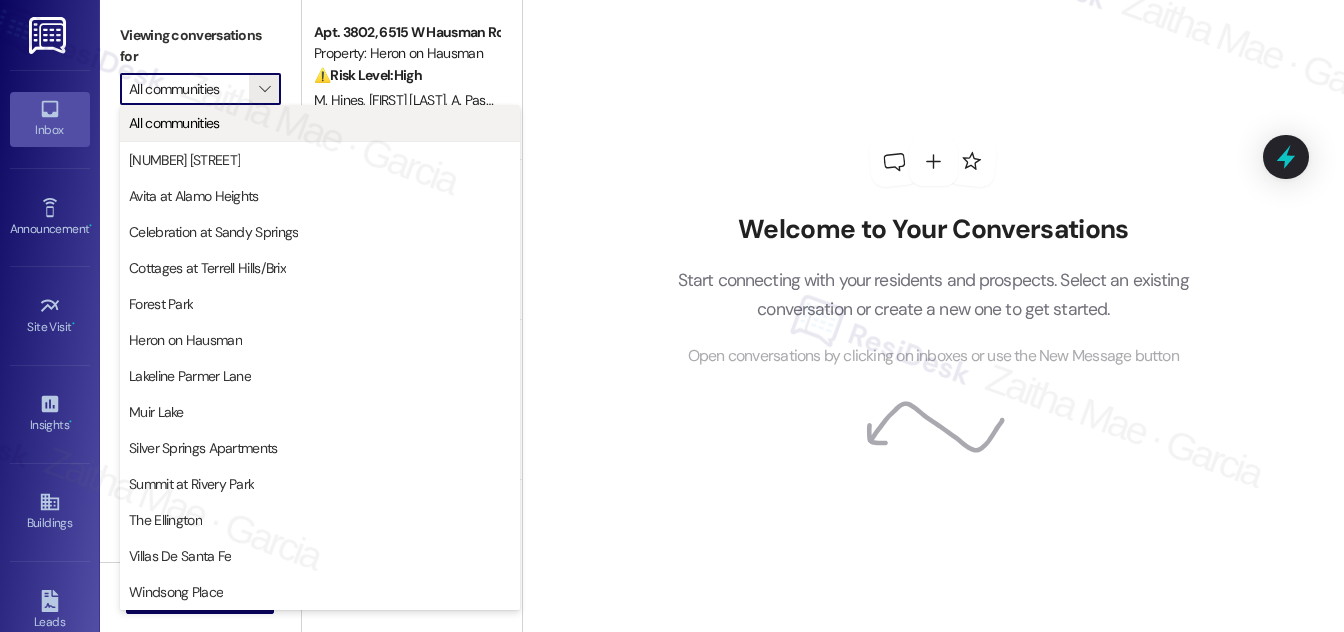 click on "All communities" at bounding box center [174, 123] 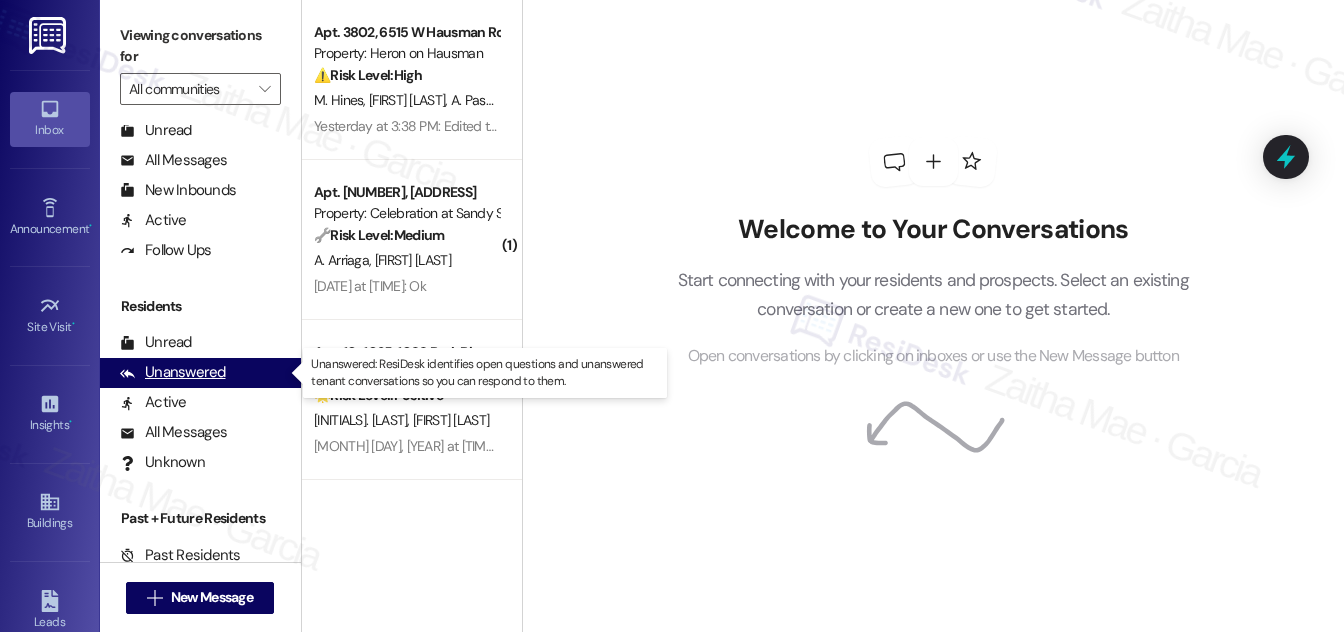 click on "Unanswered" at bounding box center (173, 372) 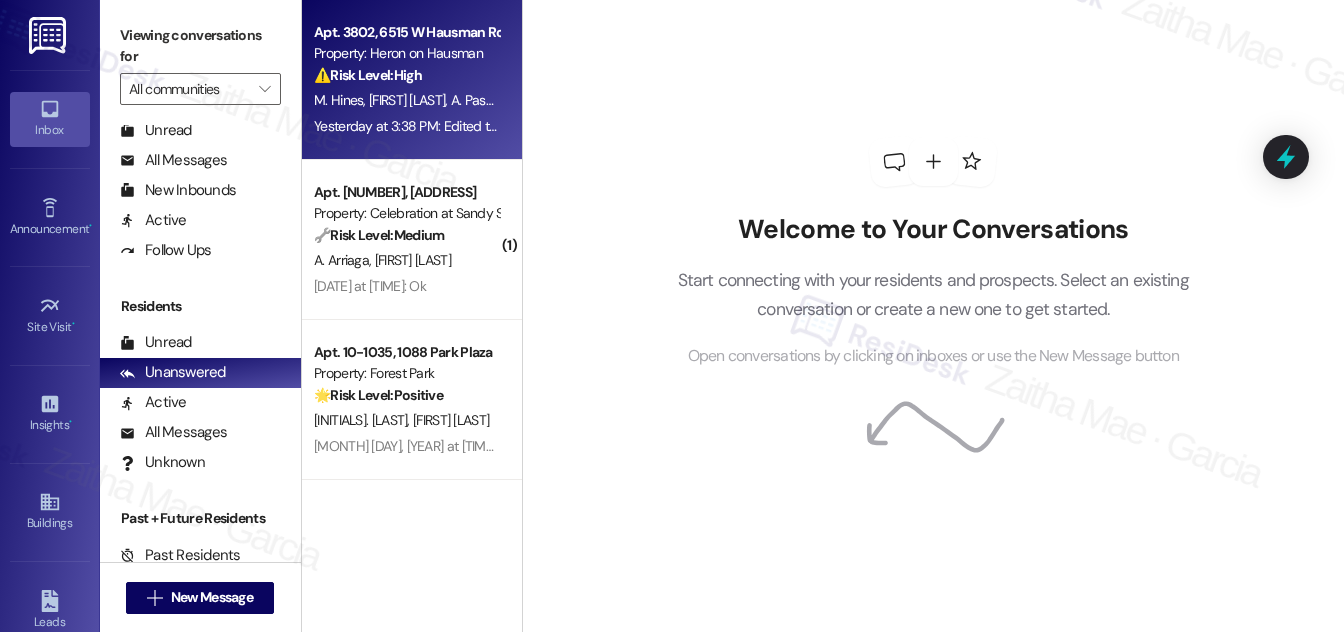 click on "Property: Heron on Hausman" at bounding box center (406, 53) 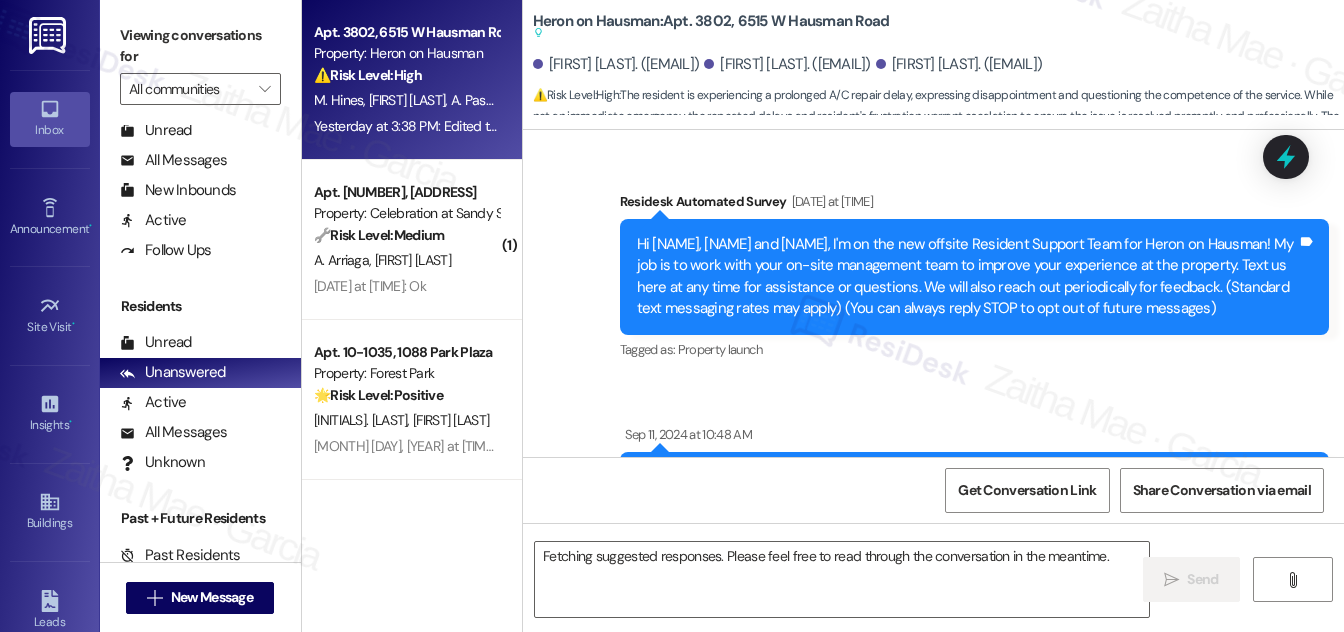 scroll, scrollTop: 12719, scrollLeft: 0, axis: vertical 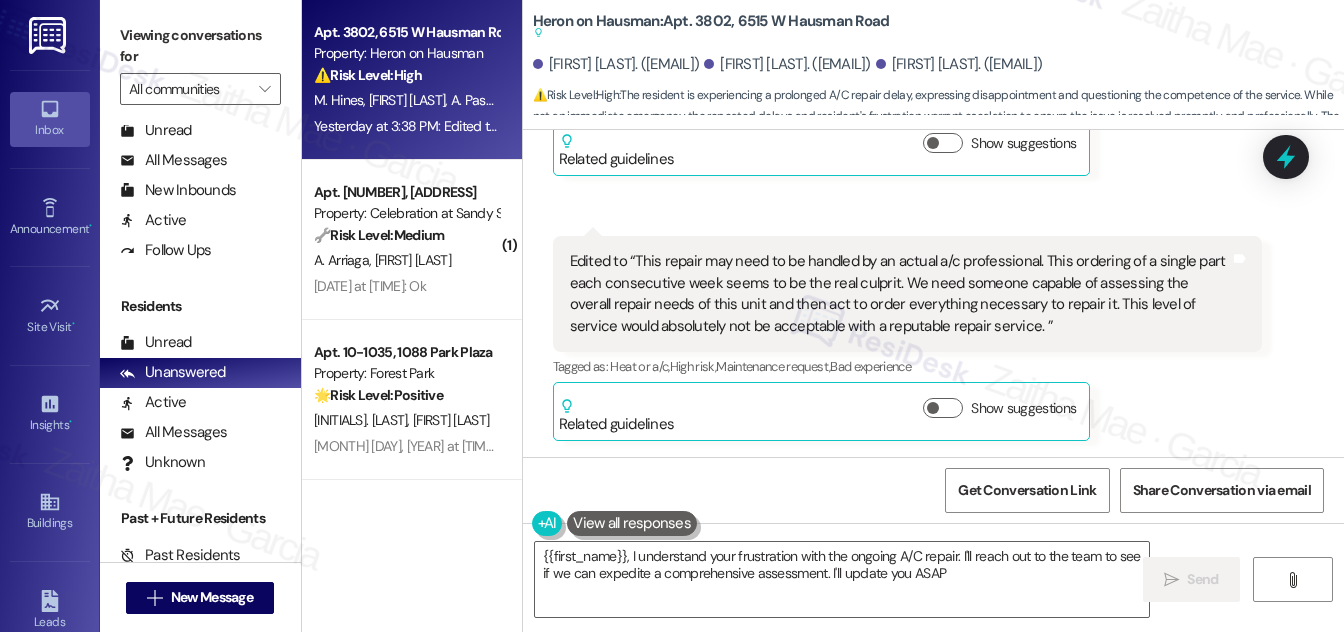 type on "{{first_name}}, I understand your frustration with the ongoing A/C repair. I'll reach out to the team to see if we can expedite a comprehensive assessment. I'll update you ASAP!" 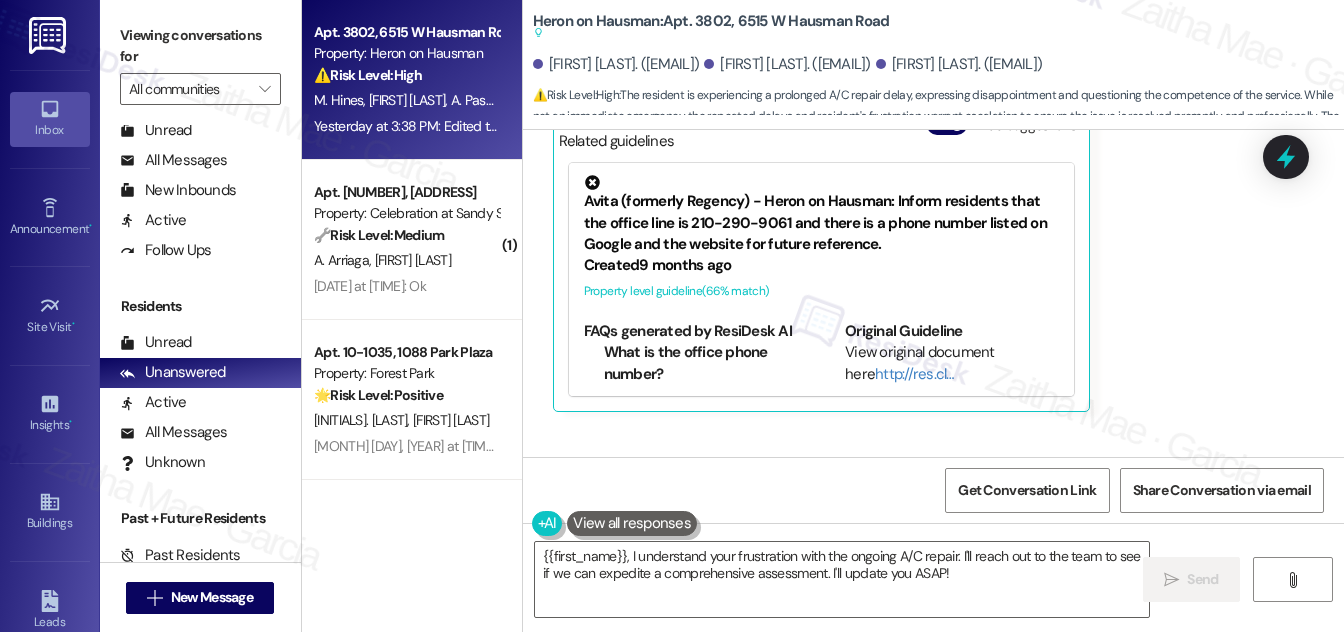 scroll, scrollTop: 11628, scrollLeft: 0, axis: vertical 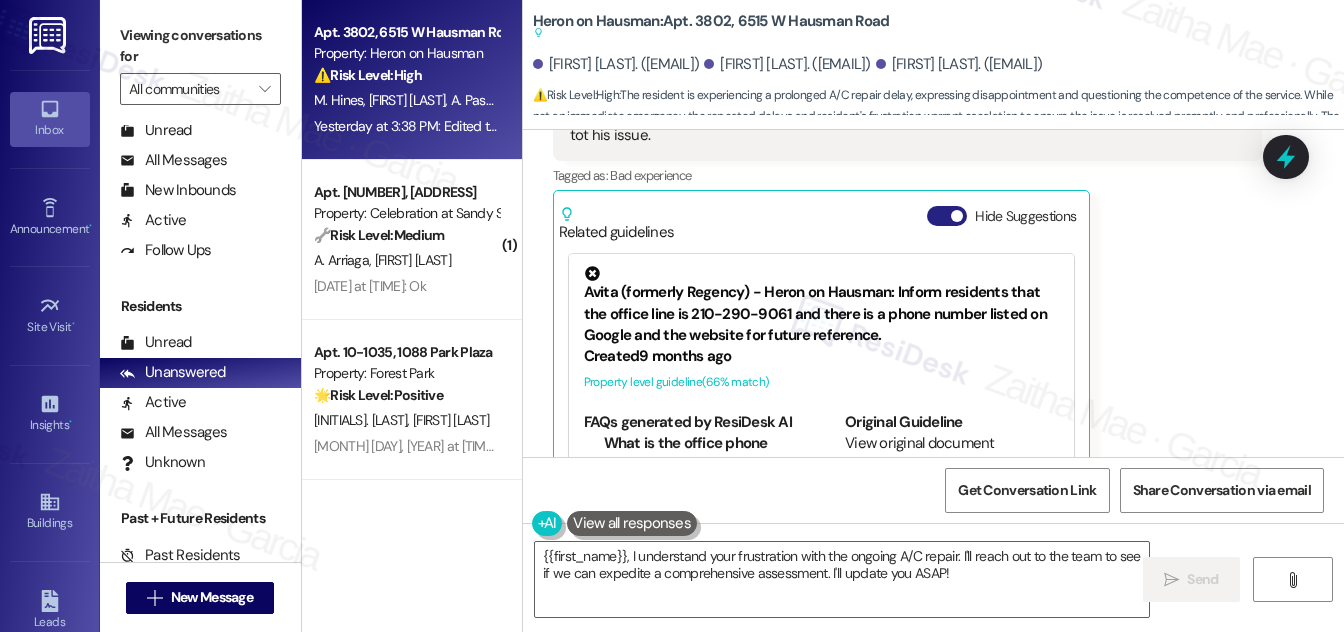 click on "Hide Suggestions" at bounding box center (947, 216) 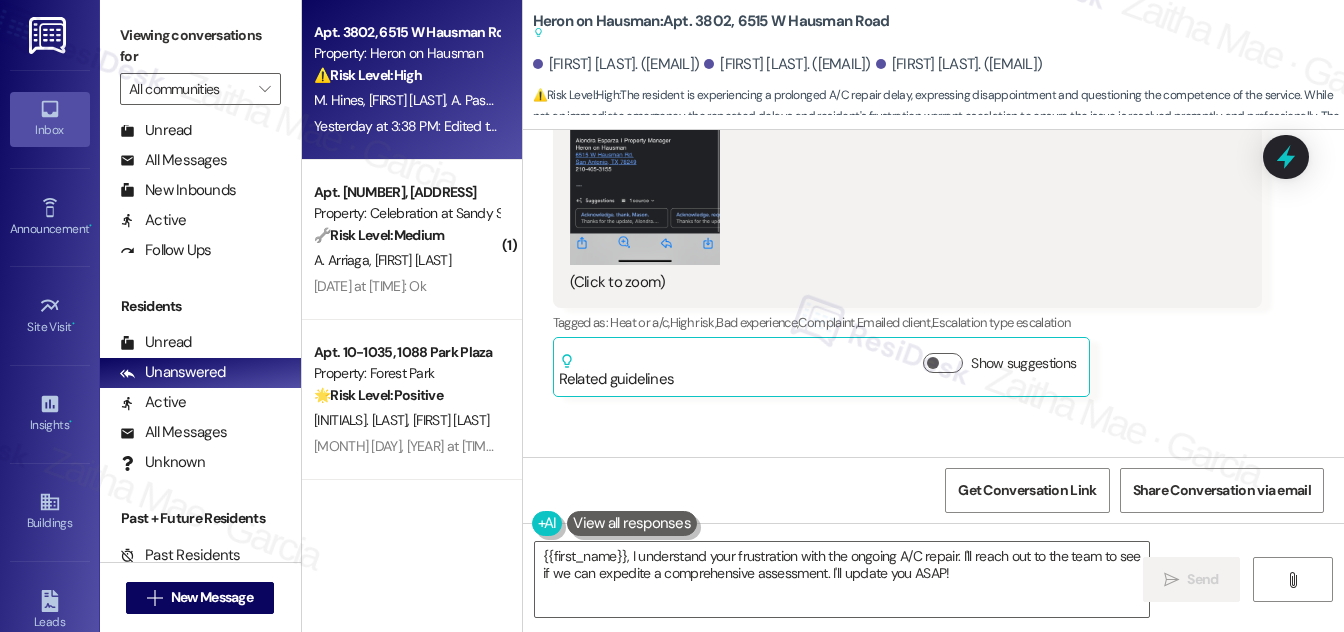scroll, scrollTop: 10719, scrollLeft: 0, axis: vertical 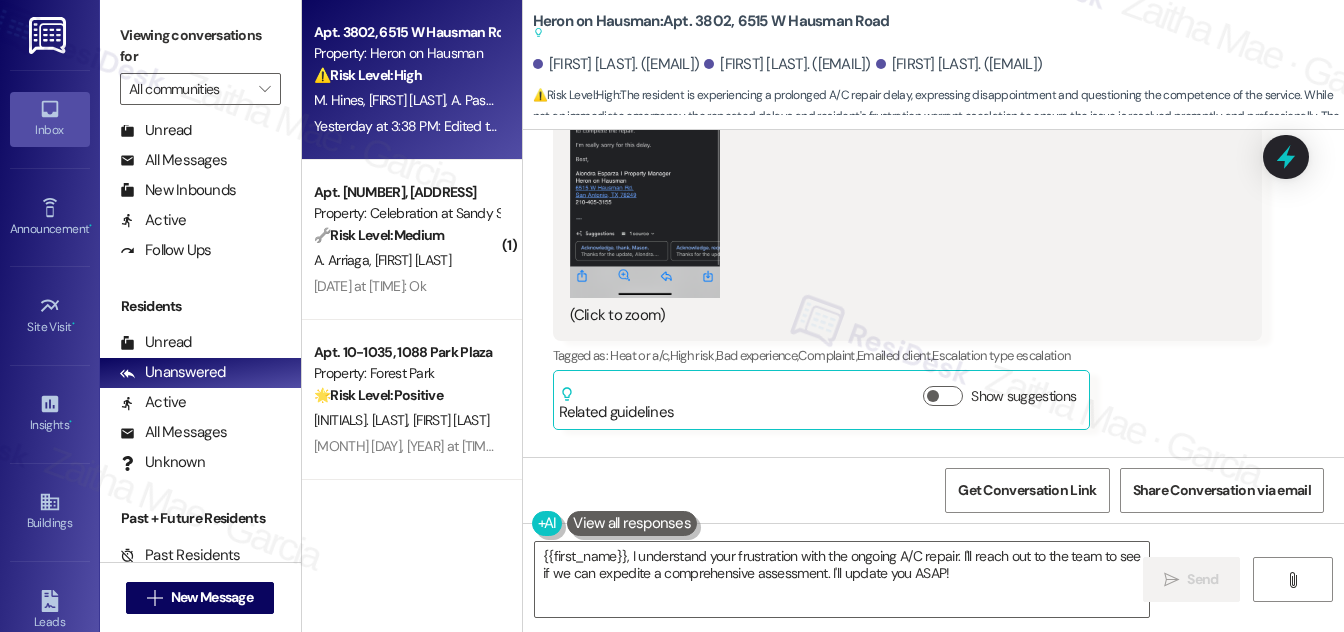 click at bounding box center (645, 135) 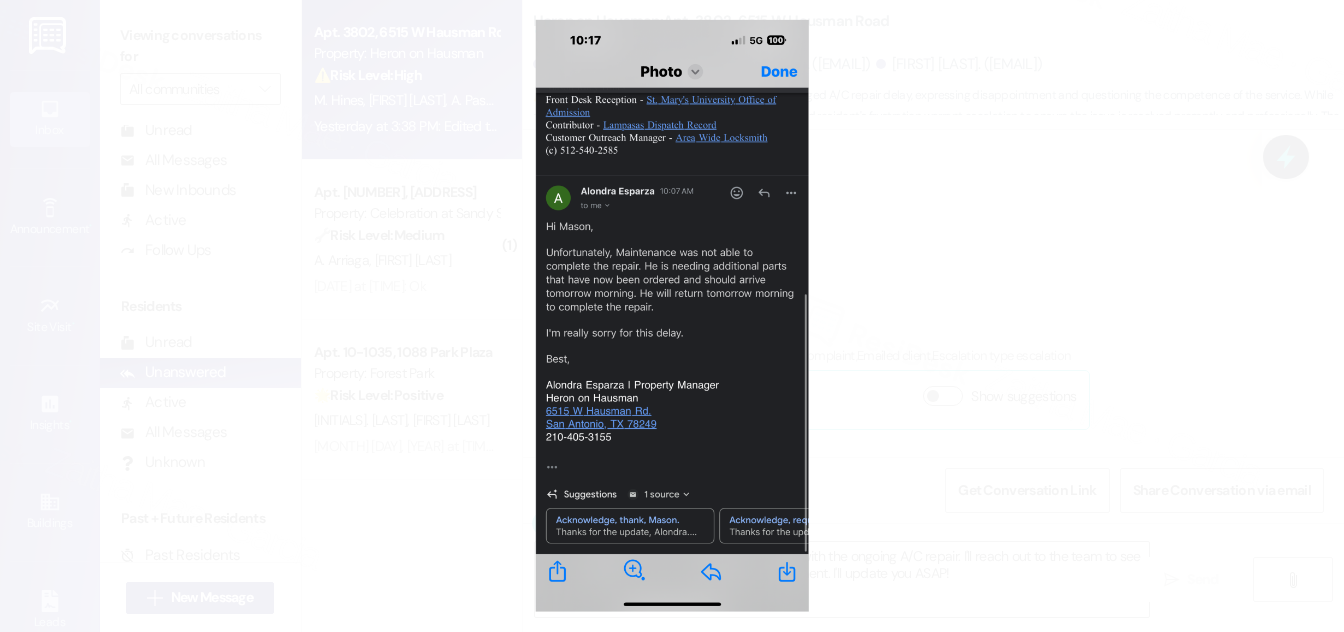 click at bounding box center [672, 316] 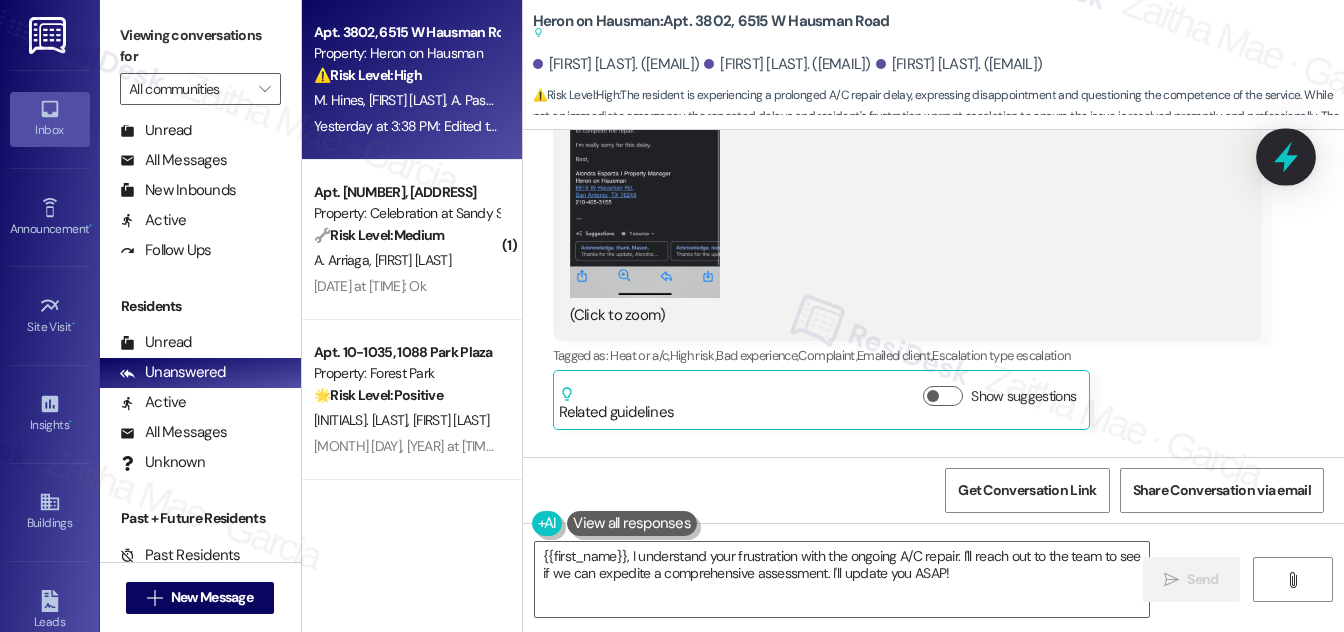 click 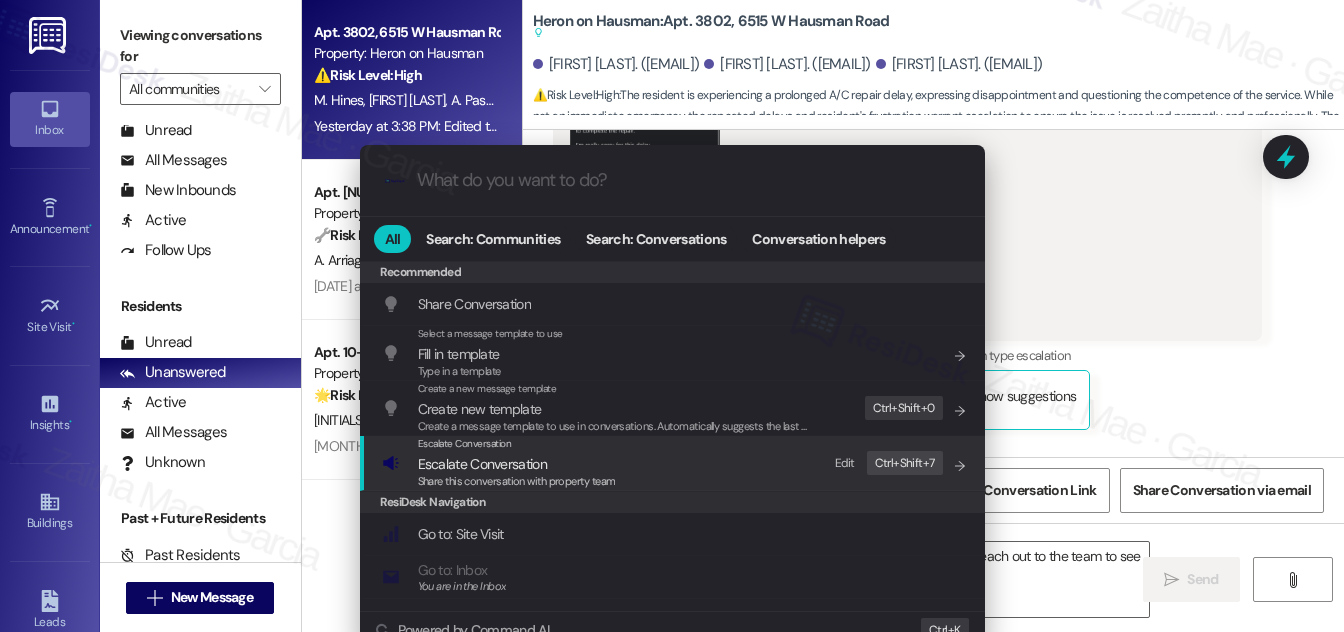 click on "Escalate Conversation" at bounding box center [482, 464] 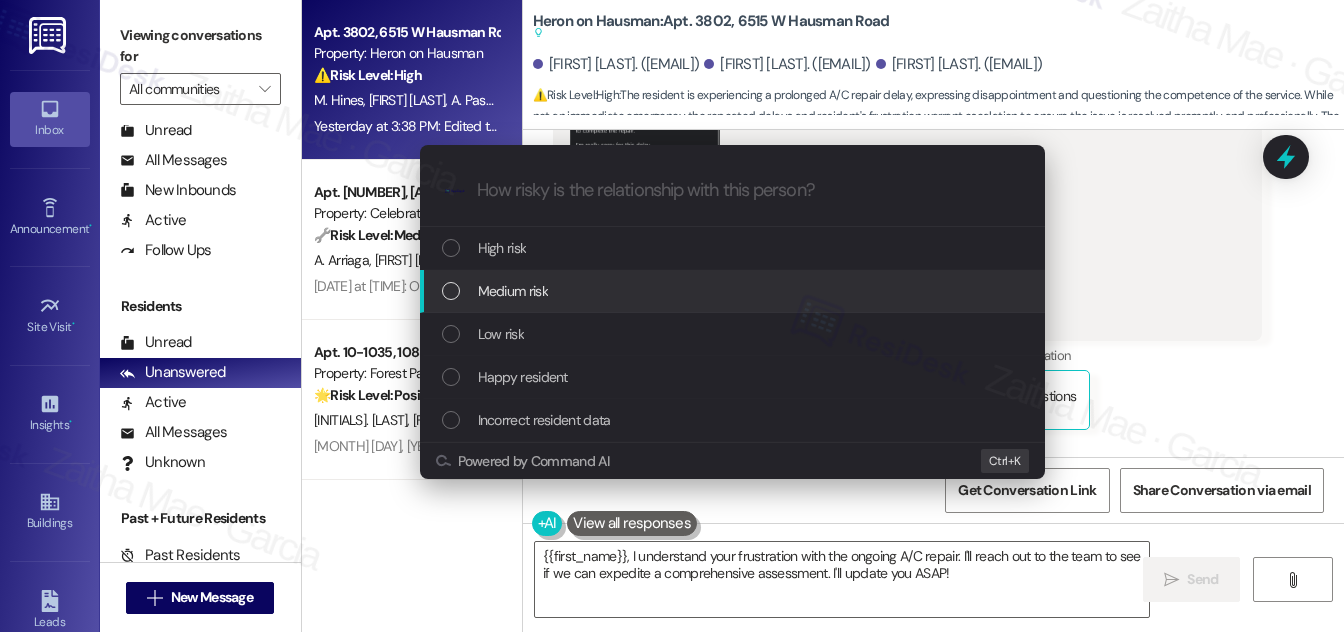 click on "Escalate Conversation How risky is the relationship with this person? Topics (e.g. broken fridge, delayed service) Any messages to highlight in the email? .cls-1{fill:#0a055f;}.cls-2{fill:#0cc4c4;} resideskLogoBlueOrange High risk Medium risk Low risk Happy resident Incorrect resident data Powered by Command AI Ctrl+ K" at bounding box center [672, 316] 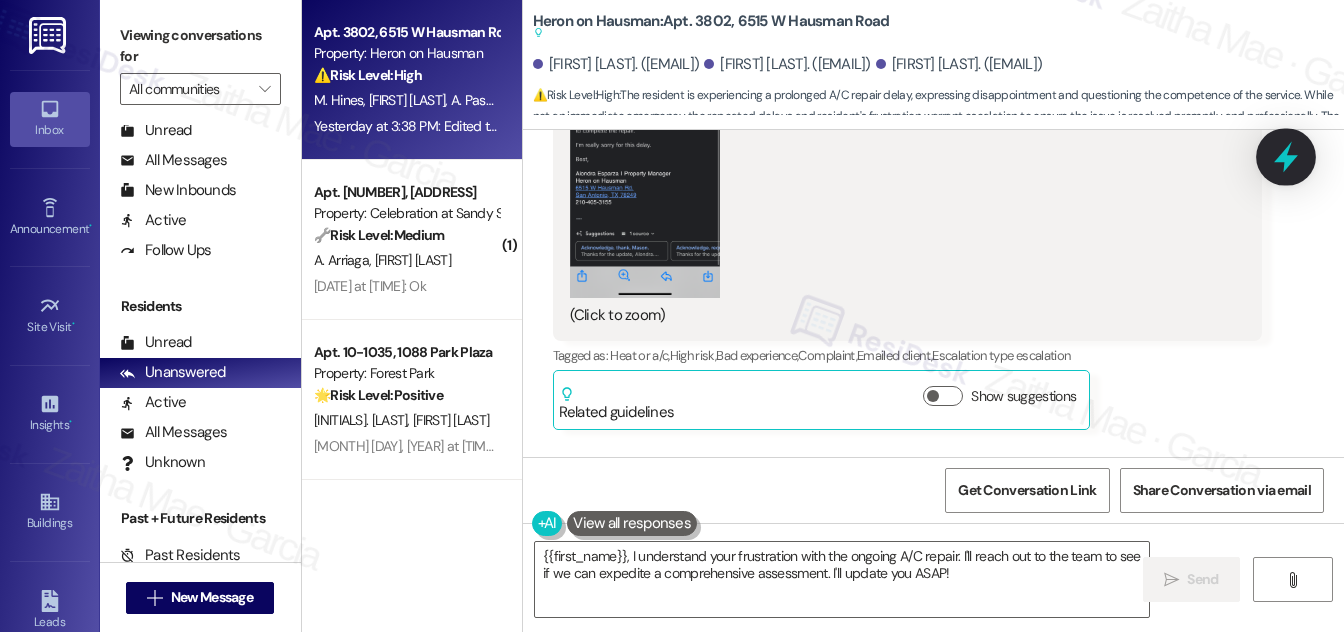 click 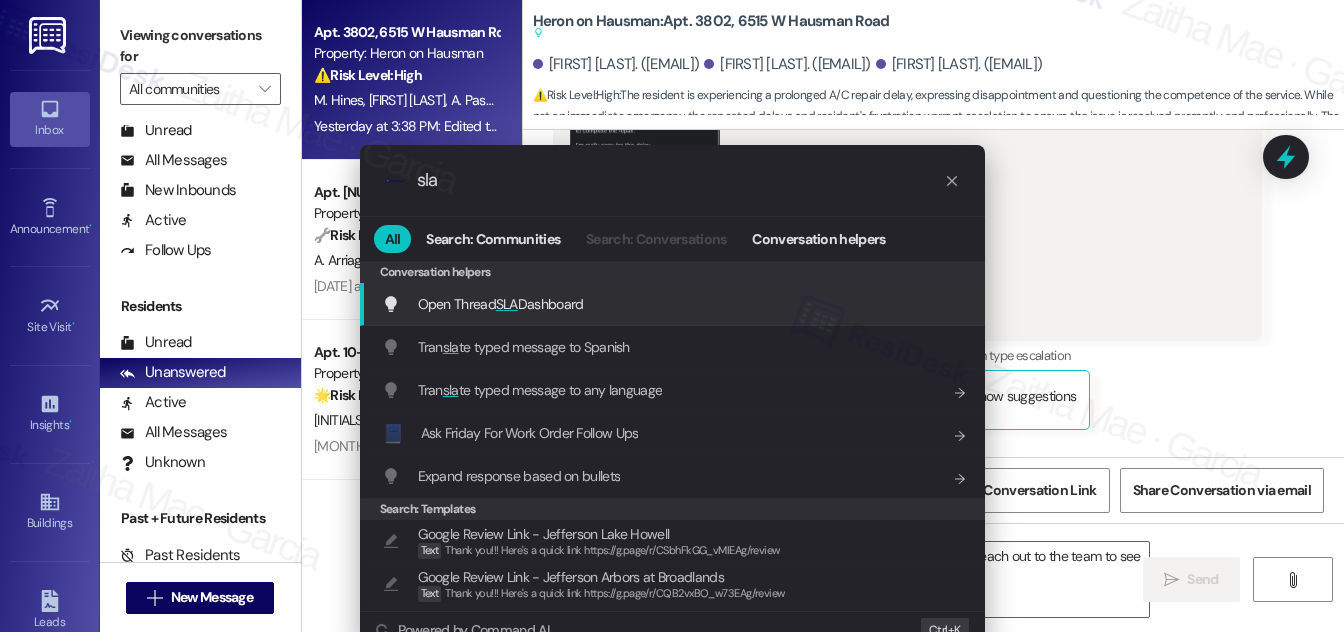 click on "SLA" at bounding box center [507, 304] 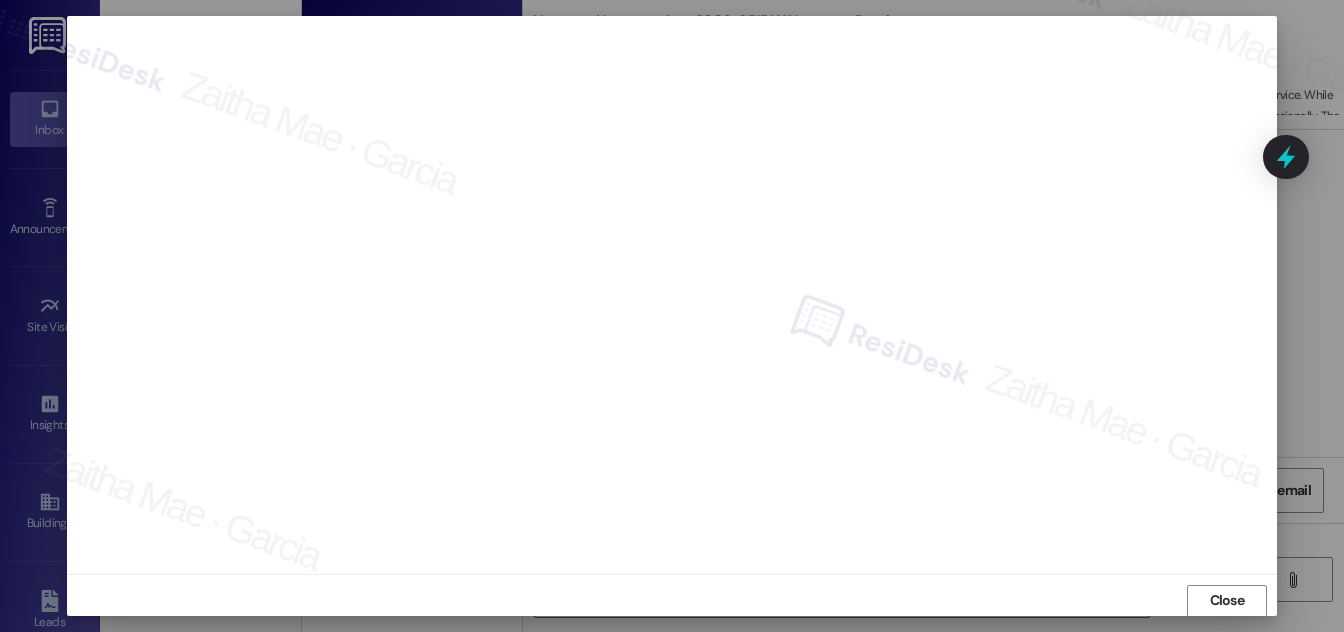 scroll, scrollTop: 21, scrollLeft: 0, axis: vertical 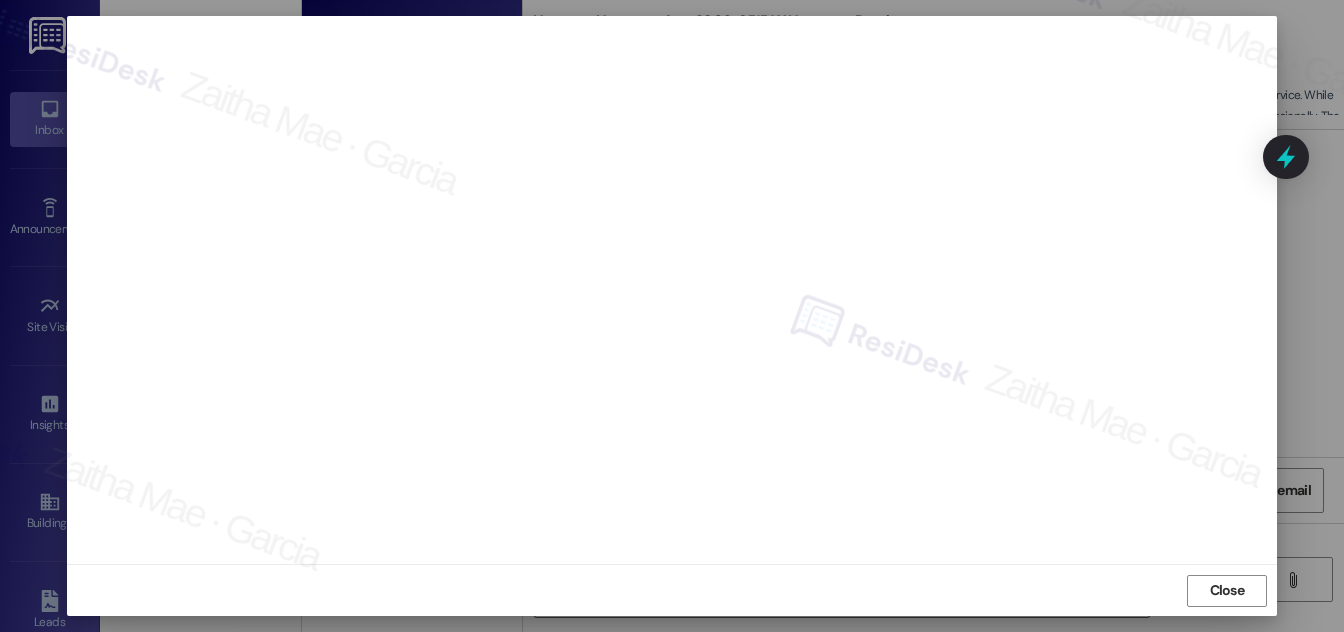 click on "Close" at bounding box center [1227, 590] 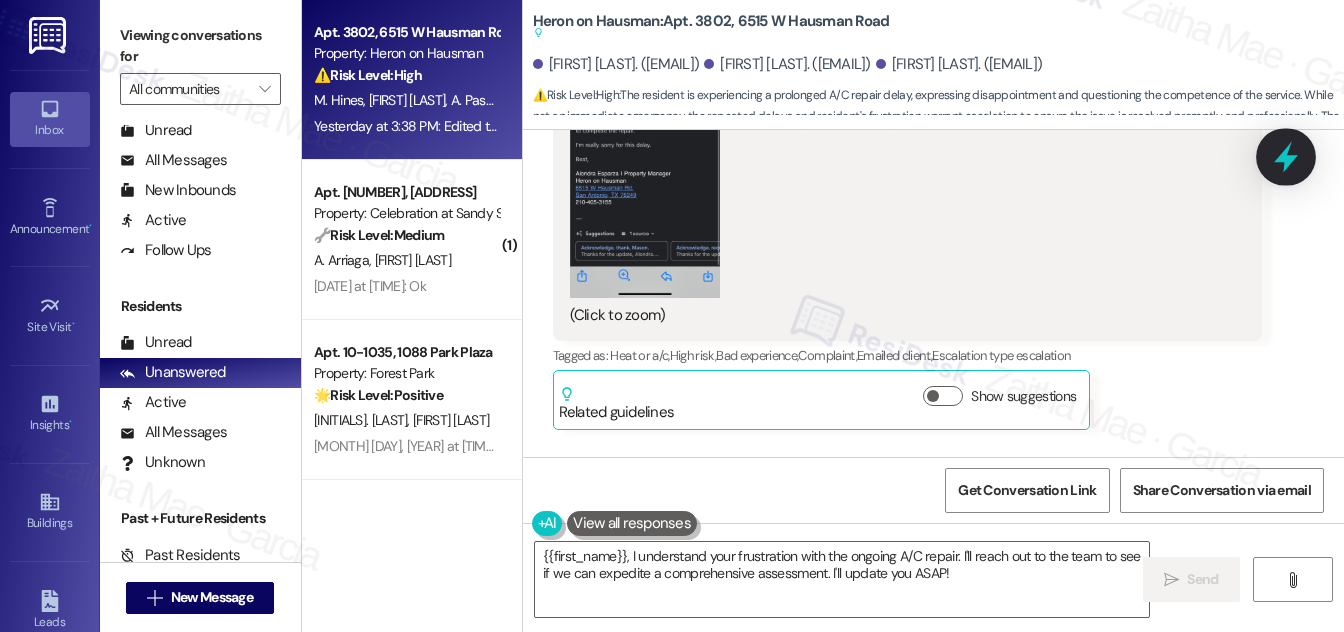 click 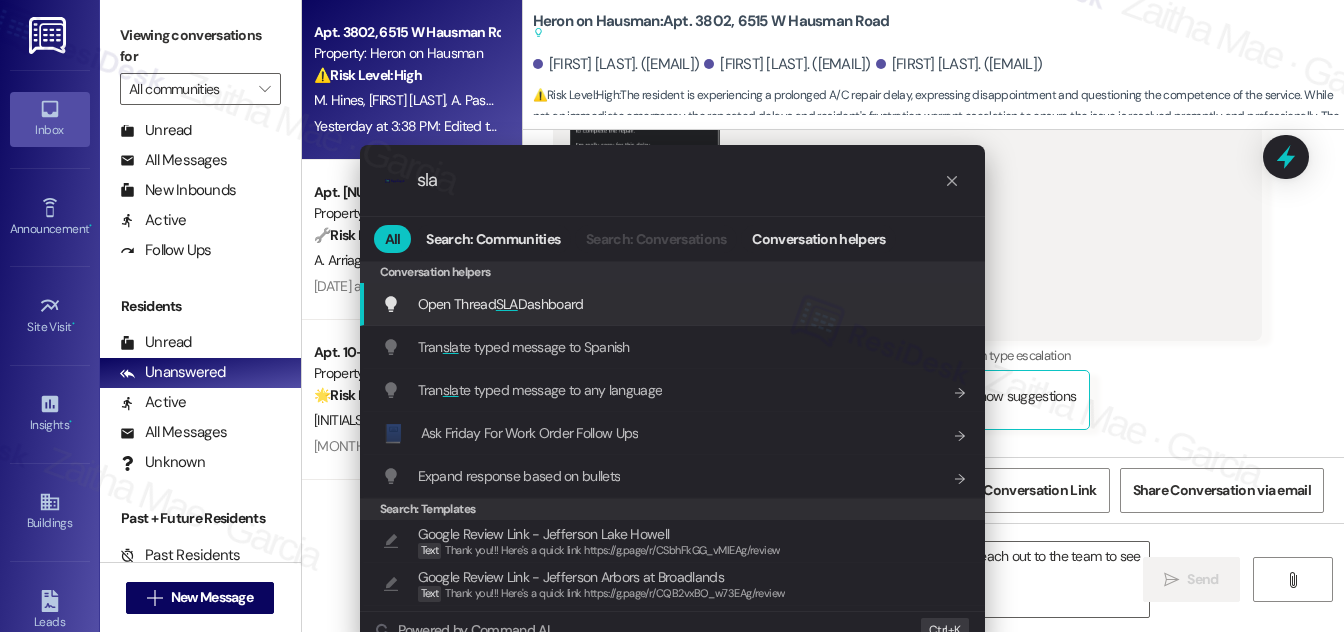 type on "sla" 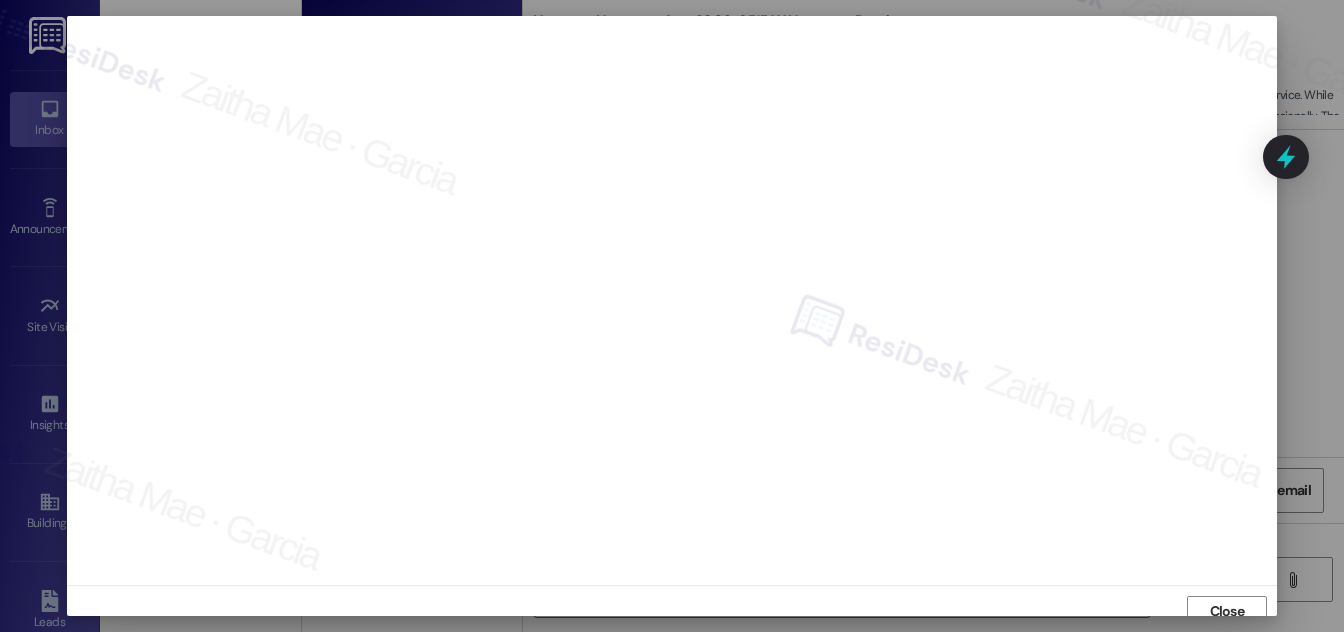 scroll, scrollTop: 11, scrollLeft: 0, axis: vertical 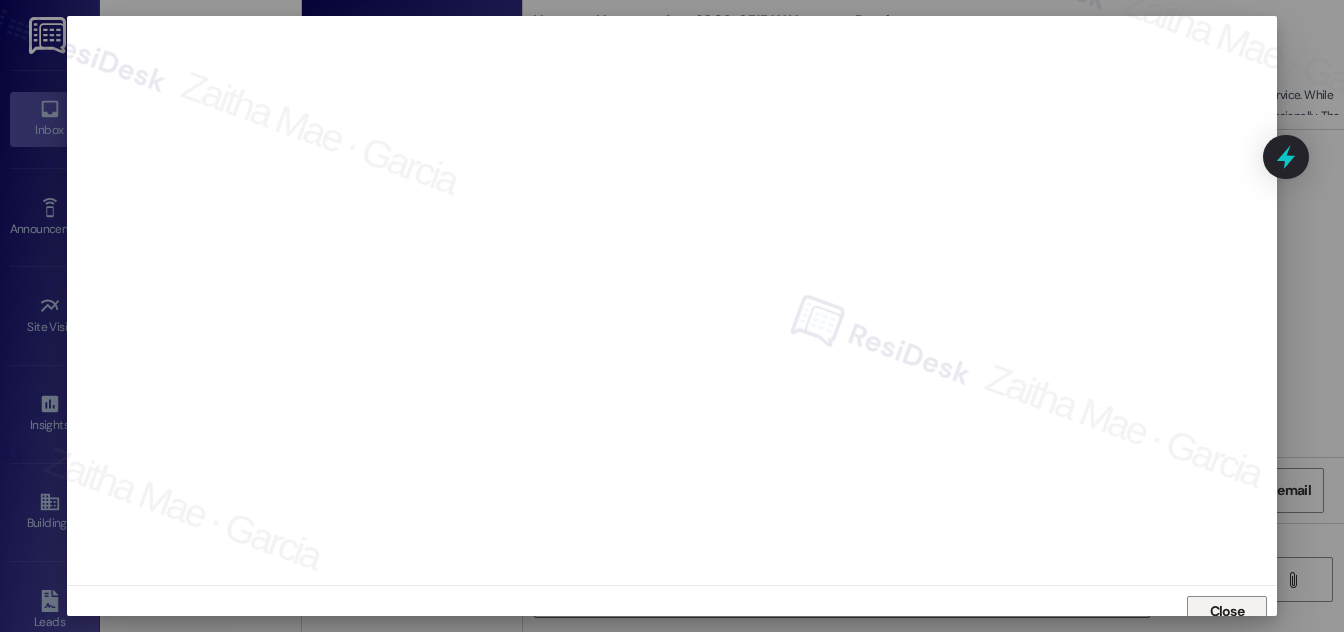 click on "Close" at bounding box center (1227, 611) 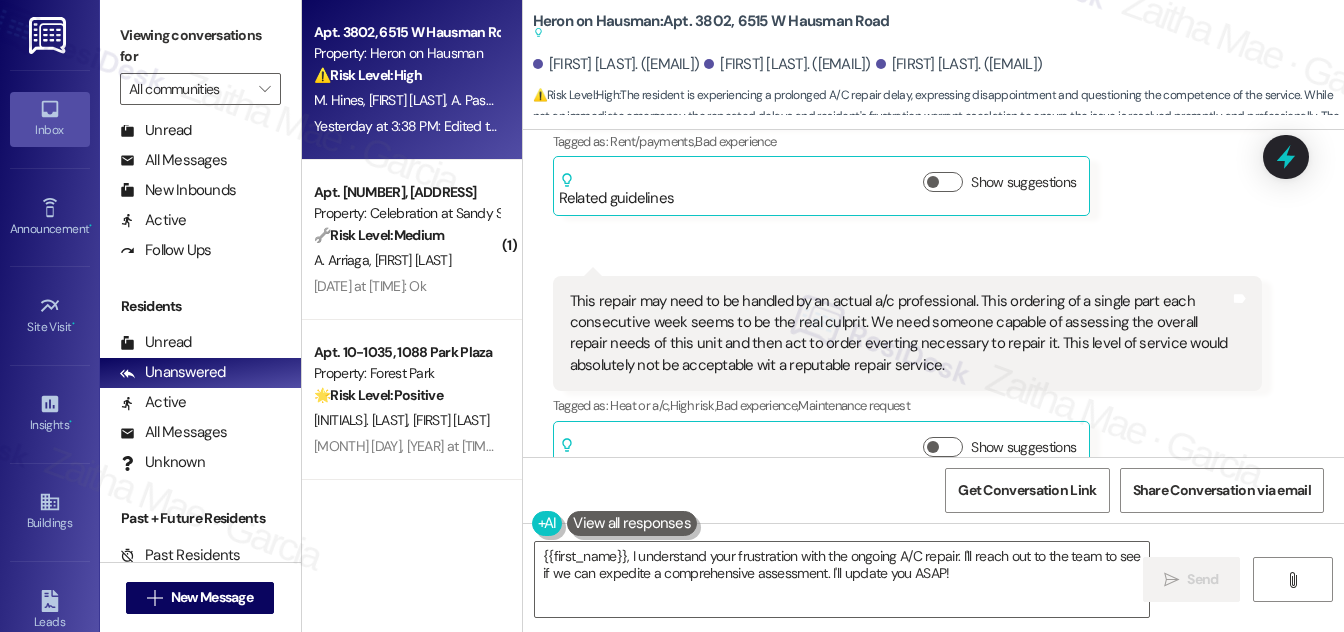scroll, scrollTop: 11901, scrollLeft: 0, axis: vertical 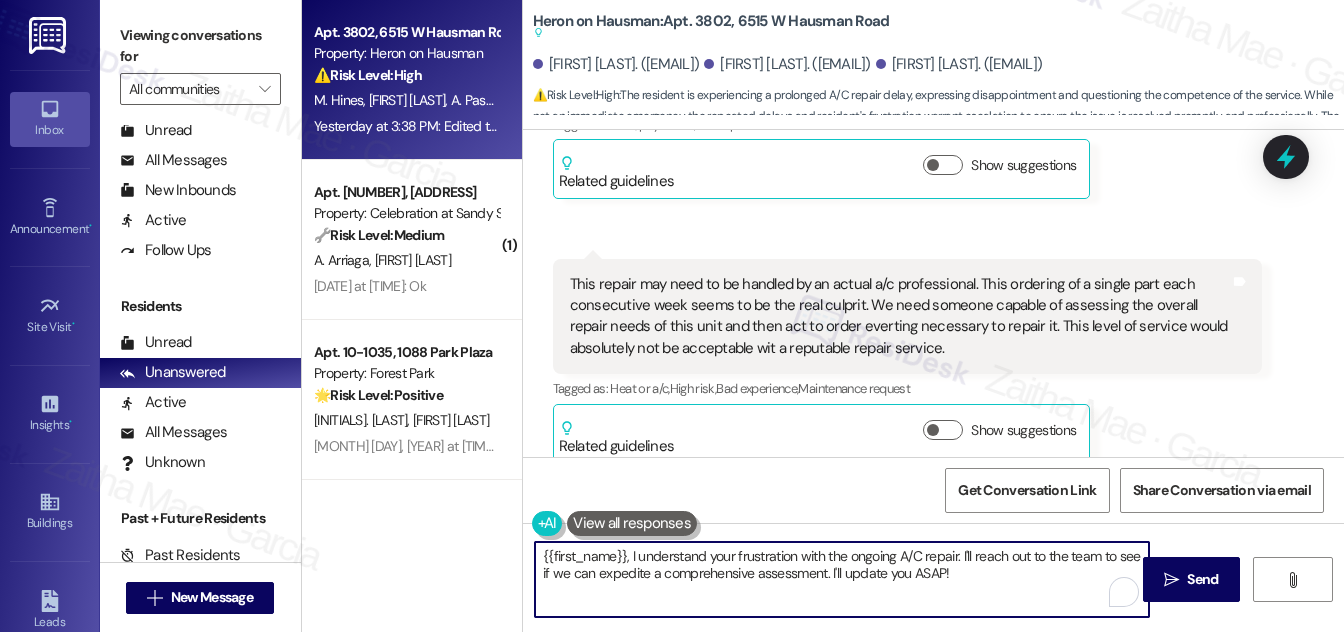 drag, startPoint x: 965, startPoint y: 551, endPoint x: 988, endPoint y: 577, distance: 34.713108 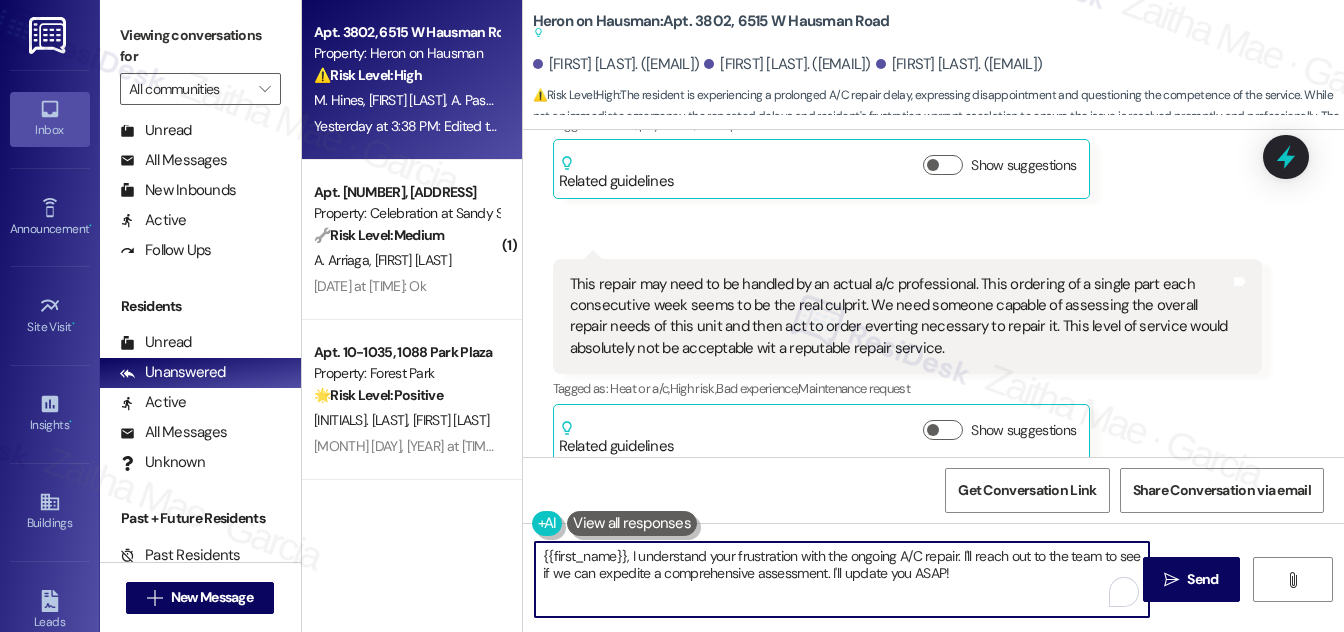 click on "{{first_name}}, I understand your frustration with the ongoing A/C repair. I'll reach out to the team to see if we can expedite a comprehensive assessment. I'll update you ASAP!" at bounding box center (842, 579) 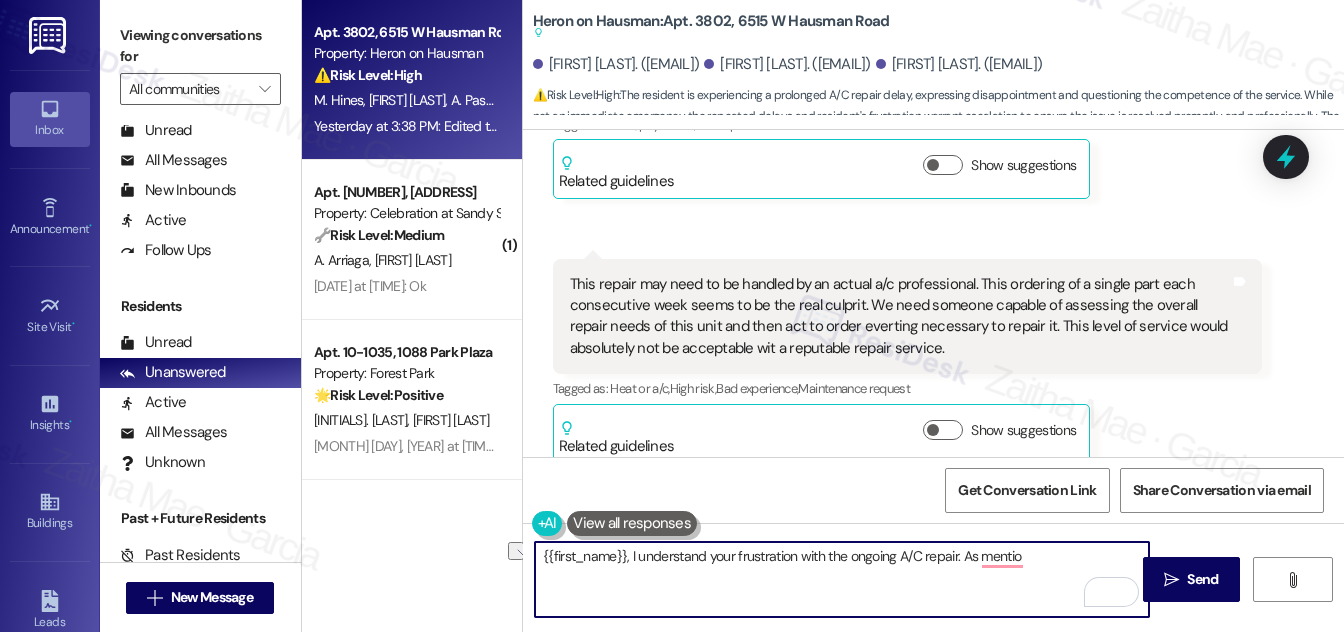 drag, startPoint x: 965, startPoint y: 553, endPoint x: 1045, endPoint y: 566, distance: 81.04937 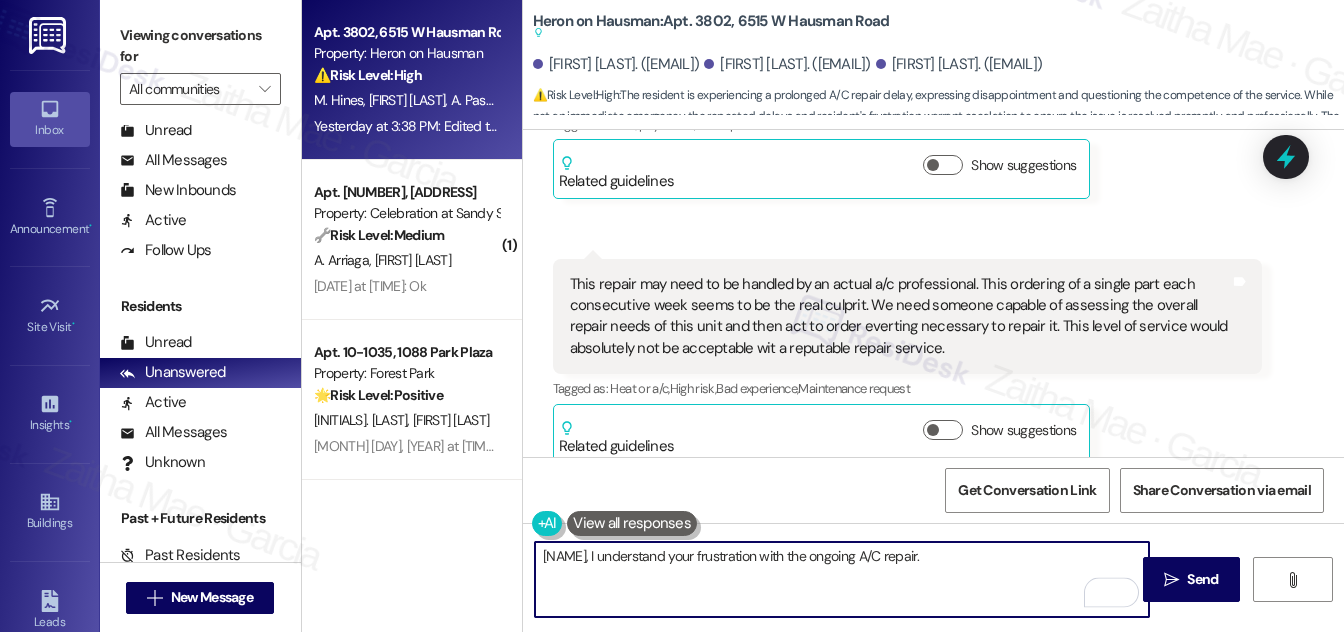 type on "{{first_name}}, I understand your frustration with the ongoing A/C repair." 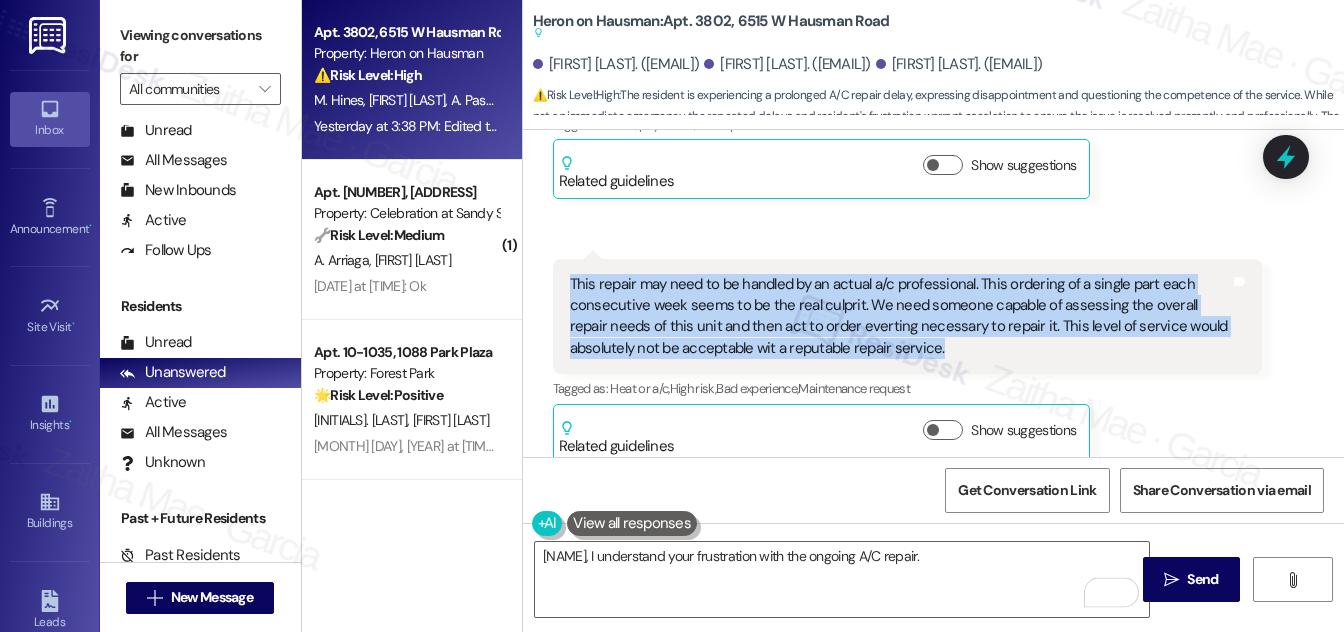 drag, startPoint x: 557, startPoint y: 298, endPoint x: 957, endPoint y: 370, distance: 406.42834 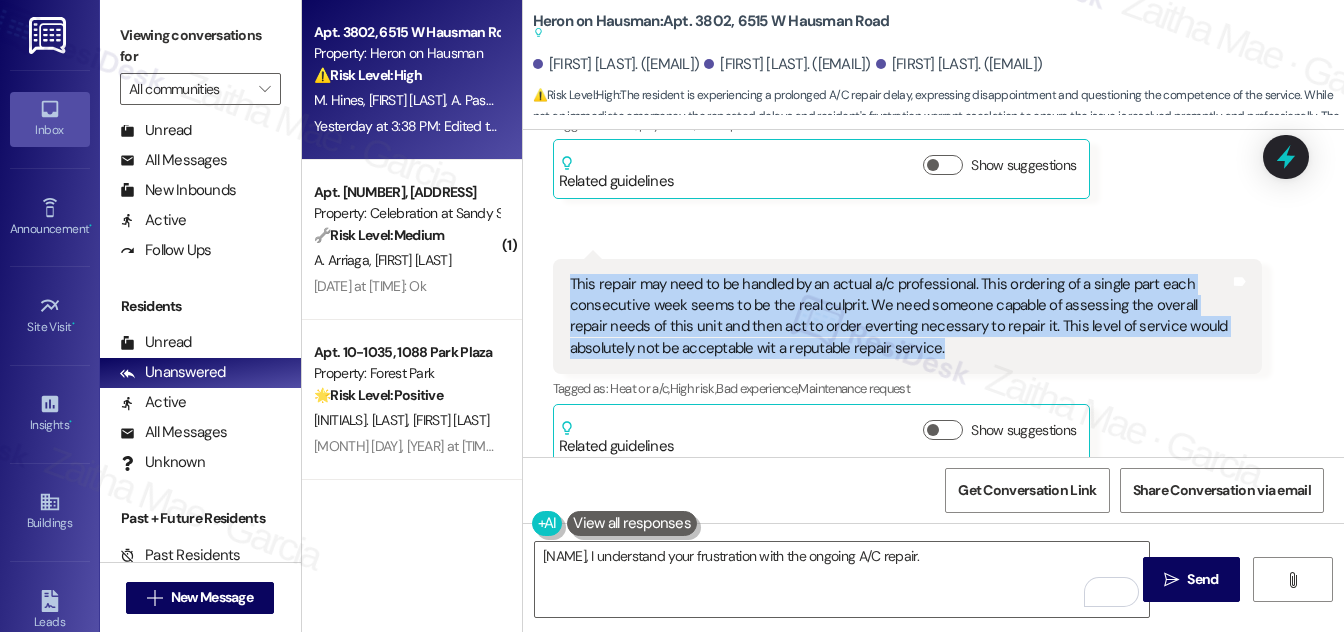 click on "Received via SMS Angela Pascual Yesterday at 3:34 PM Awesome. So nothing again until tomorrow. I'm so very disappointed in the service and attention paid tot his issue. Tags and notes Tagged as:   Bad experience Click to highlight conversations about Bad experience  Related guidelines Show suggestions Received via SMS 3:34 PM Angela Pascual Yesterday at 3:34 PM Edited to “Awesome. So nothing again until tomorrow. I'm so very disappointed in the service and attetion paid tot his issue.” Tags and notes Tagged as:   Rent/payments ,  Click to highlight conversations about Rent/payments Bad experience Click to highlight conversations about Bad experience  Related guidelines Show suggestions Received via SMS 3:37 PM Angela Pascual Question   Neutral Yesterday at 3:37 PM Tags and notes Tagged as:   Heat or a/c ,  Click to highlight conversations about Heat or a/c High risk ,  Click to highlight conversations about High risk Bad experience ,  Click to highlight conversations about Bad experience Show suggestions" at bounding box center [933, 374] 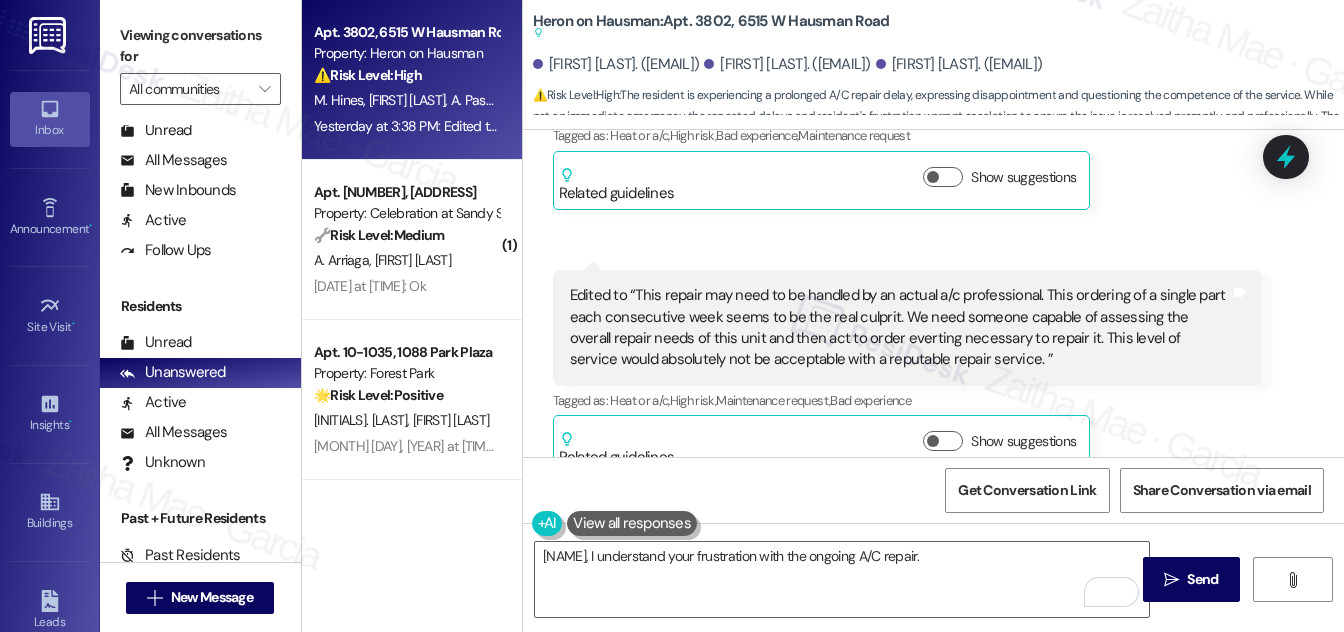 scroll, scrollTop: 12284, scrollLeft: 0, axis: vertical 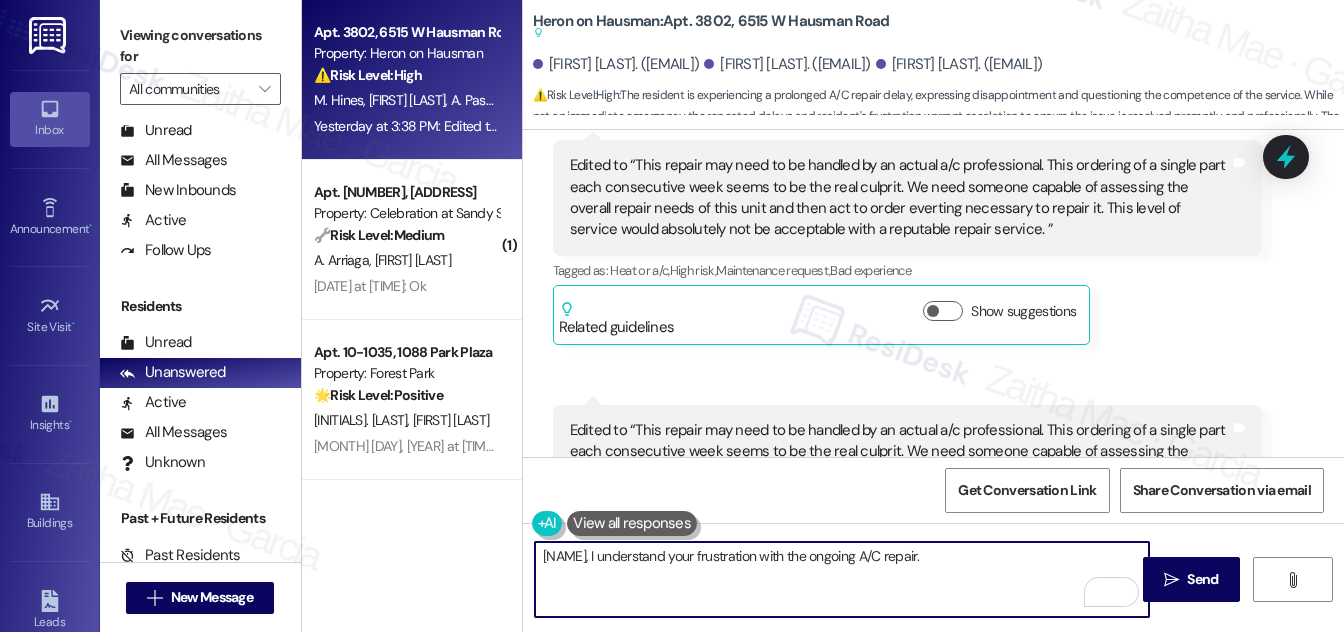 click on "{{first_name}}, I understand your frustration with the ongoing A/C repair." at bounding box center [842, 579] 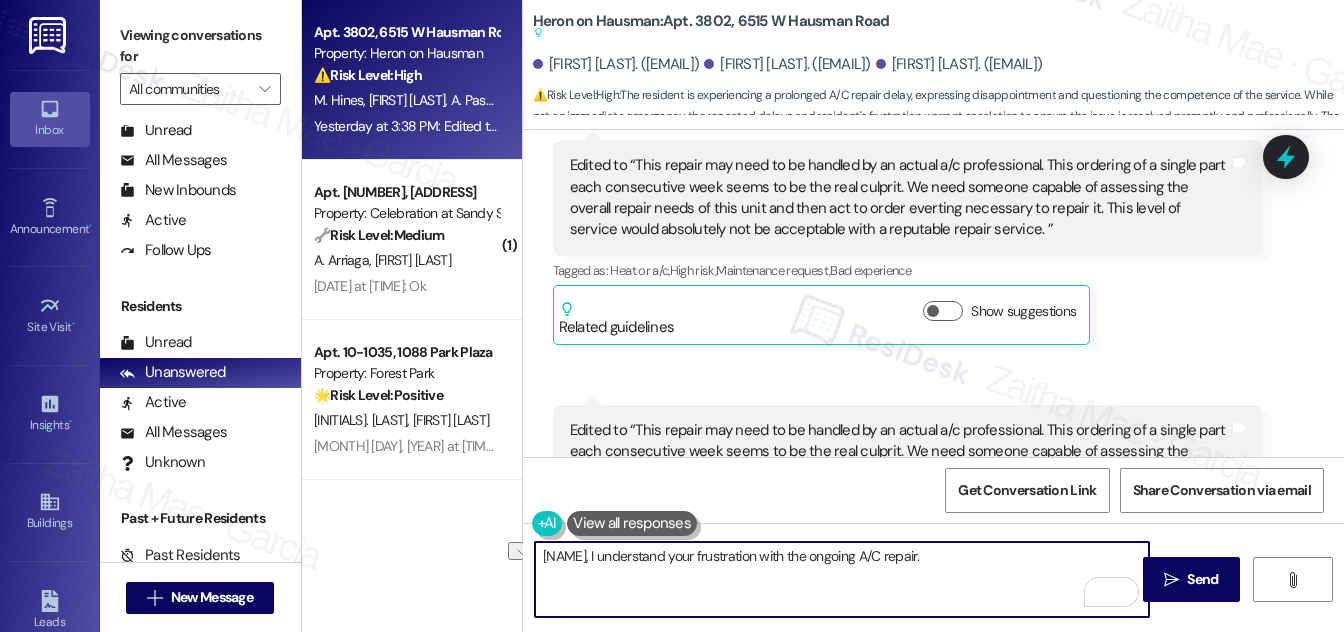 drag, startPoint x: 540, startPoint y: 556, endPoint x: 1034, endPoint y: 578, distance: 494.48962 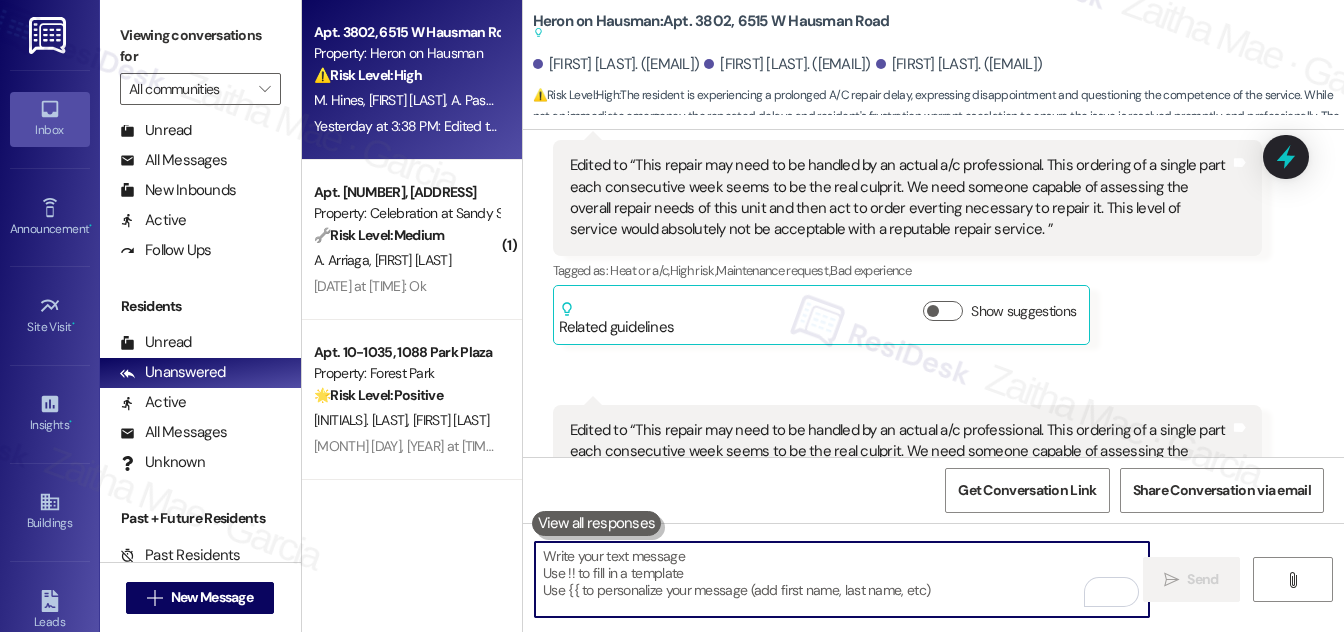 paste on "Thank you for your feedback — I completely understand your frustration." 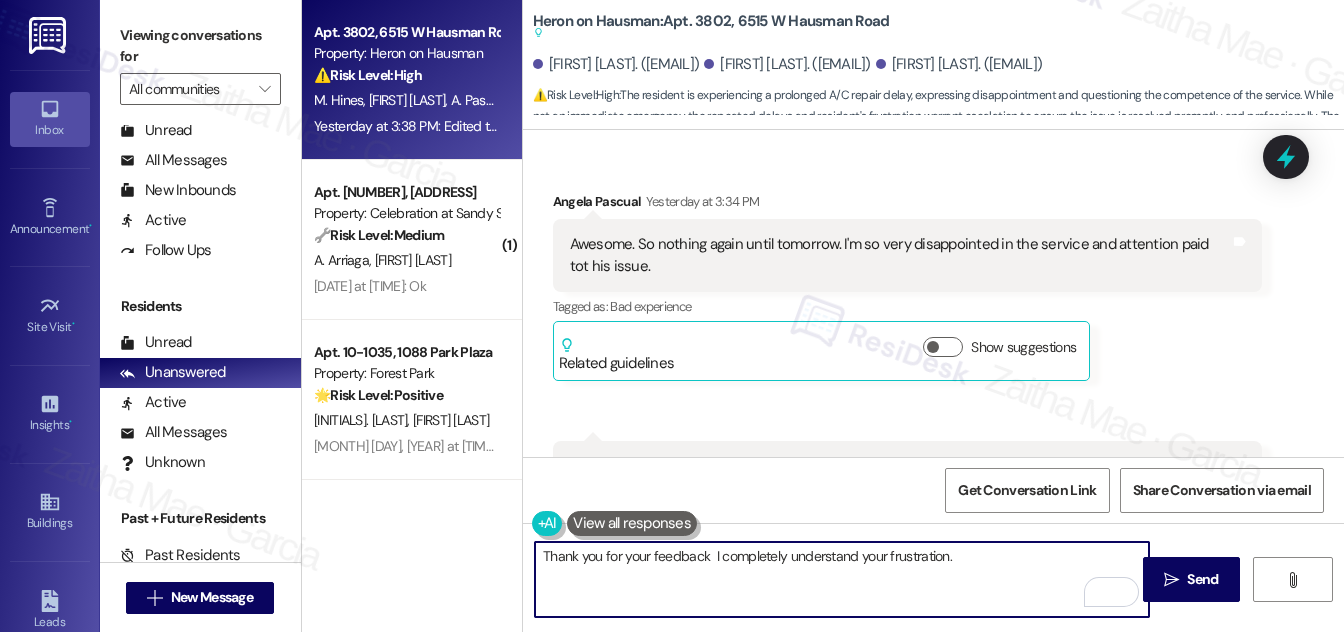 scroll, scrollTop: 11466, scrollLeft: 0, axis: vertical 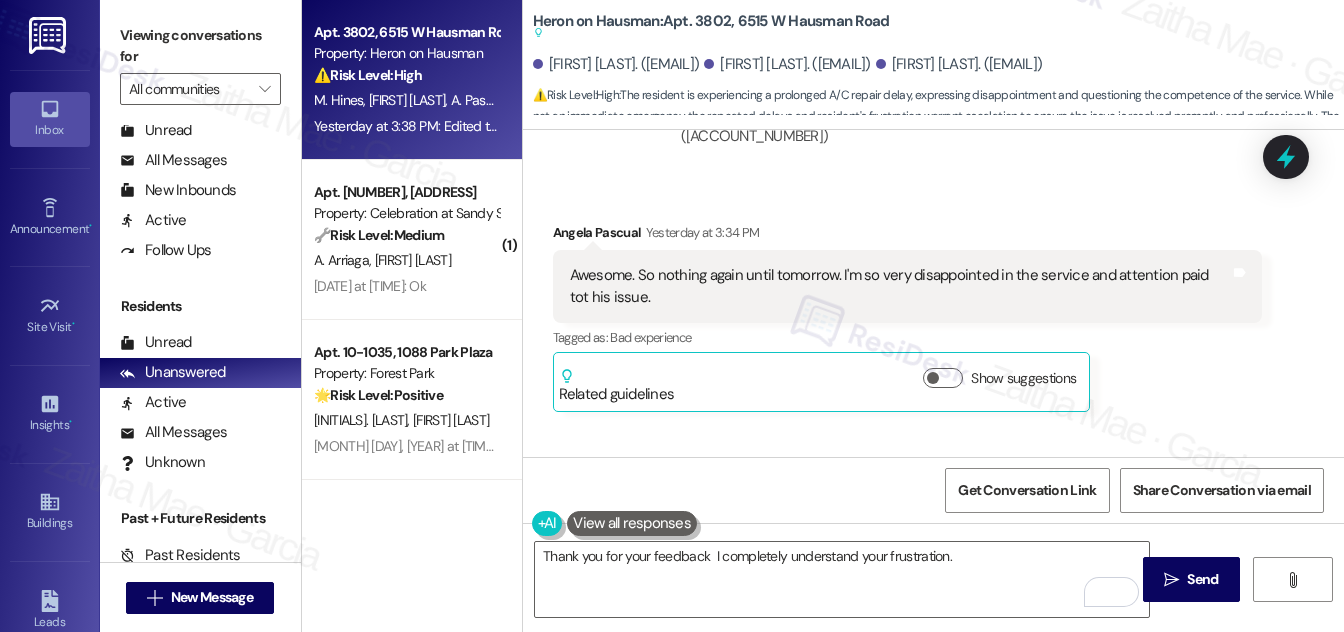 click on "Angela Pascual Yesterday at 3:34 PM" at bounding box center [907, 236] 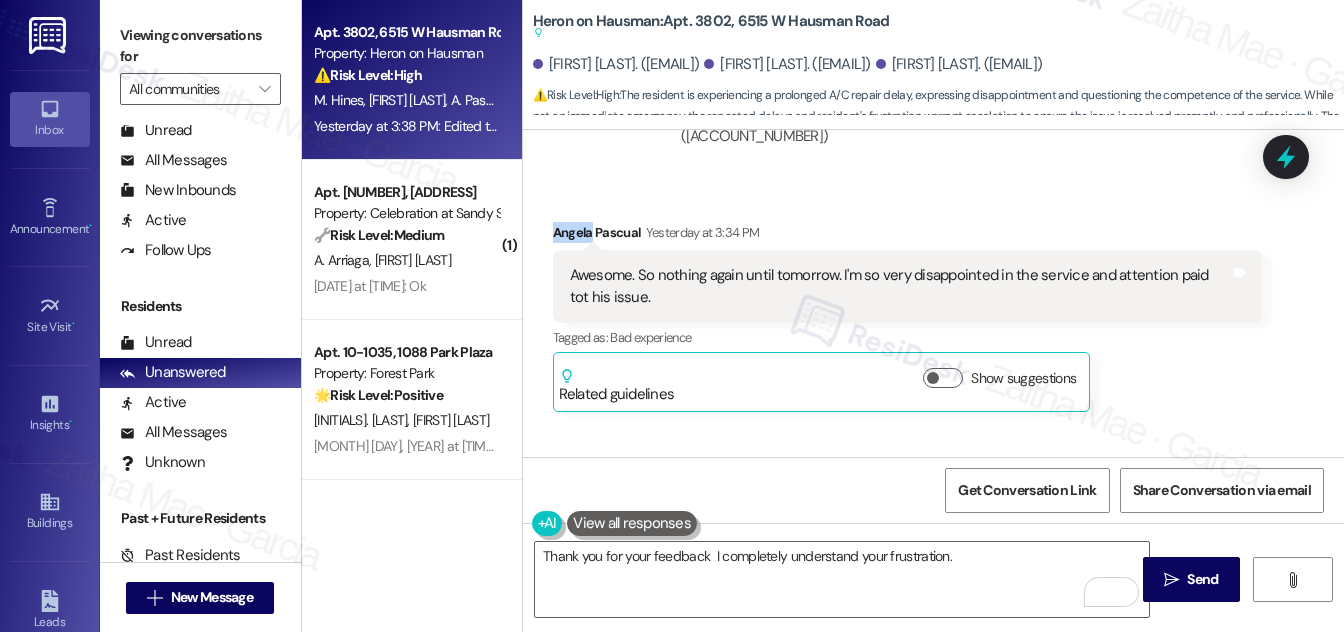 click on "Angela Pascual Yesterday at 3:34 PM" at bounding box center (907, 236) 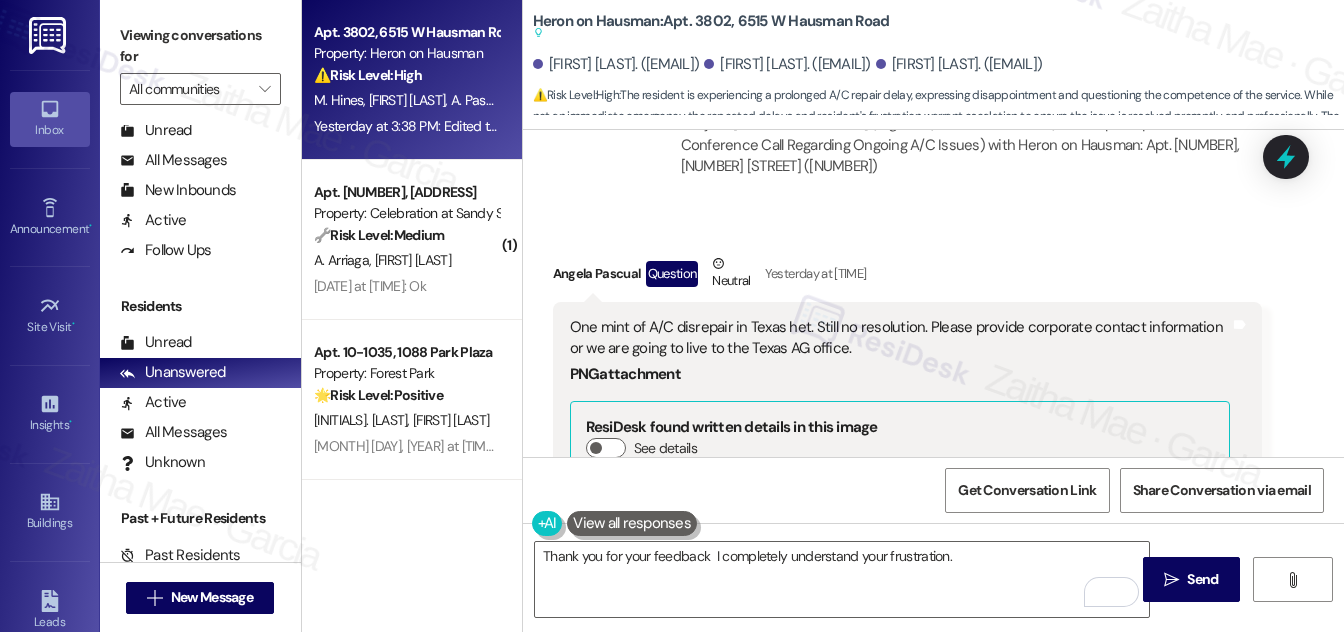 scroll, scrollTop: 10648, scrollLeft: 0, axis: vertical 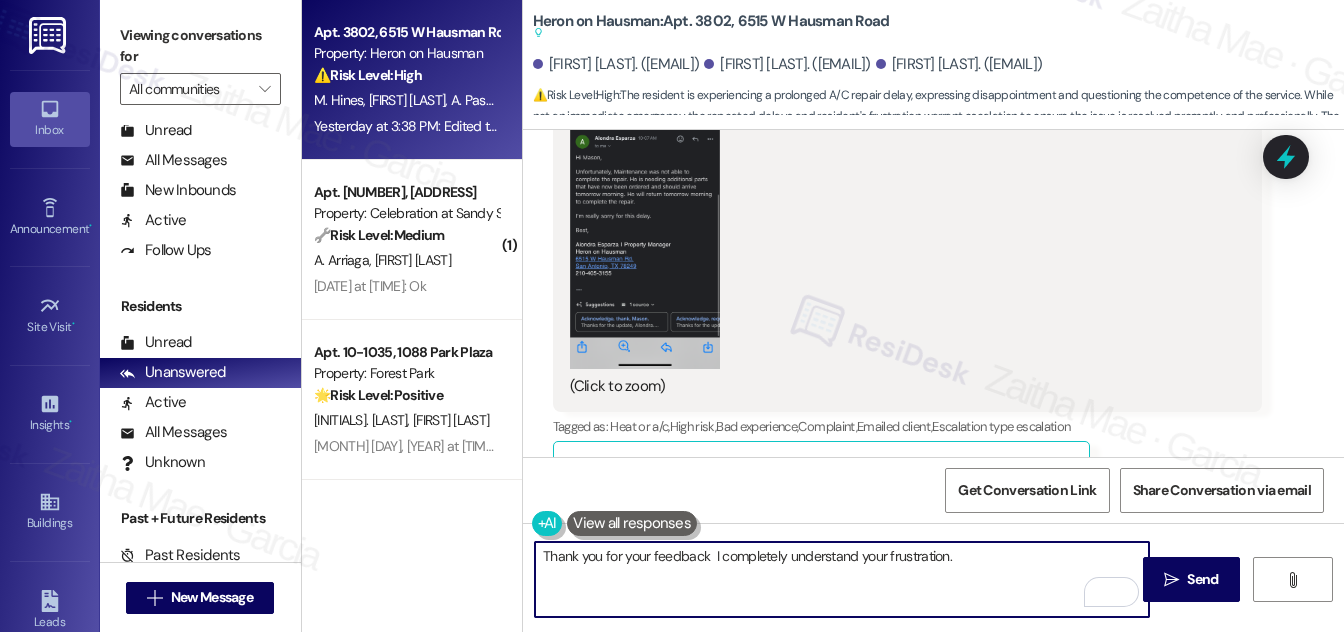 drag, startPoint x: 709, startPoint y: 553, endPoint x: 718, endPoint y: 562, distance: 12.727922 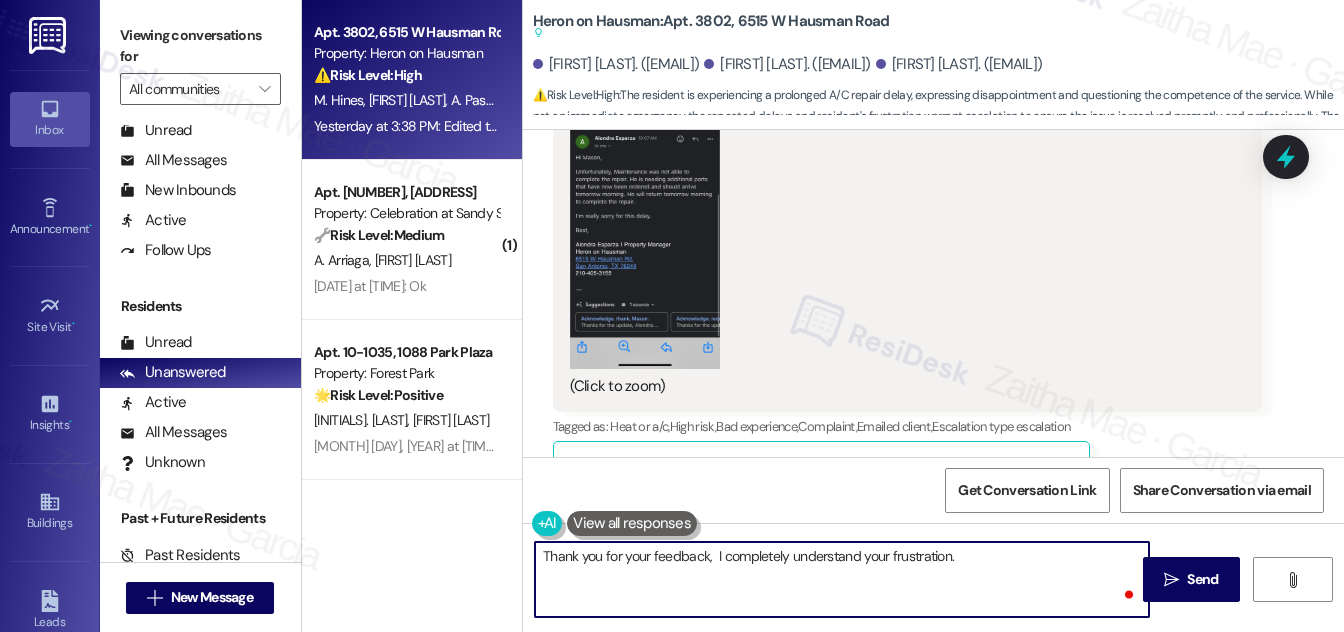 paste on "Angela" 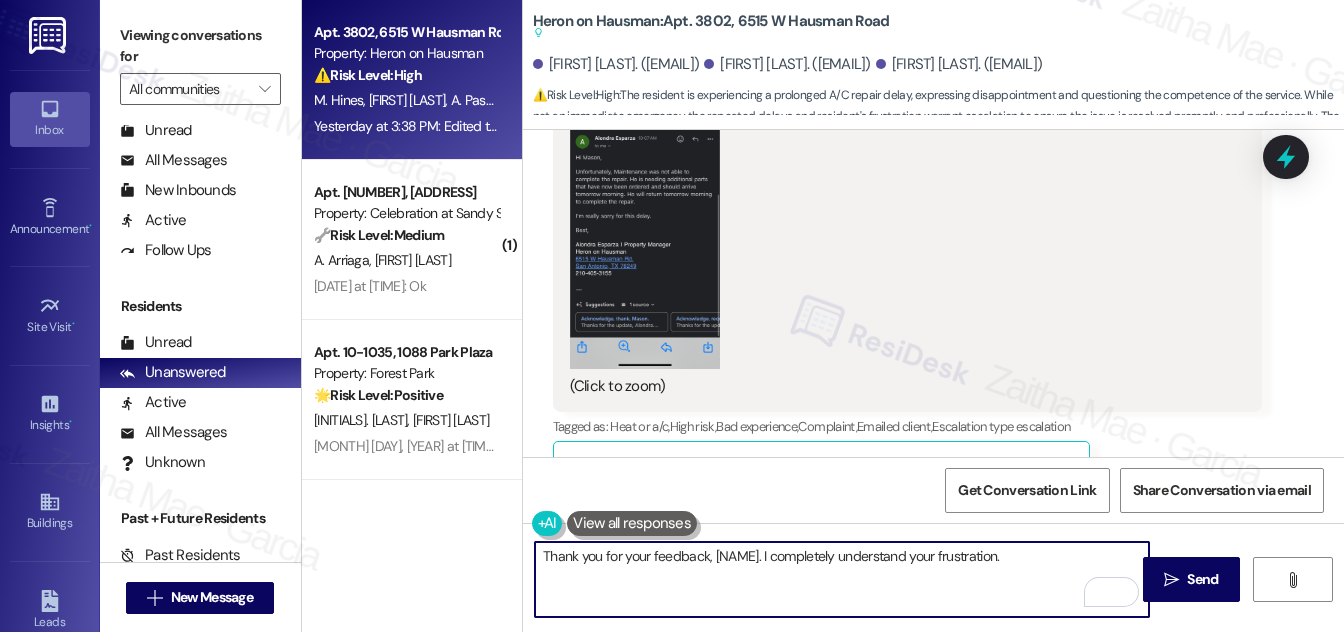 click on "Thank you for your feedback, Angela. I completely understand your frustration." at bounding box center [842, 579] 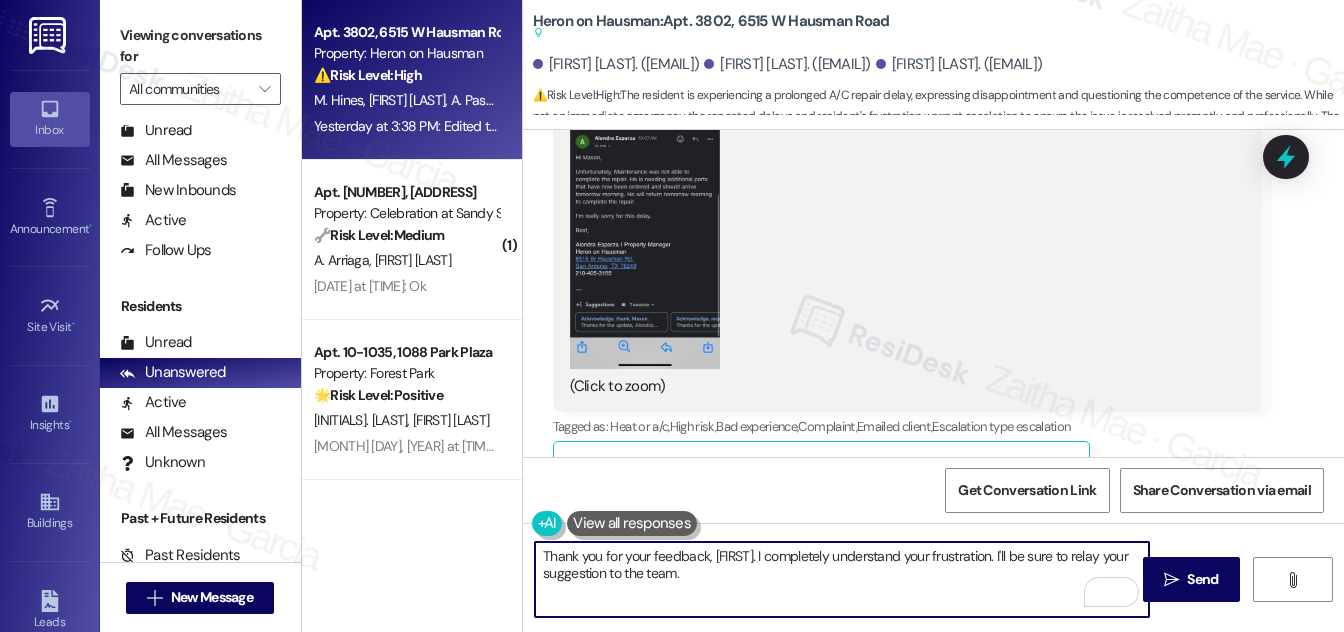click at bounding box center (645, 206) 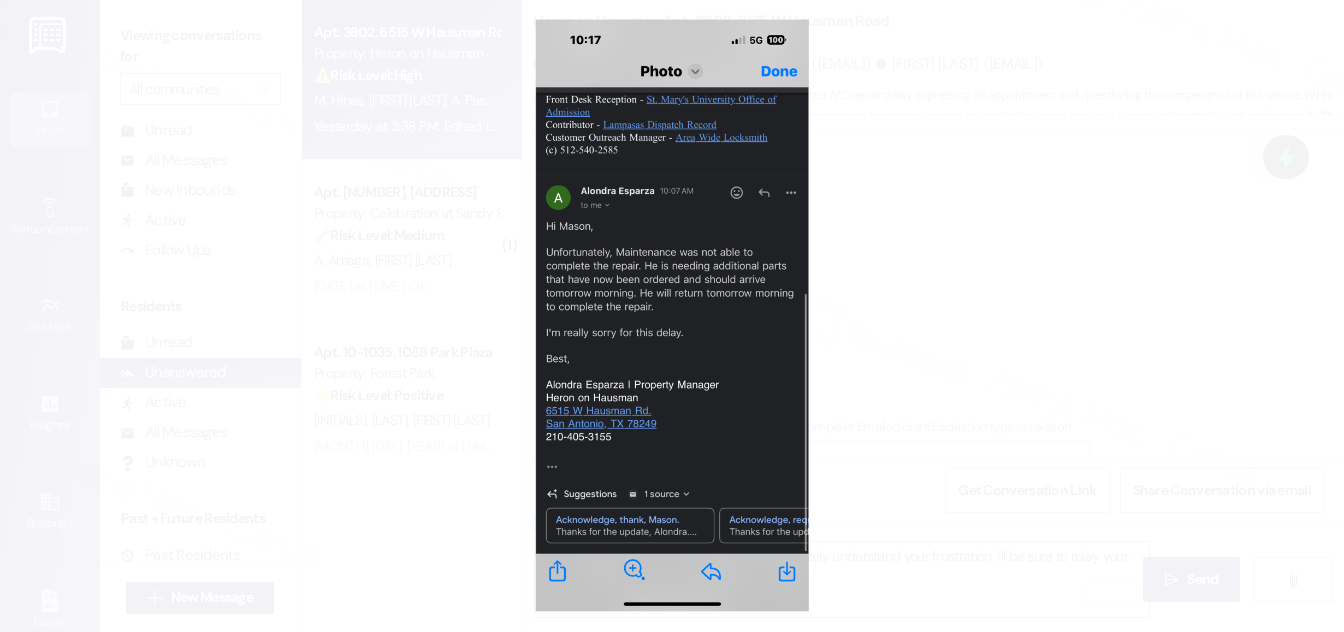 click at bounding box center (672, 316) 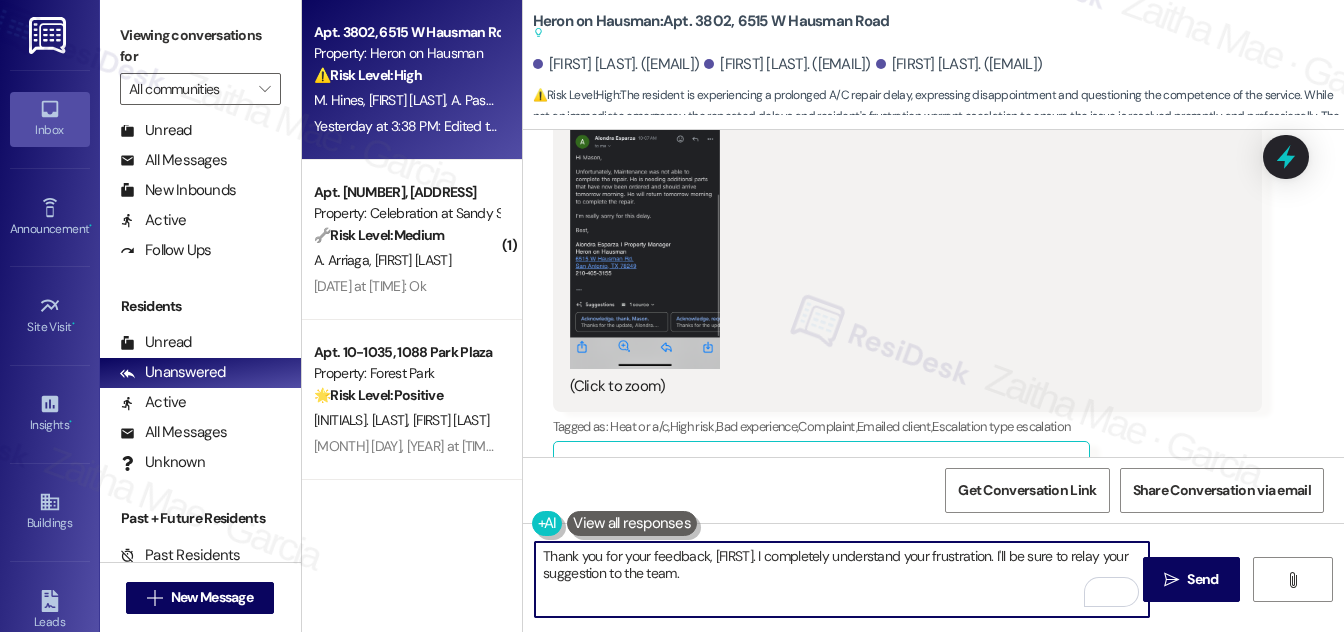 click on "Thank you for your feedback, Angela. I completely understand your frustration. I'll be sure to relay your suggestion to the team." at bounding box center (842, 579) 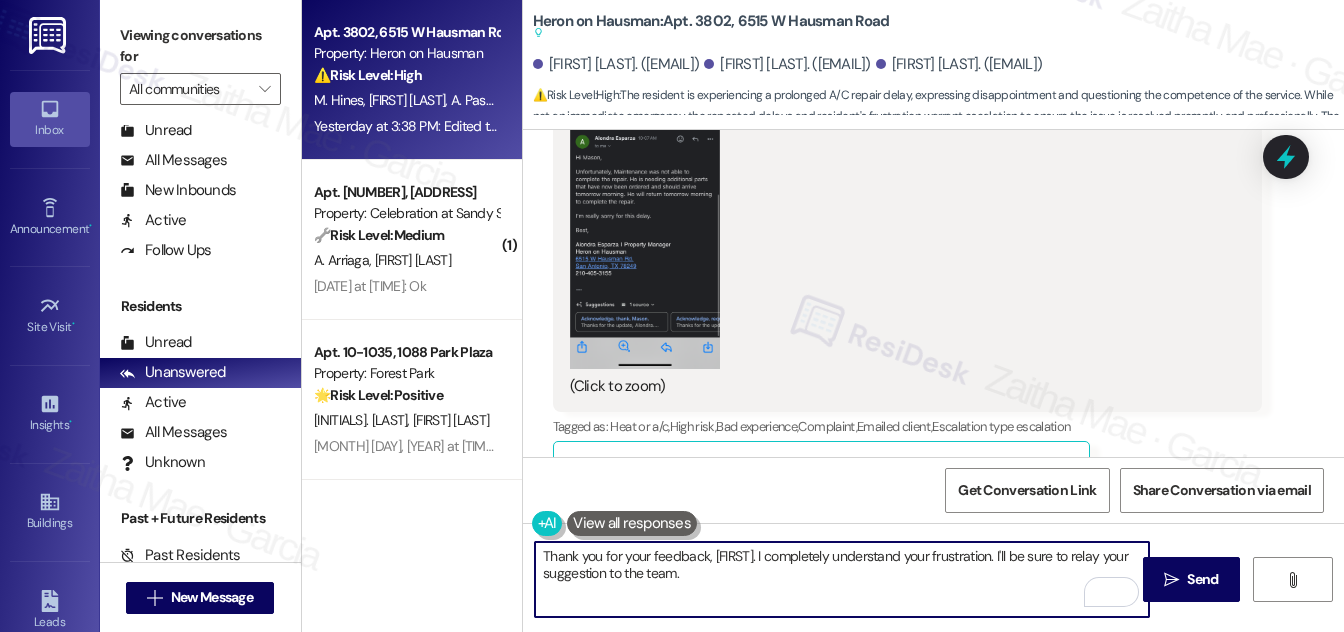 paste on "As noted in the email you shared, the additional parts are expected to arrive today, and maintenance is scheduled to return to complete the repair." 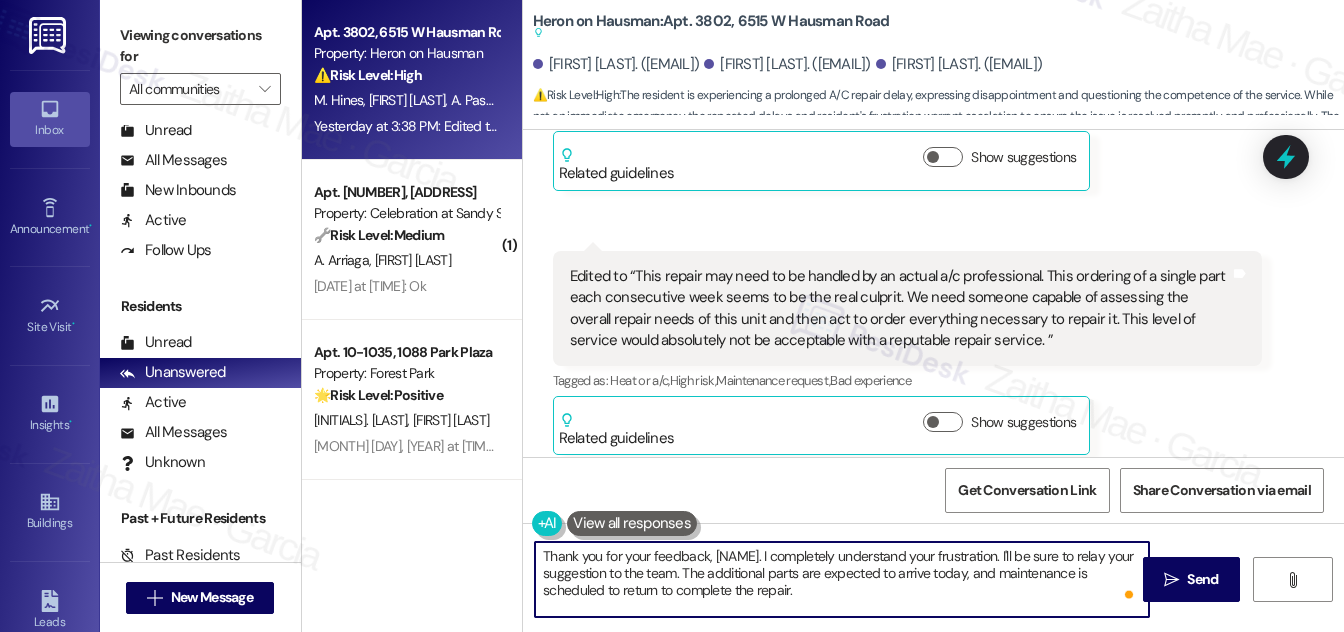 scroll, scrollTop: 12466, scrollLeft: 0, axis: vertical 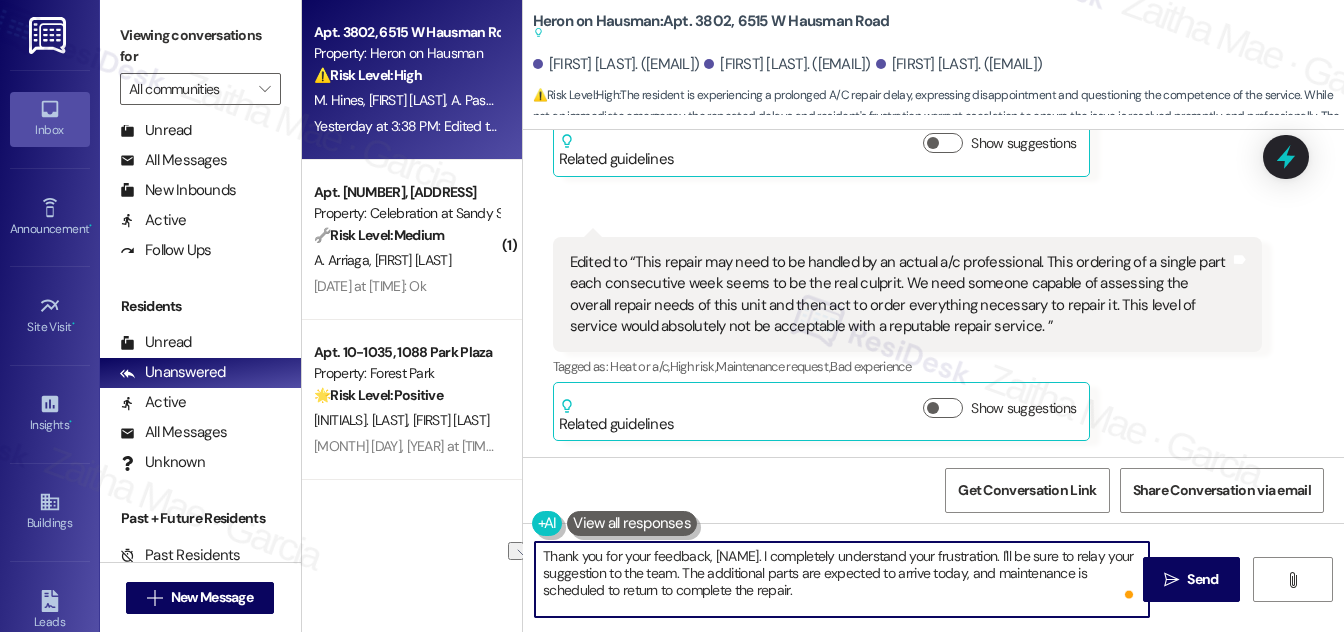 drag, startPoint x: 877, startPoint y: 570, endPoint x: 687, endPoint y: 570, distance: 190 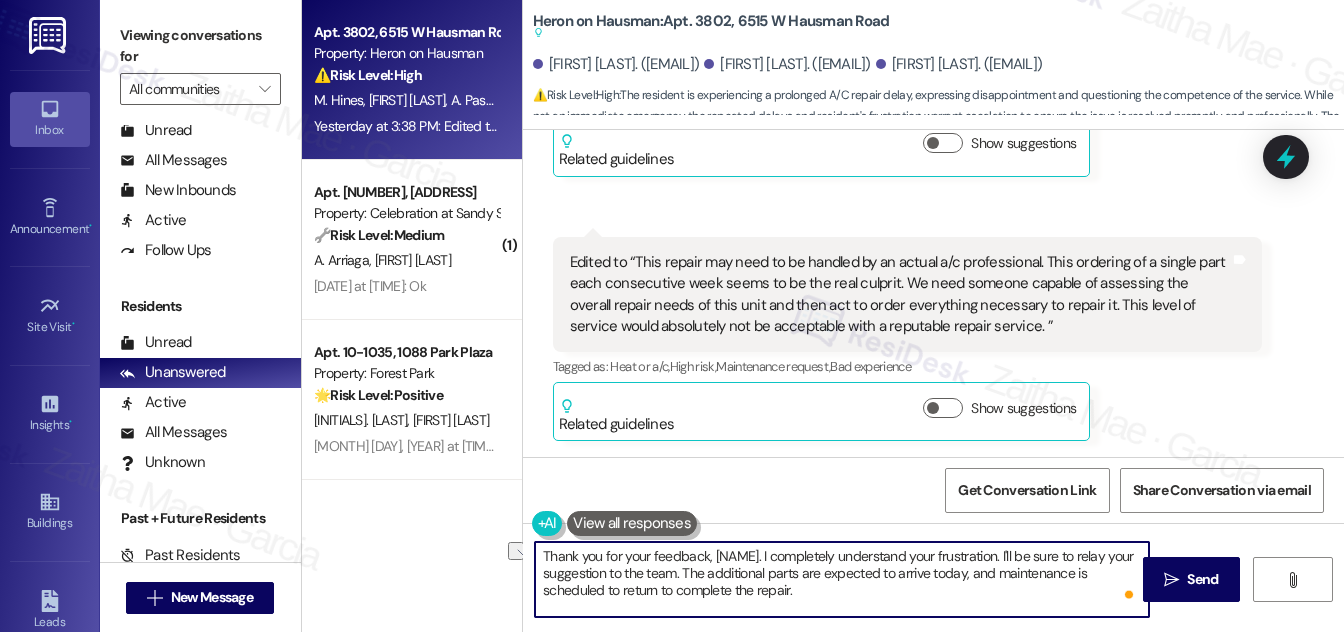 click on "Thank you for your feedback, Angela. I completely understand your frustration. I'll be sure to relay your suggestion to the team. As noted in the email you shared, the additional parts are expected to arrive today, and maintenance is scheduled to return to complete the repair." at bounding box center (842, 579) 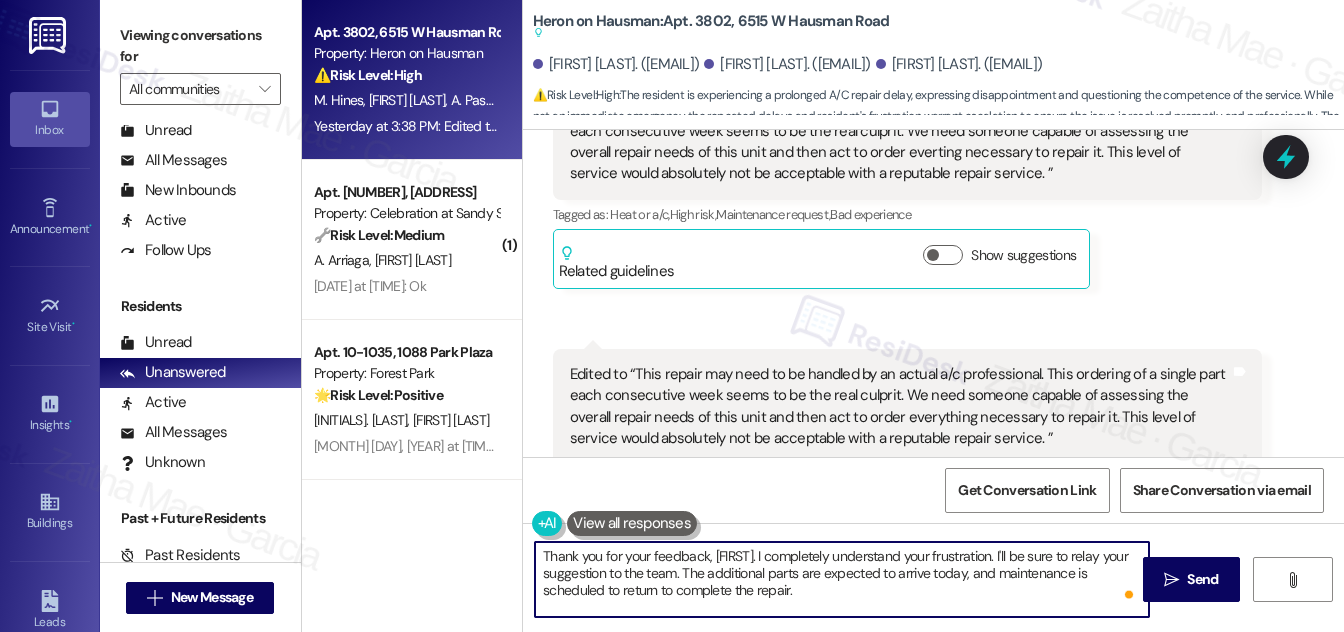 scroll, scrollTop: 12284, scrollLeft: 0, axis: vertical 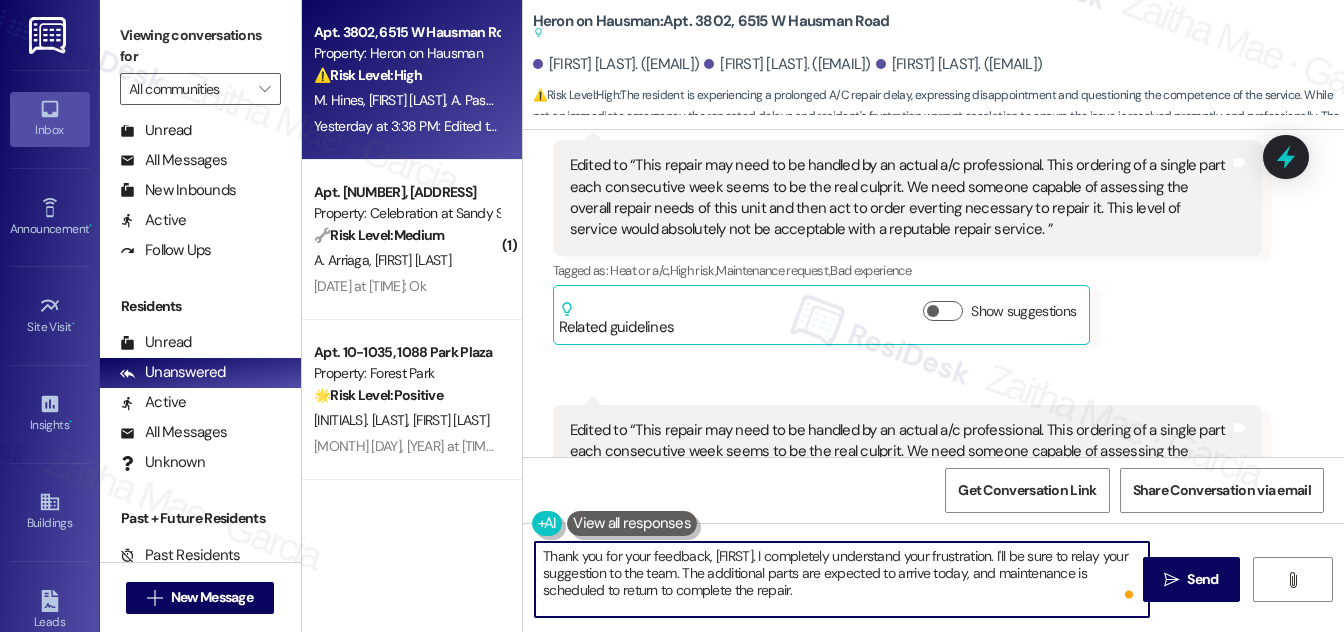 click on "Thank you for your feedback, Angela. I completely understand your frustration. I'll be sure to relay your suggestion to the team. The additional parts are expected to arrive today, and maintenance is scheduled to return to complete the repair." at bounding box center (842, 579) 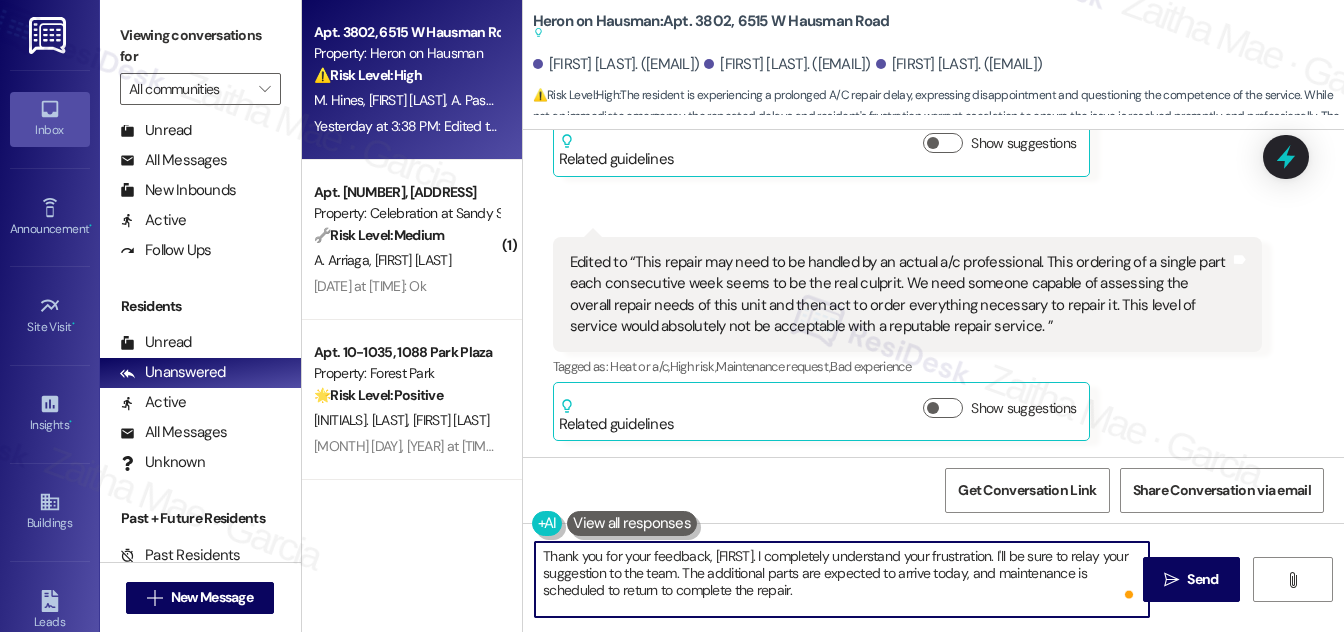 scroll, scrollTop: 12466, scrollLeft: 0, axis: vertical 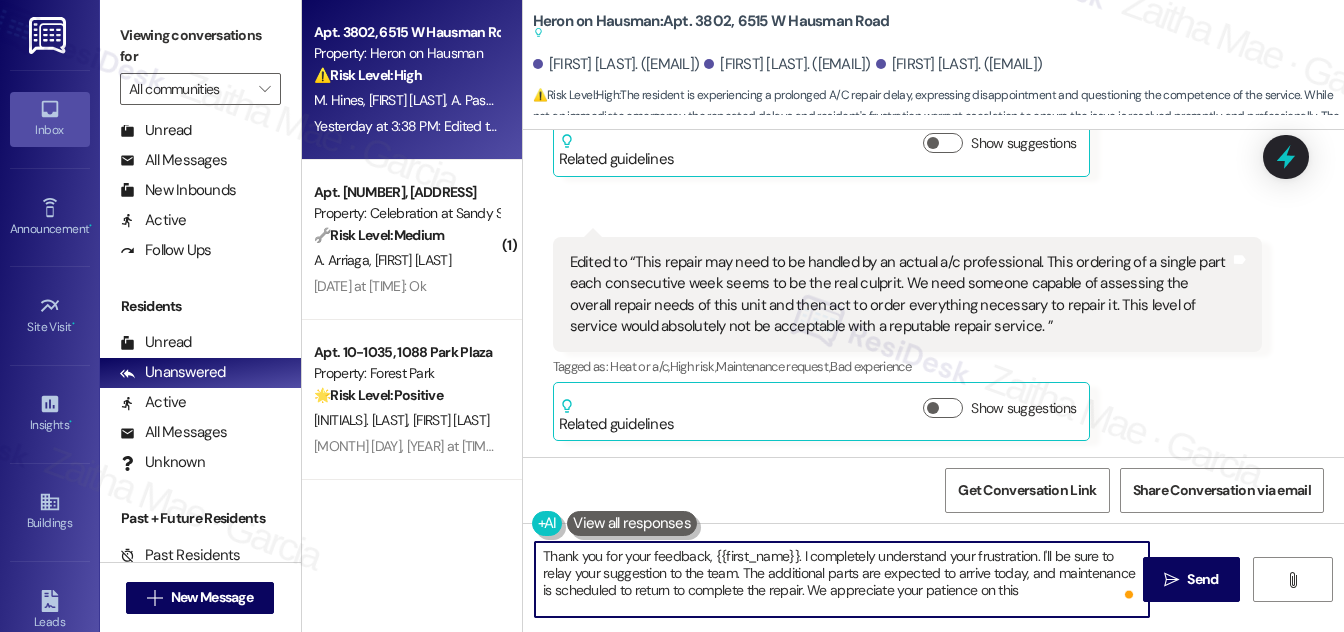 click on "Thank you for your feedback, Angela. I completely understand your frustration. I'll be sure to relay your suggestion to the team. The additional parts are expected to arrive today, and maintenance is scheduled to return to complete the repair. We appreciate your patience on this" at bounding box center (842, 579) 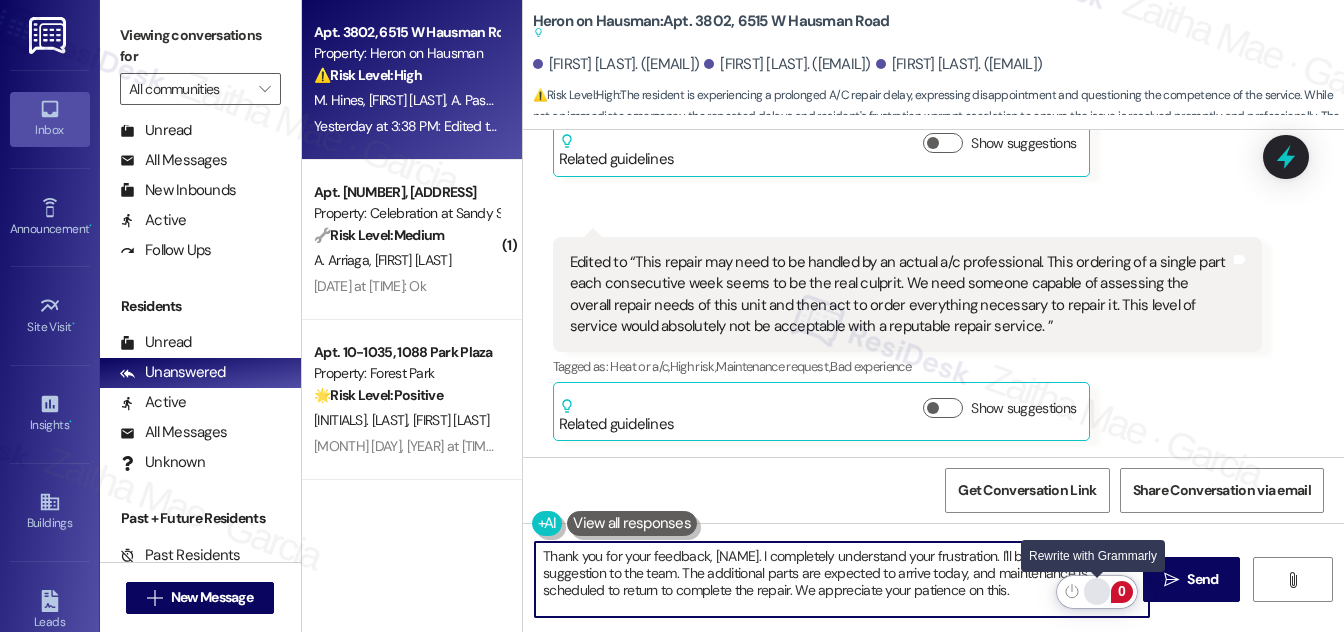 click 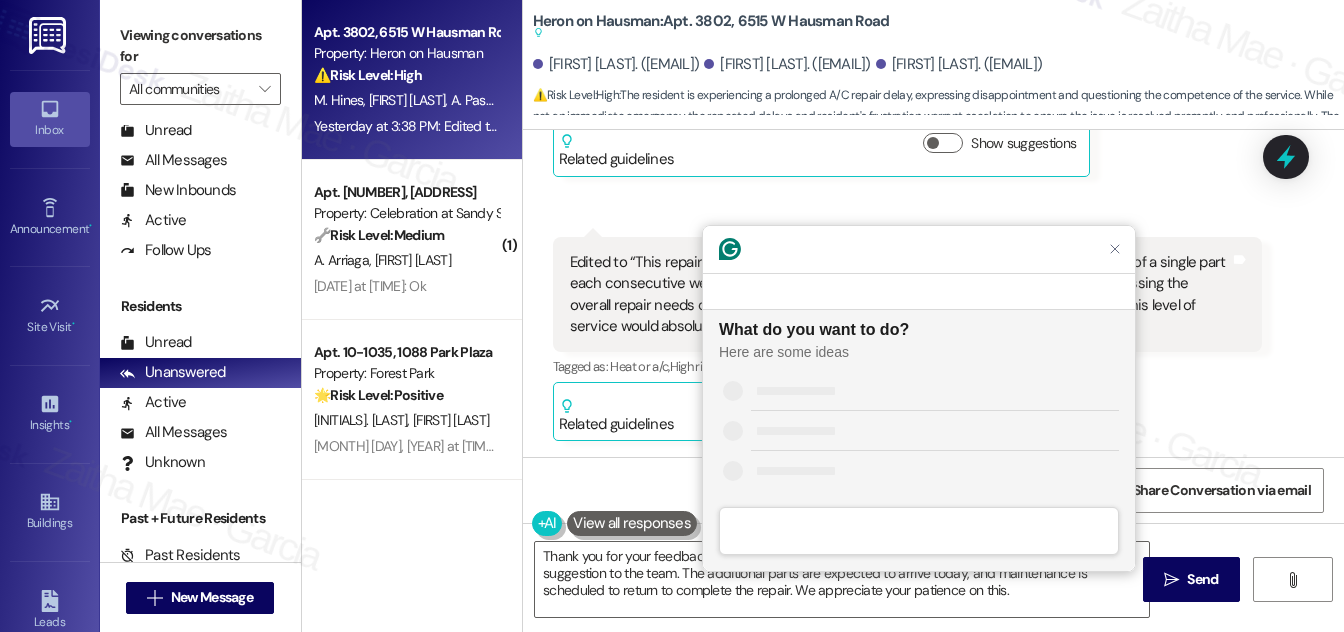 scroll, scrollTop: 0, scrollLeft: 0, axis: both 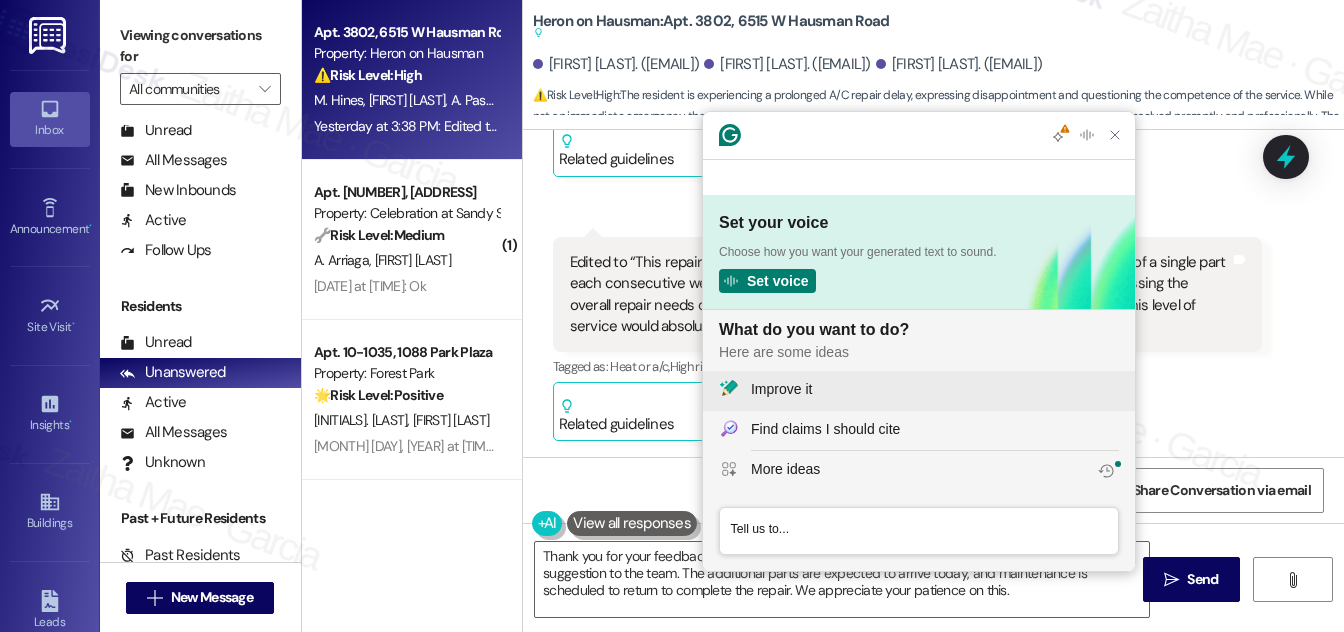 click on "Improve it" 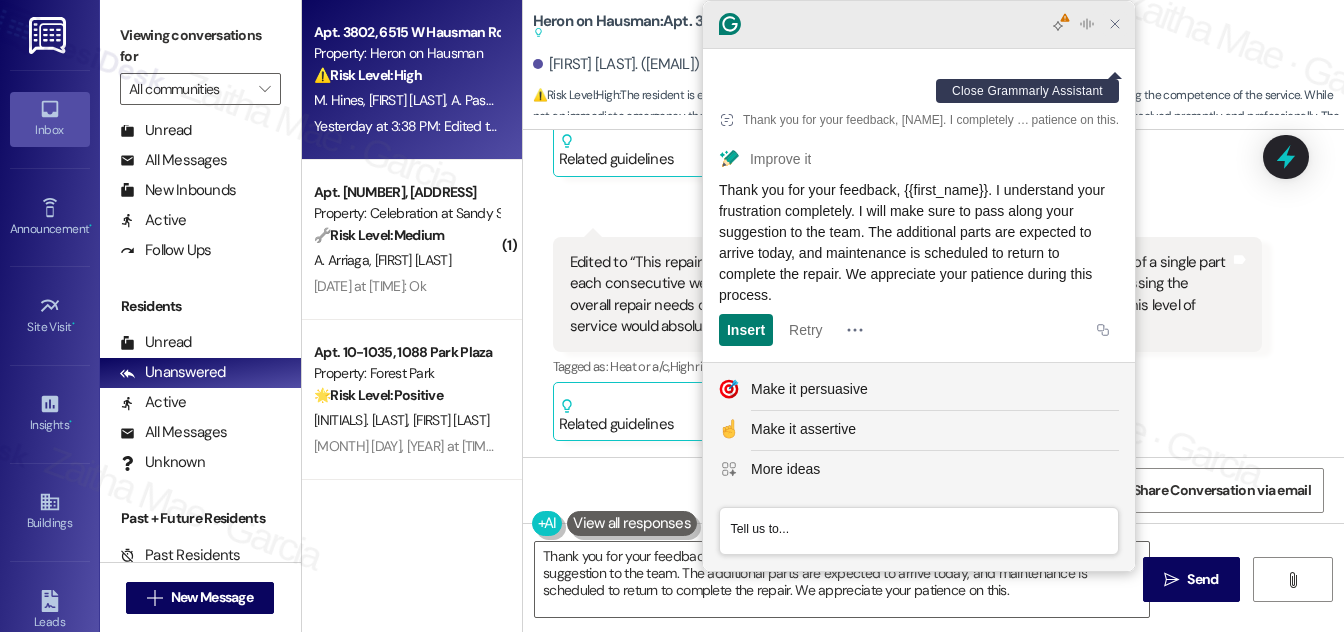 click 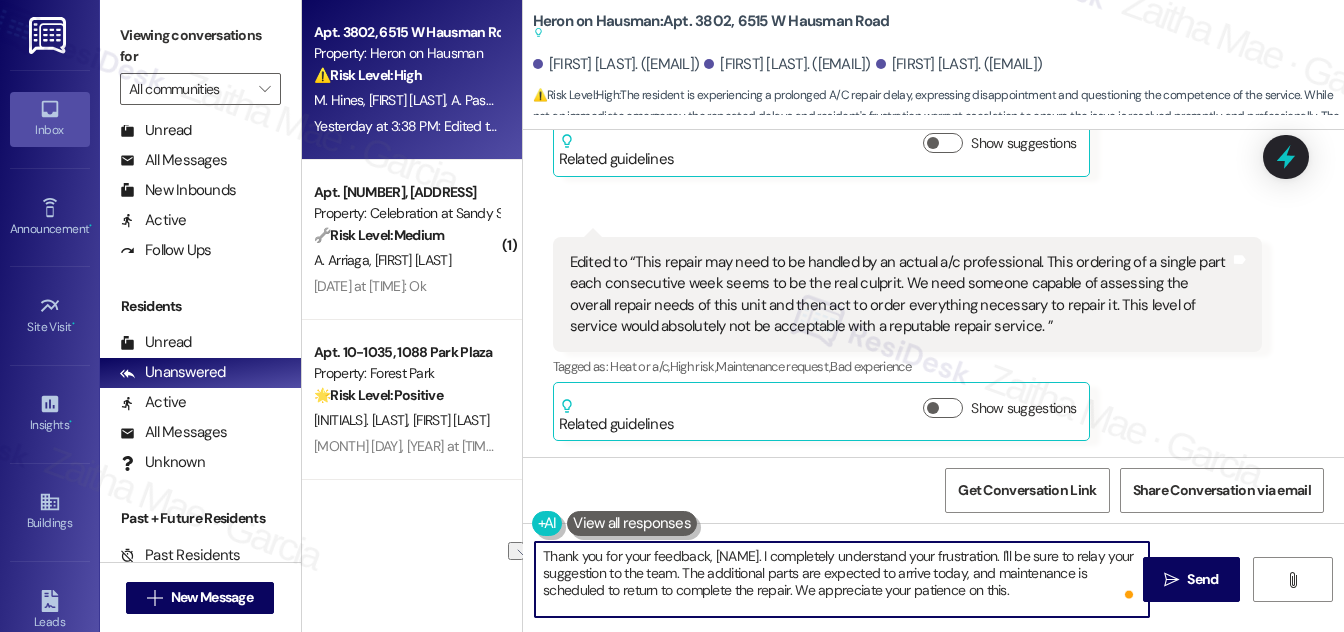 drag, startPoint x: 962, startPoint y: 589, endPoint x: 1032, endPoint y: 591, distance: 70.028564 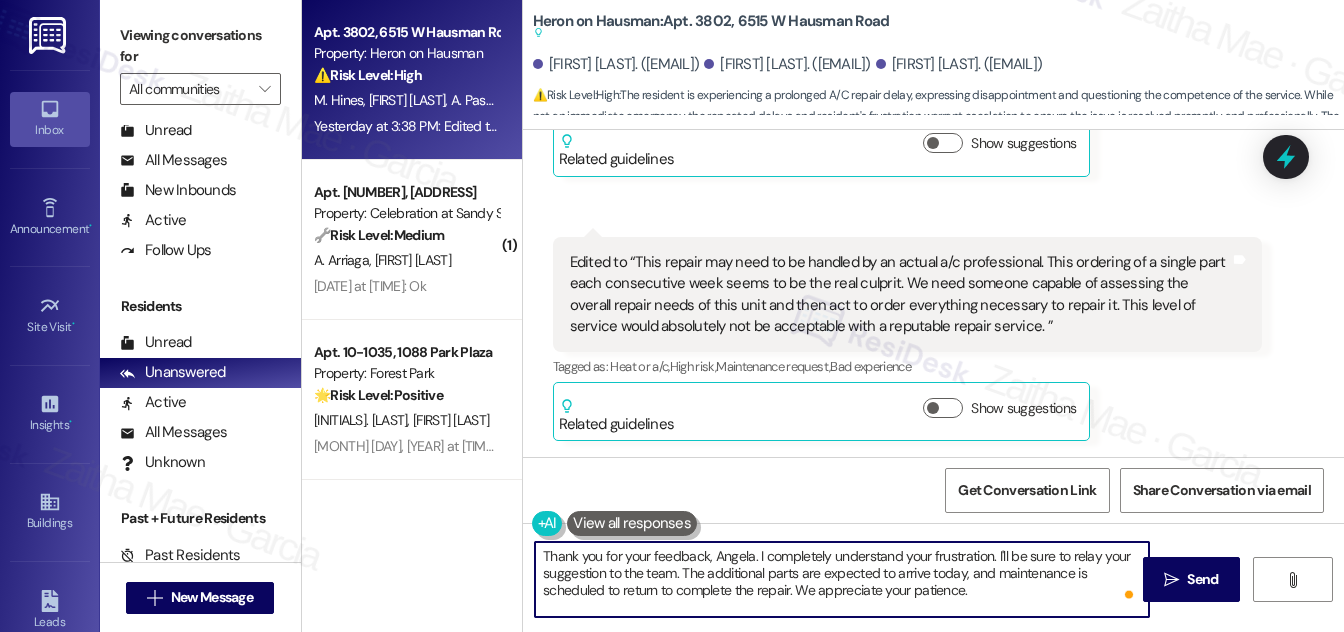 type on "Thank you for your feedback, Angela. I completely understand your frustration. I'll be sure to relay your suggestion to the team. The additional parts are expected to arrive today, and maintenance is scheduled to return to complete the repair. We appreciate your patience." 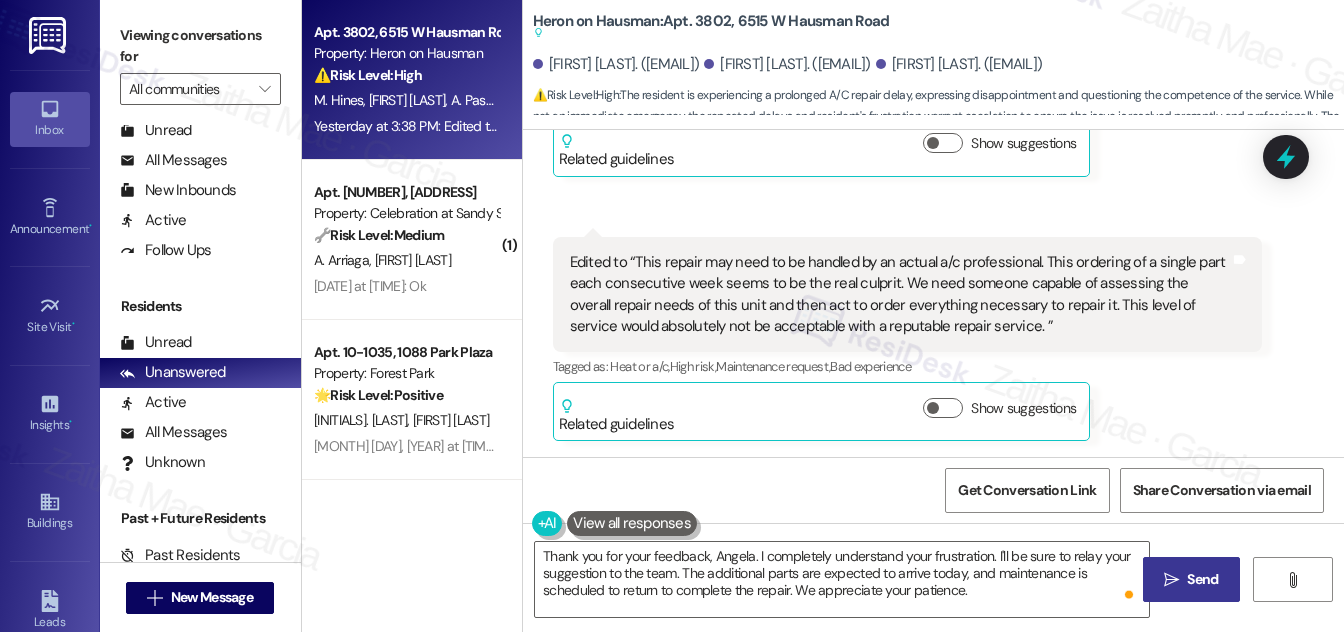 click on "Send" at bounding box center (1202, 579) 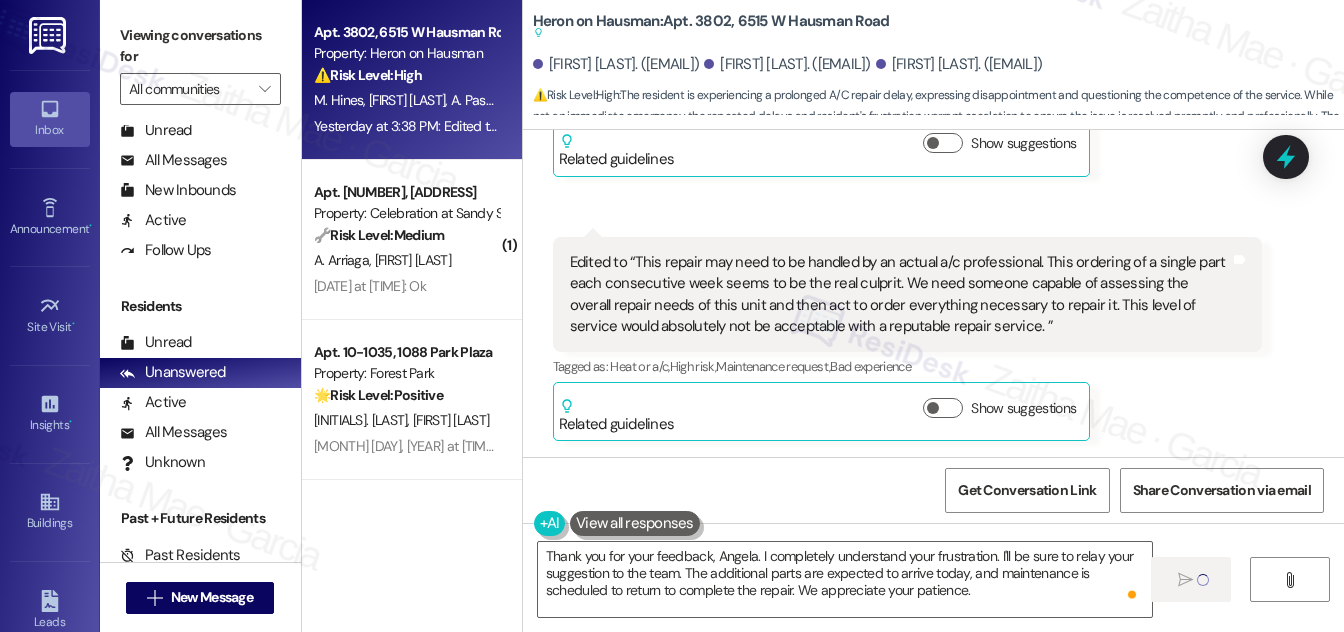 type 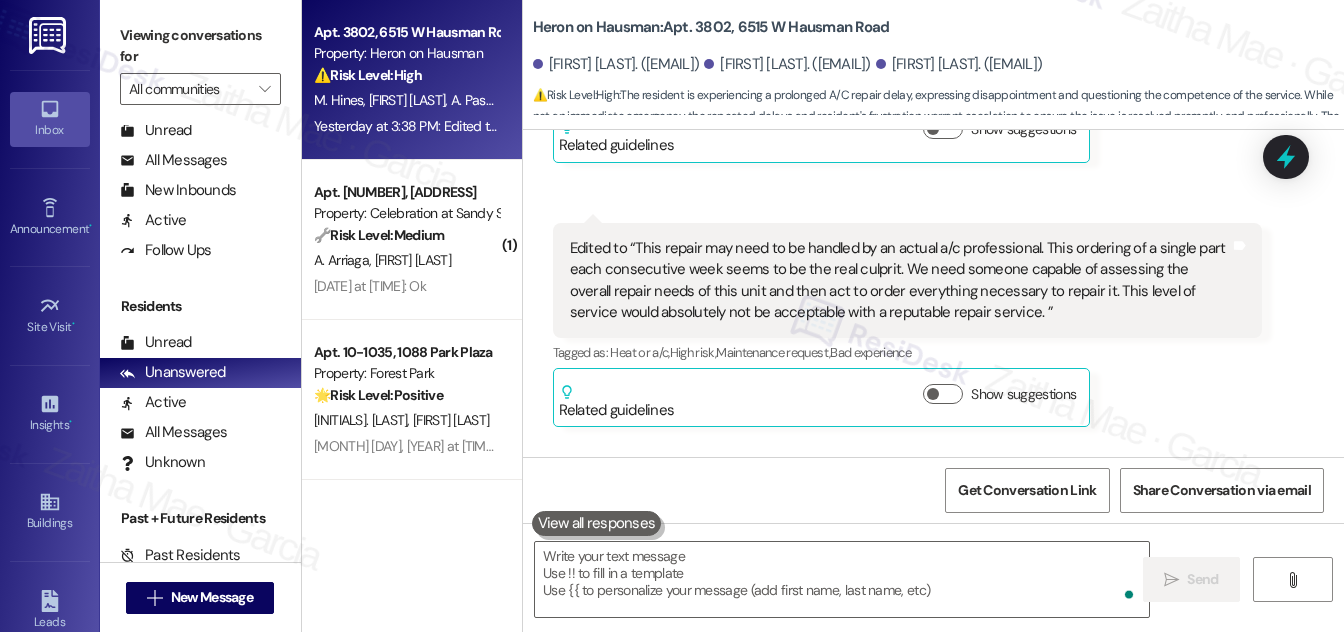 scroll, scrollTop: 12465, scrollLeft: 0, axis: vertical 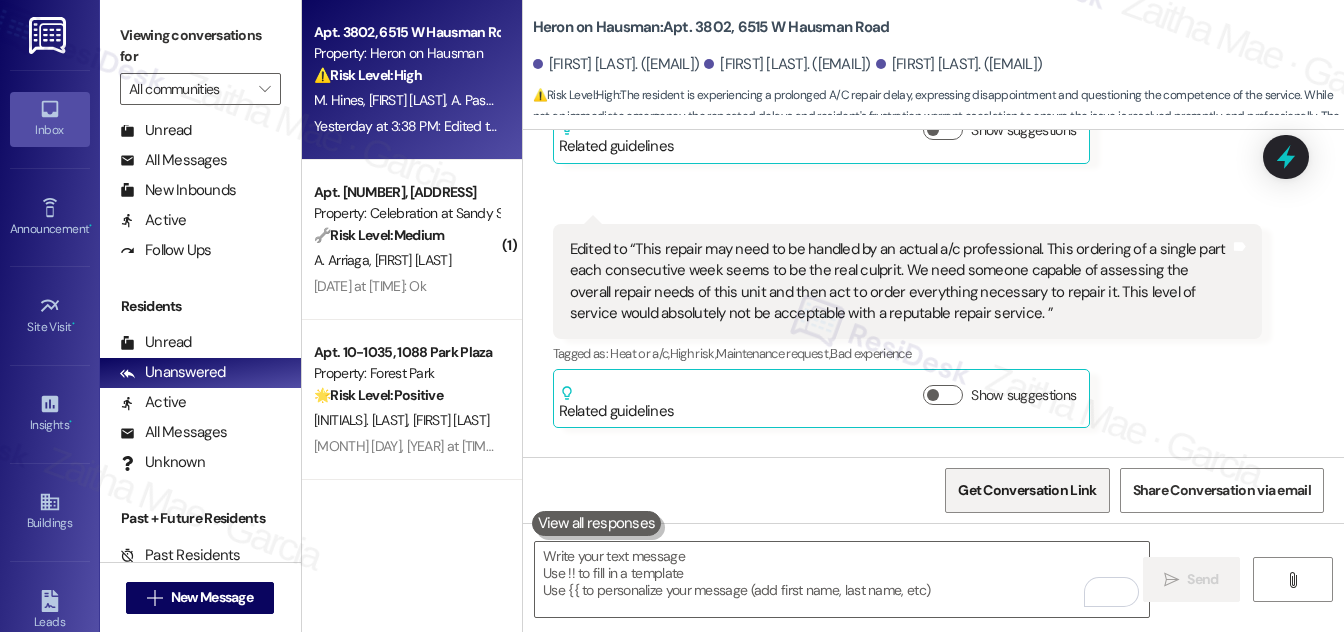 click on "Get Conversation Link" at bounding box center [1027, 490] 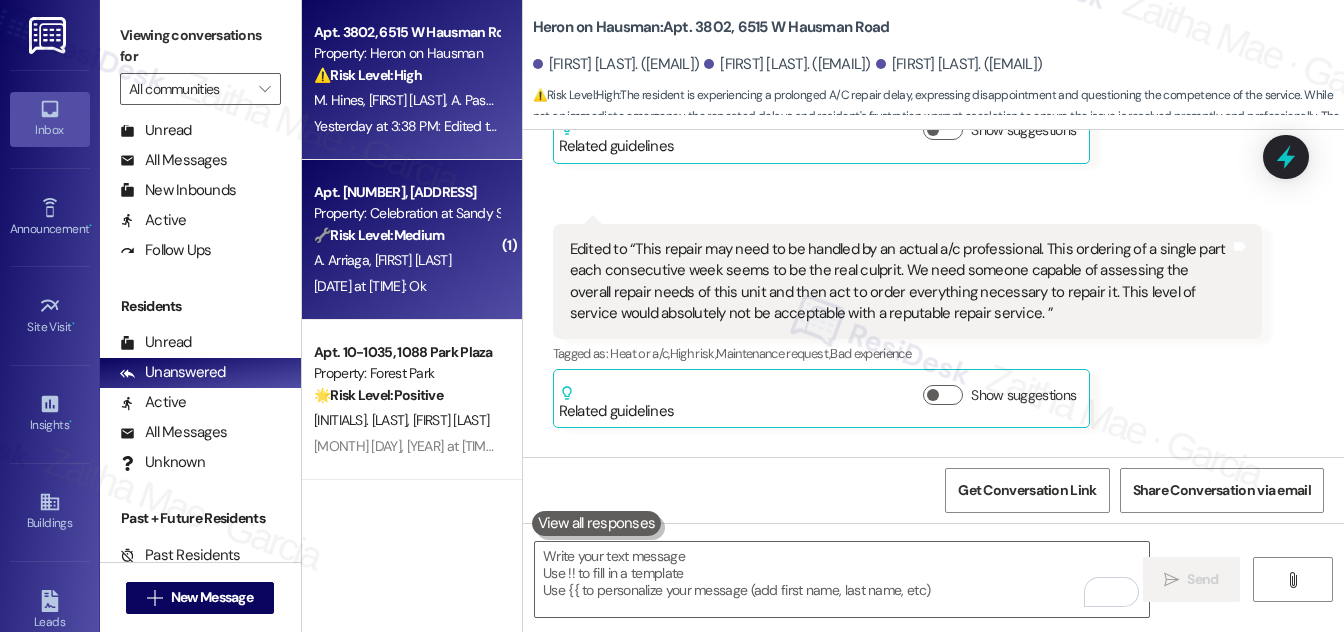 click on "Apt. 202, 7000 Roswell Rd Property: Celebration at Sandy Springs 🔧  Risk Level:  Medium The resident is requesting the link to the resident portal to submit a work order for a dryer that has been broken since February. While the issue has persisted for a while, there's no indication of immediate risk or habitability concern. The conversation is about providing access to the portal, which is a standard support task." at bounding box center (406, 214) 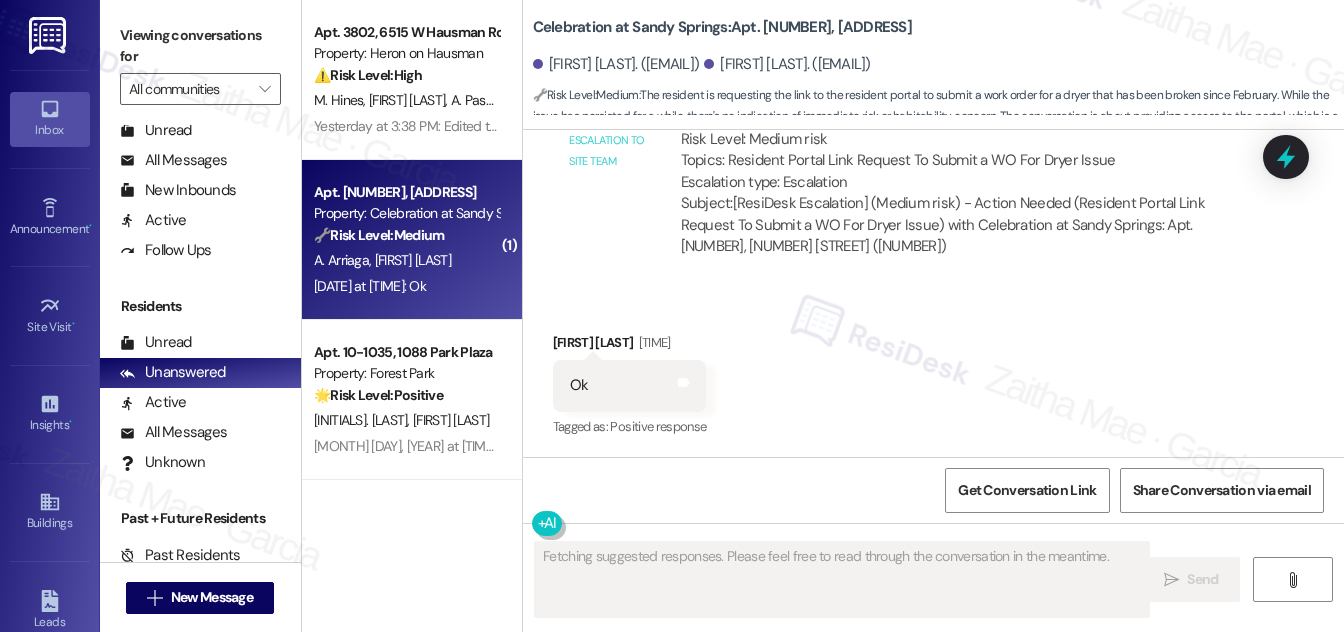 scroll, scrollTop: 1874, scrollLeft: 0, axis: vertical 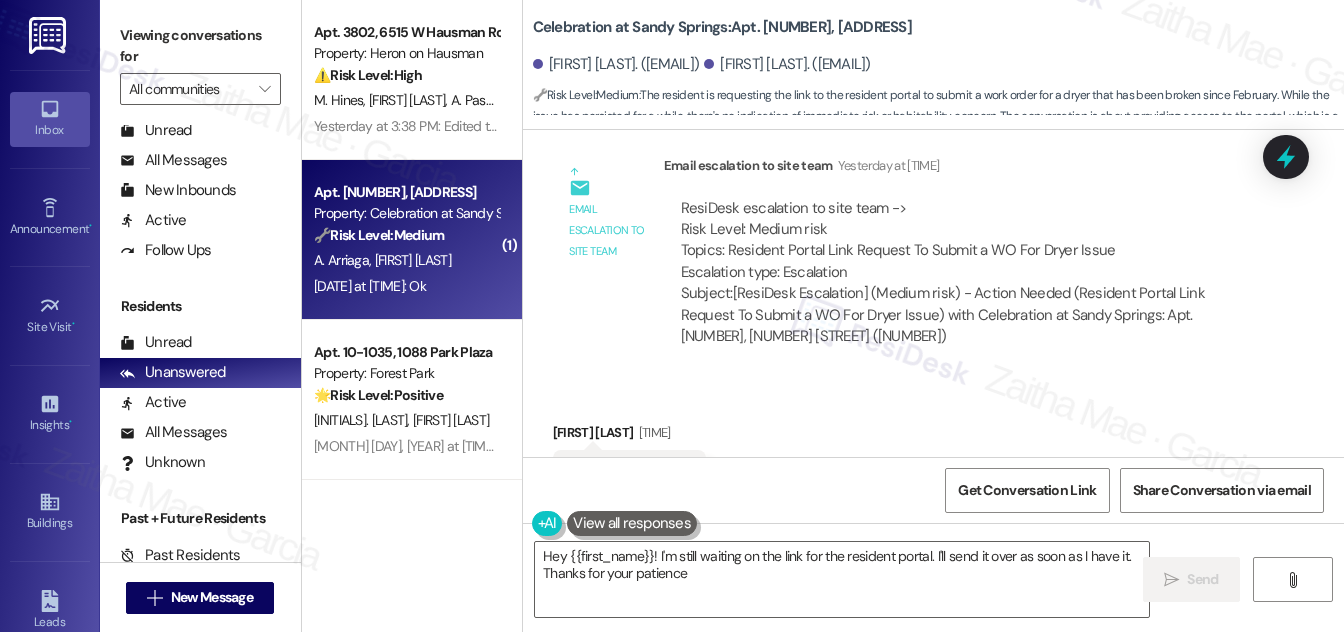 type on "Hey {{first_name}}! I'm still waiting on the link for the resident portal. I'll send it over as soon as I have it. Thanks for your patience!" 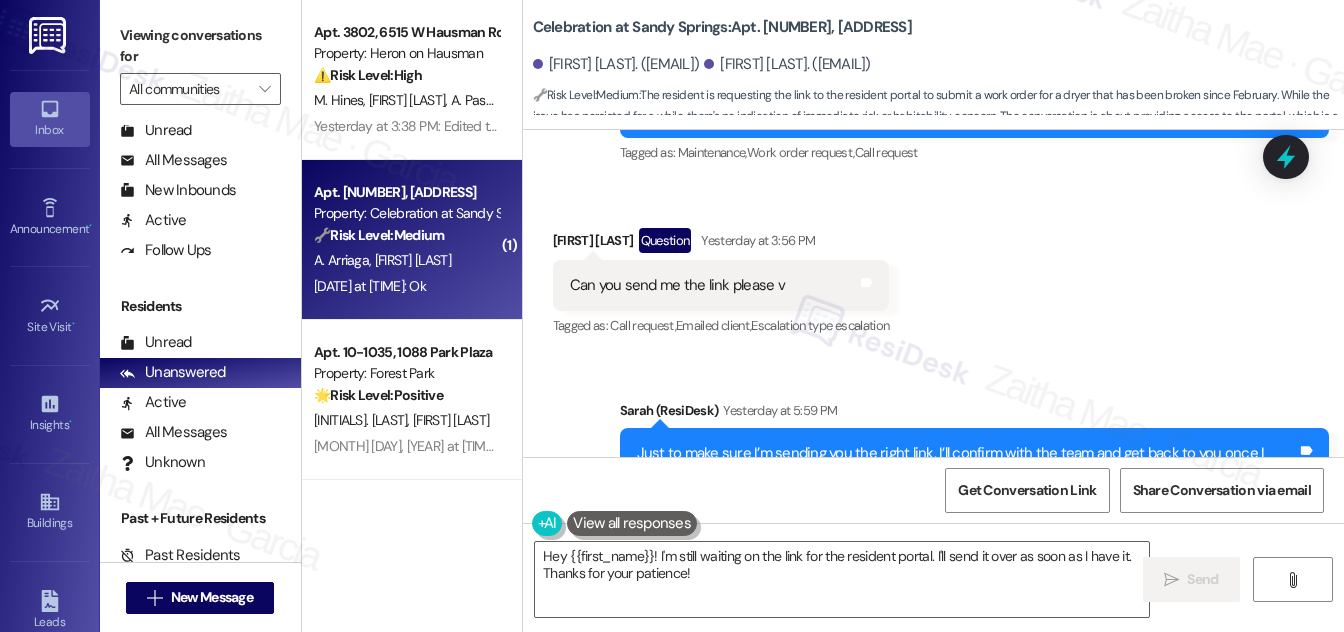 scroll, scrollTop: 1419, scrollLeft: 0, axis: vertical 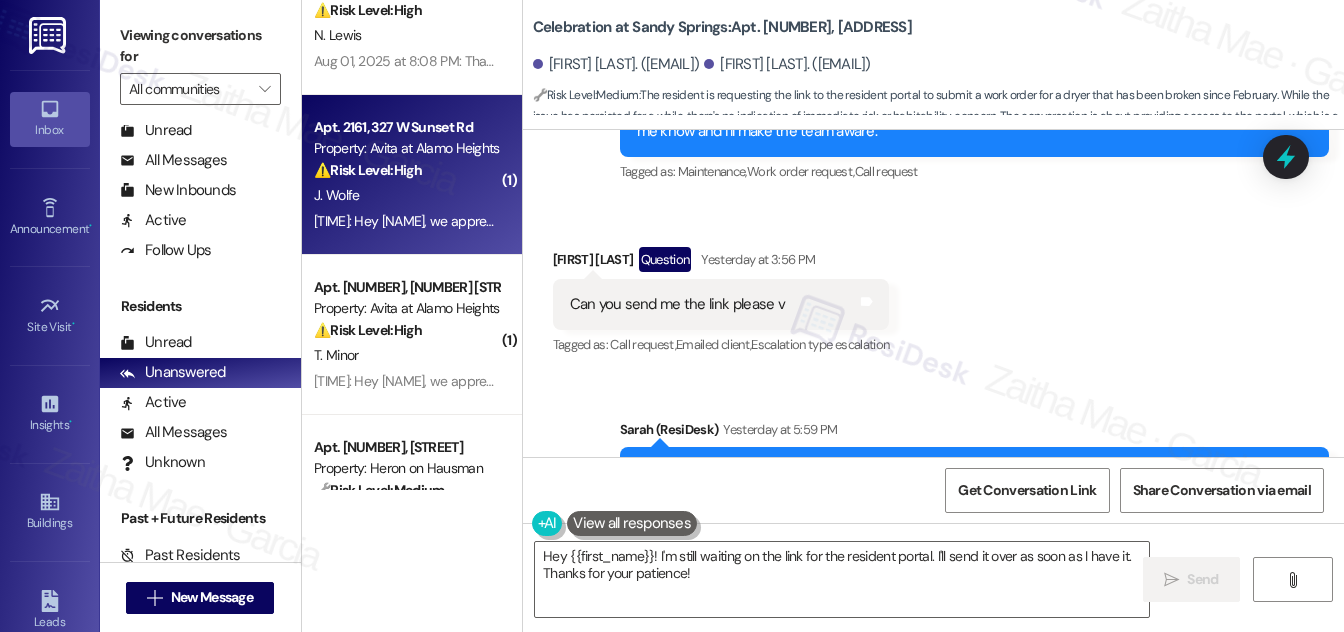 click on "8:25 AM: Hey James, we appreciate your text! We'll be back at 11AM to help you out. If it's urgent, dial our emergency number. Take care! 8:25 AM: Hey James, we appreciate your text! We'll be back at 11AM to help you out. If it's urgent, dial our emergency number. Take care!" at bounding box center (705, 221) 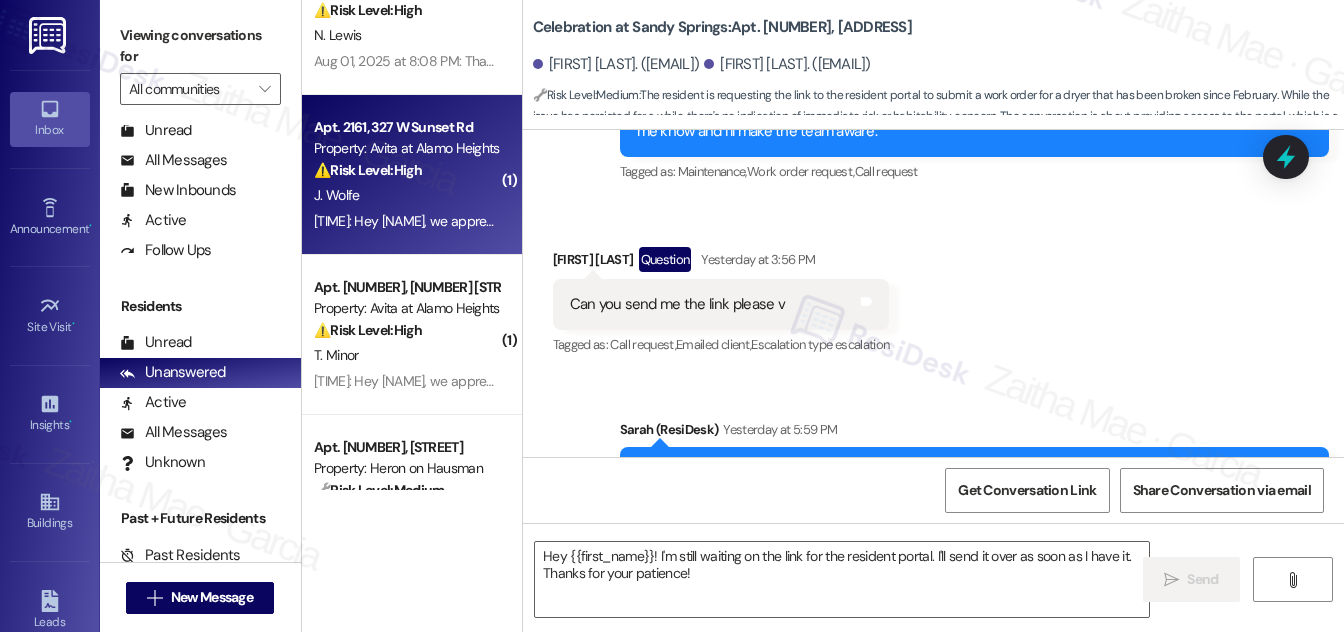 type on "Fetching suggested responses. Please feel free to read through the conversation in the meantime." 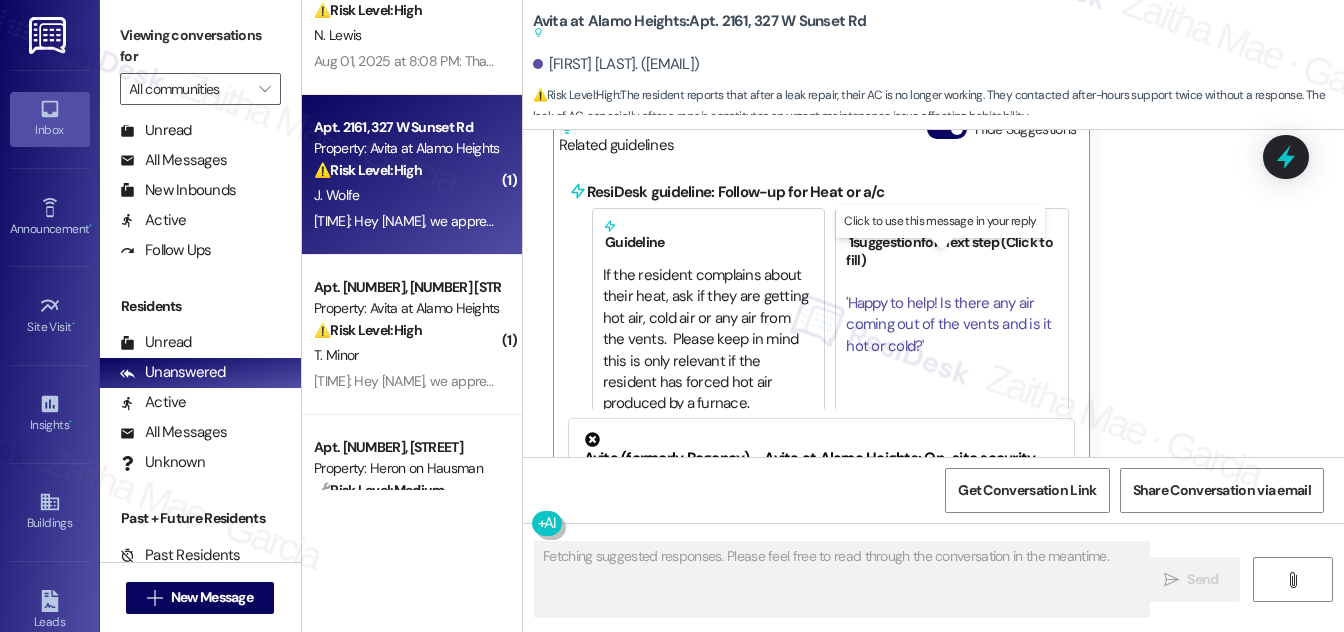 scroll, scrollTop: 8128, scrollLeft: 0, axis: vertical 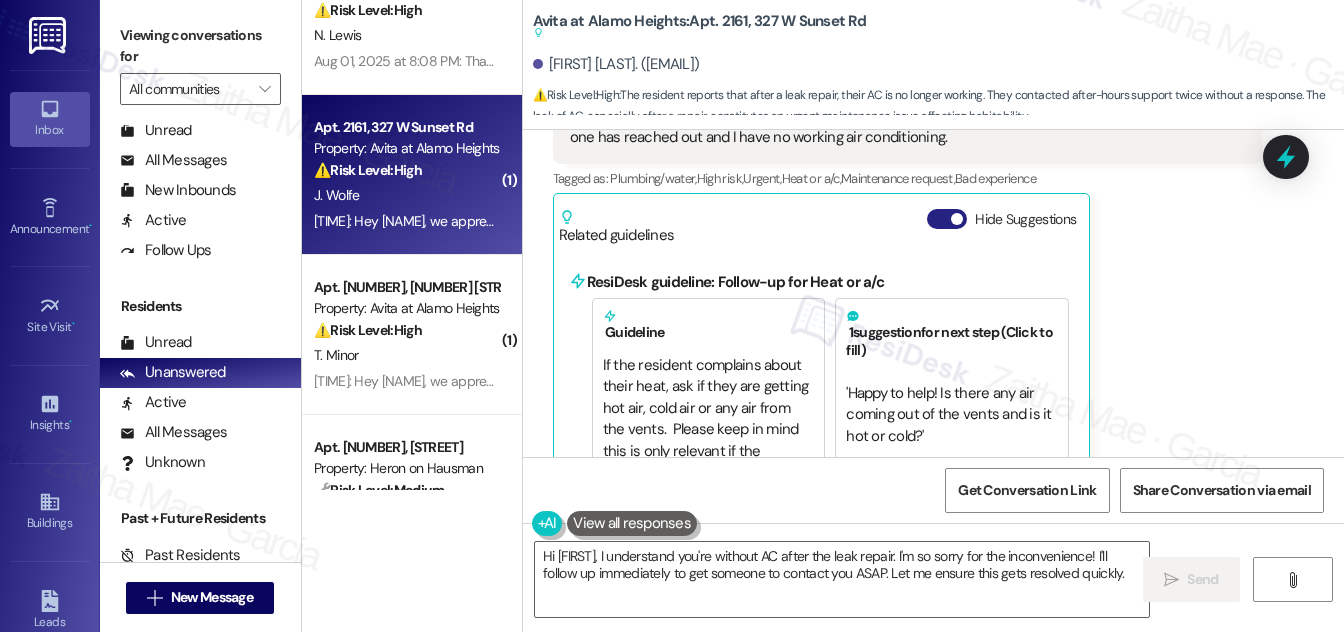click on "Hide Suggestions" at bounding box center [947, 219] 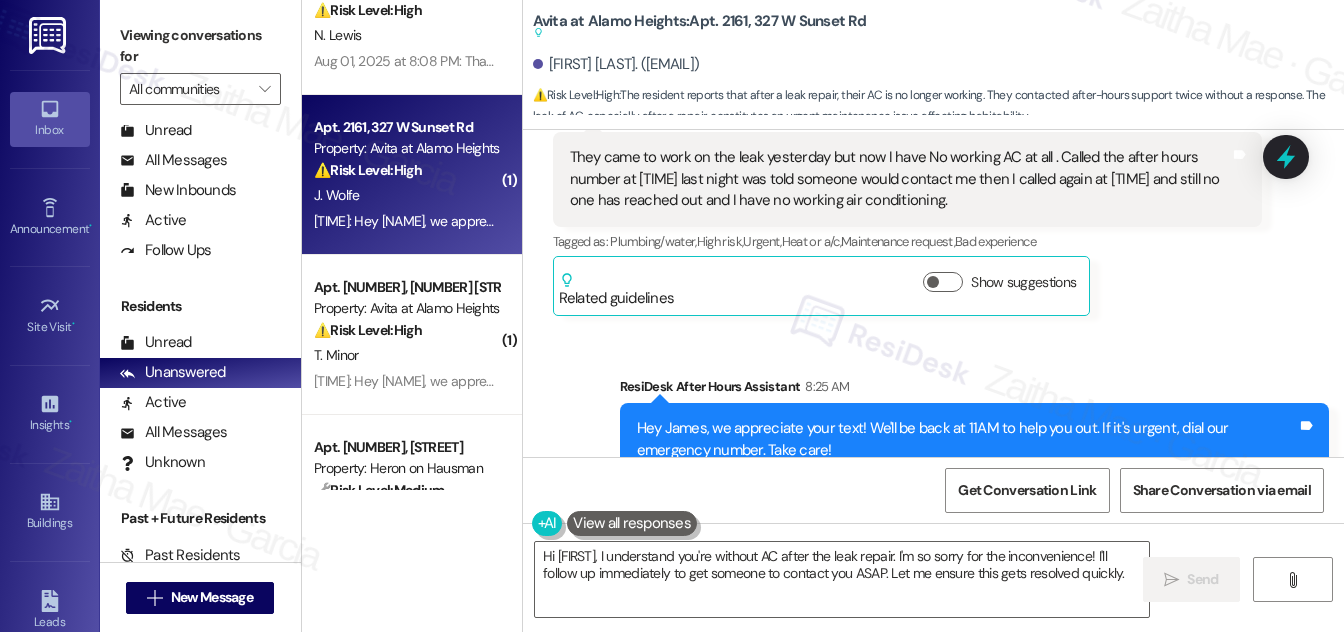 scroll, scrollTop: 8086, scrollLeft: 0, axis: vertical 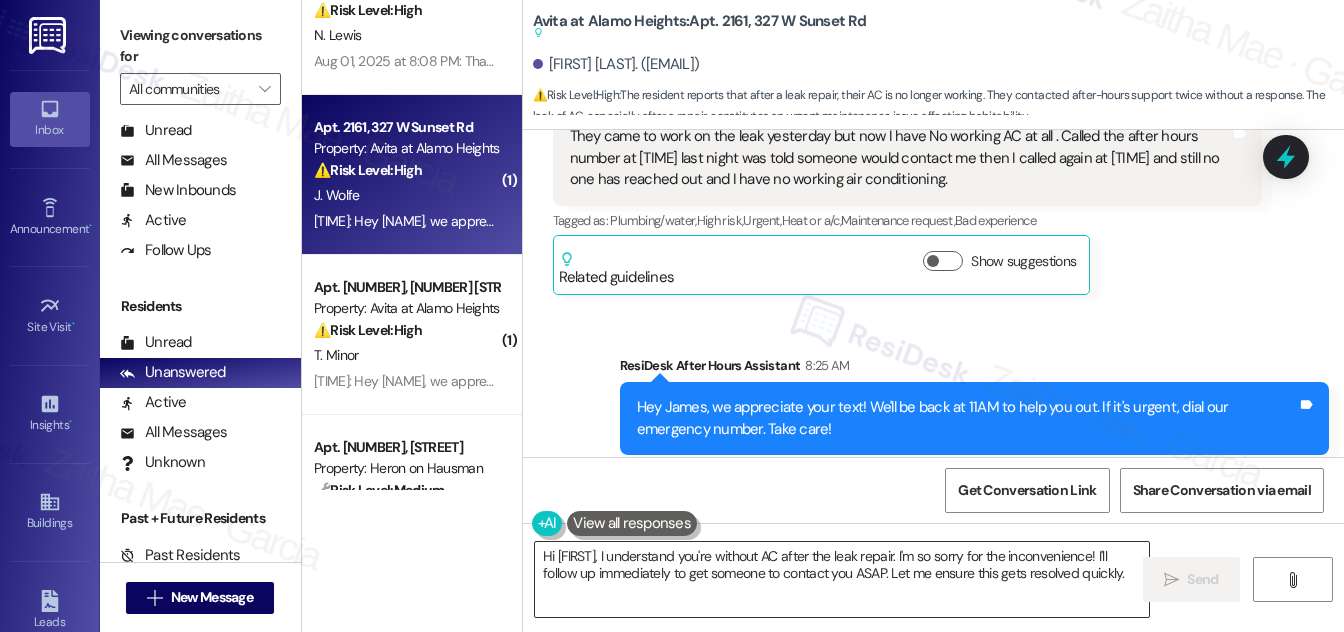 click on "Hi {{first_name}}, I understand you're without AC after the leak repair. I'm so sorry for the inconvenience! I'll follow up immediately to get someone to contact you ASAP. Let me ensure this gets resolved quickly." at bounding box center (842, 579) 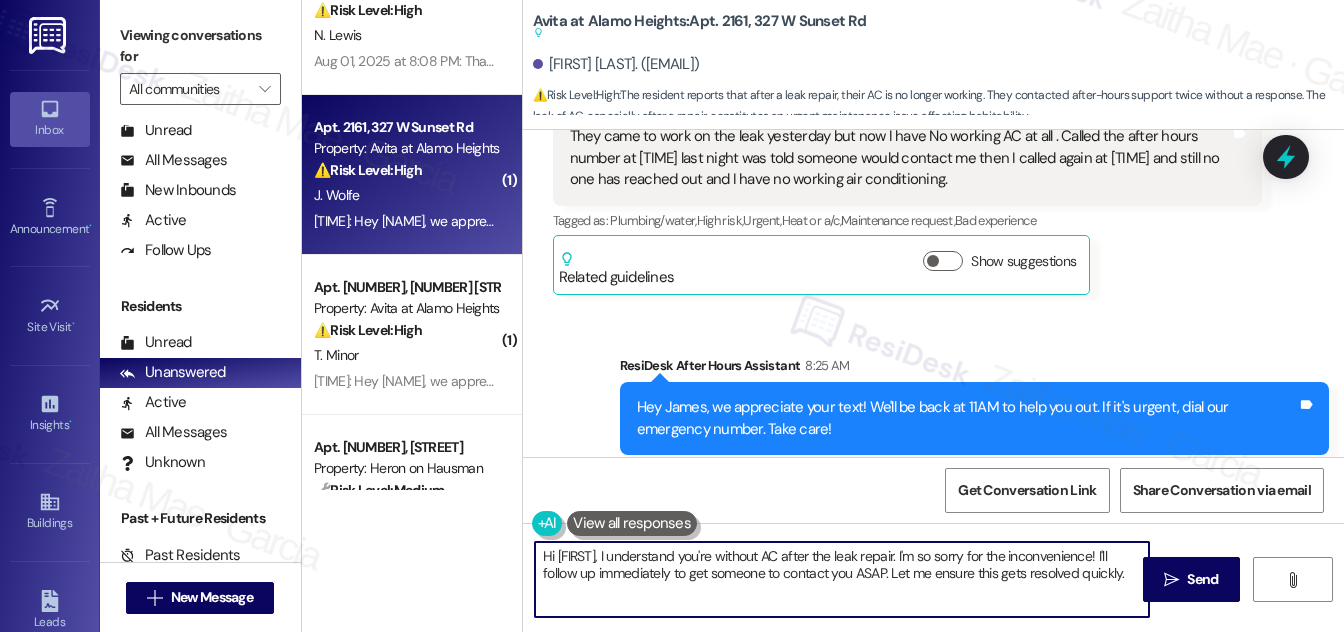 click on "Hi {{first_name}}, I understand you're without AC after the leak repair. I'm so sorry for the inconvenience! I'll follow up immediately to get someone to contact you ASAP. Let me ensure this gets resolved quickly." at bounding box center [842, 579] 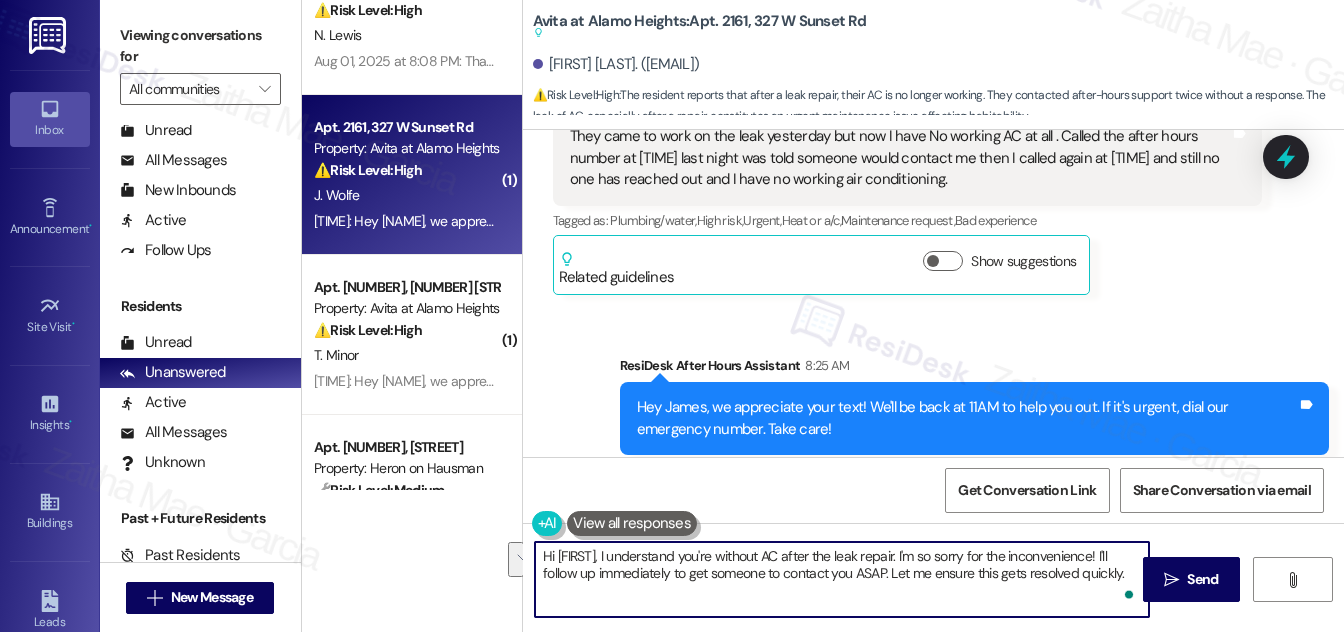 drag, startPoint x: 892, startPoint y: 573, endPoint x: 914, endPoint y: 591, distance: 28.42534 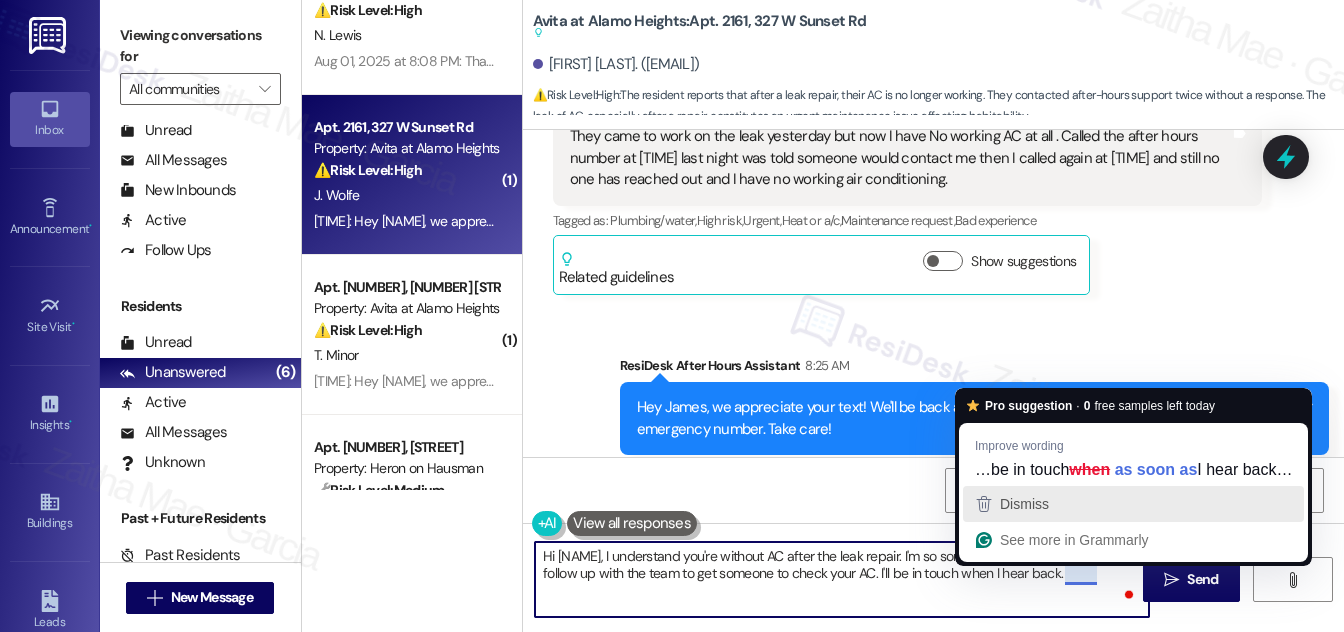click on "Dismiss" at bounding box center (1133, 504) 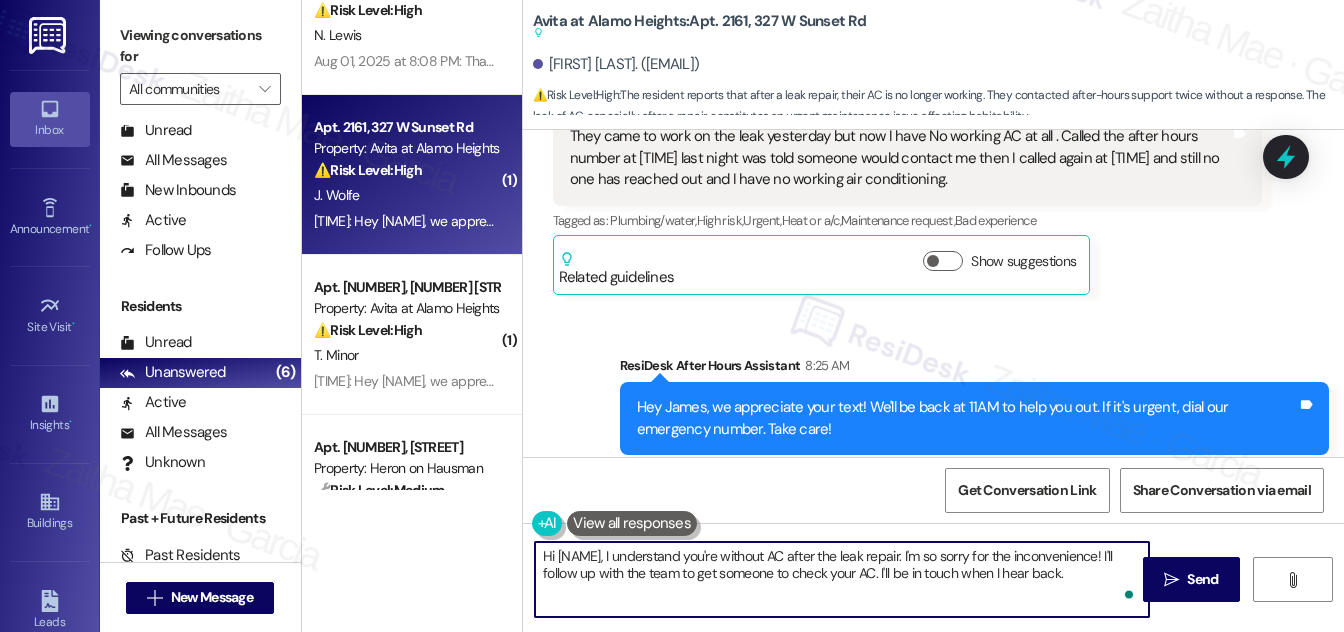 click on "Hi {{first_name}}, I understand you're without AC after the leak repair. I'm so sorry for the inconvenience! I'll follow up with the team to get someone to check your AC. I'll be in touch when I hear back." at bounding box center (842, 579) 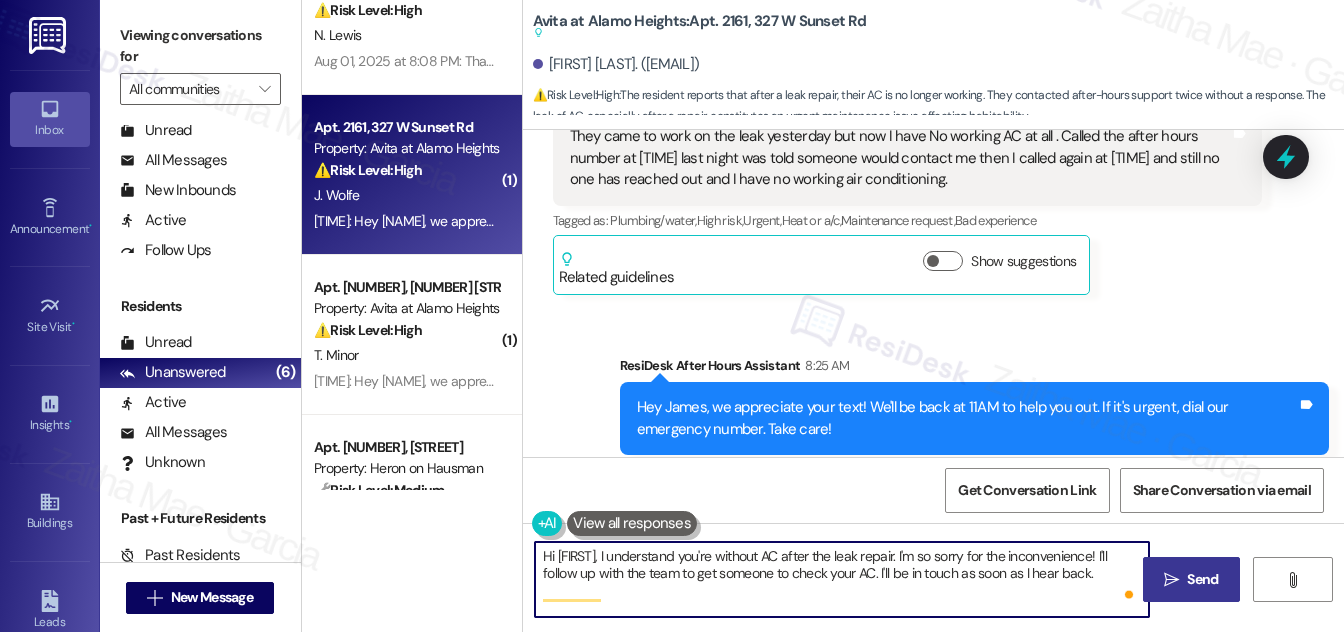 type on "Hi {{first_name}}, I understand you're without AC after the leak repair. I'm so sorry for the inconvenience! I'll follow up with the team to get someone to check your AC. I'll be in touch as soon as I hear back." 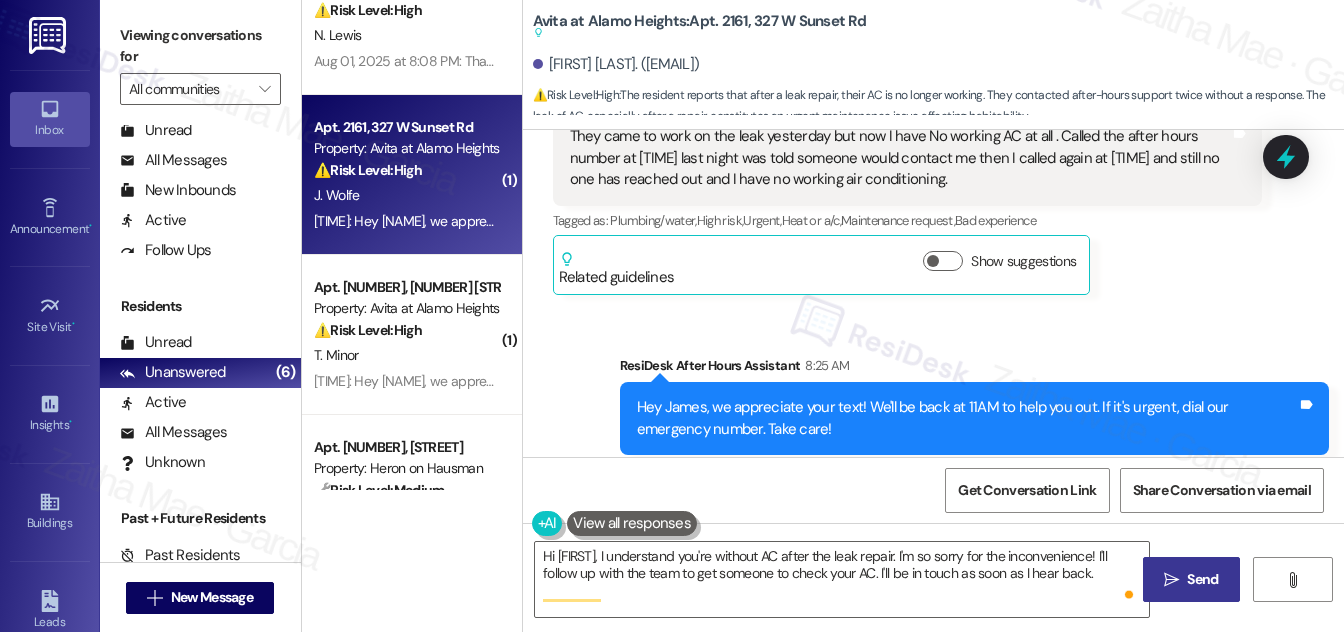 click on "Send" at bounding box center (1202, 579) 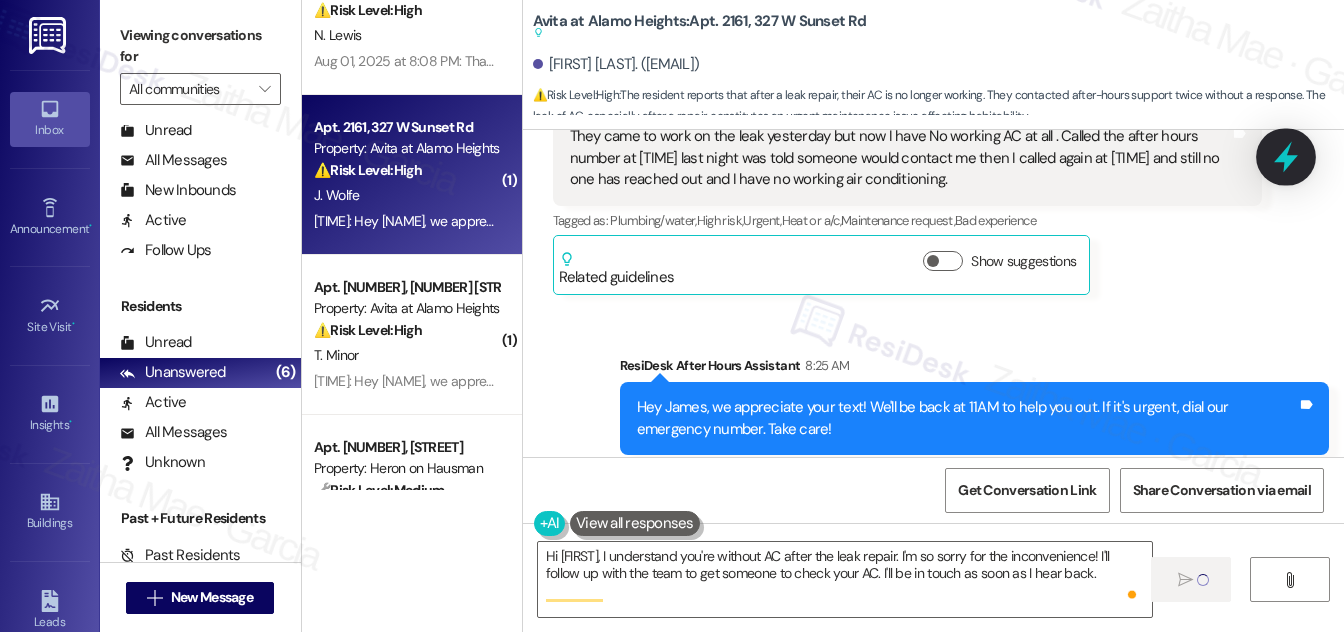 type 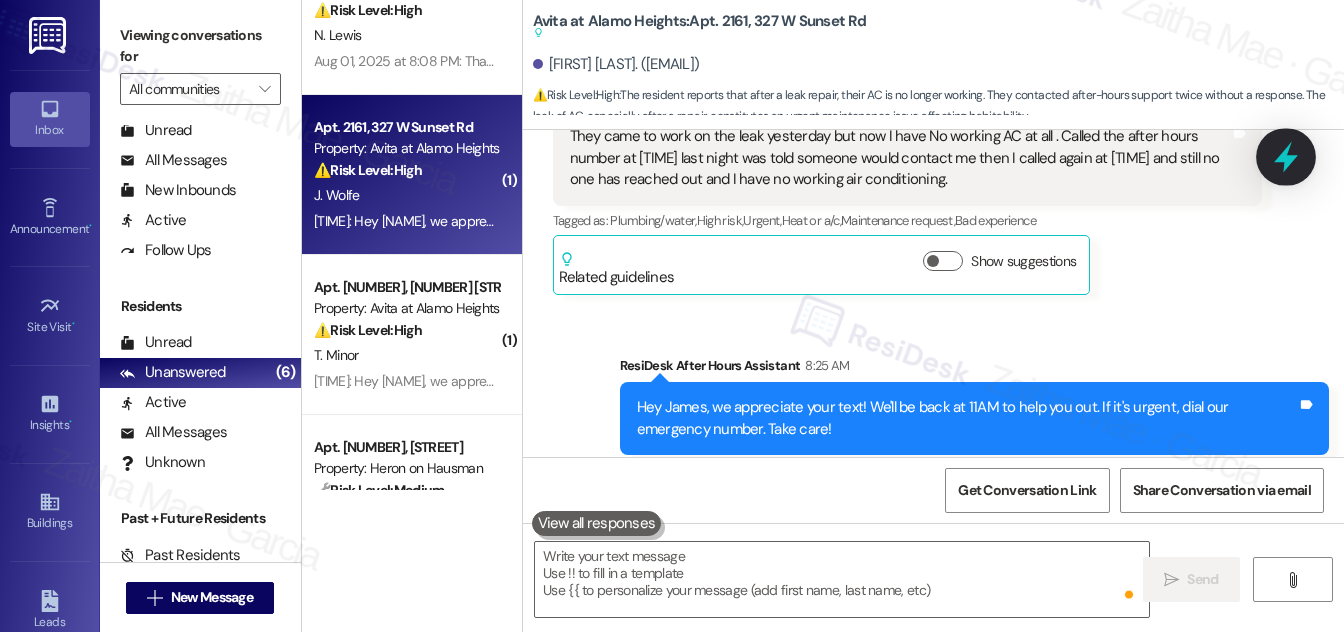click 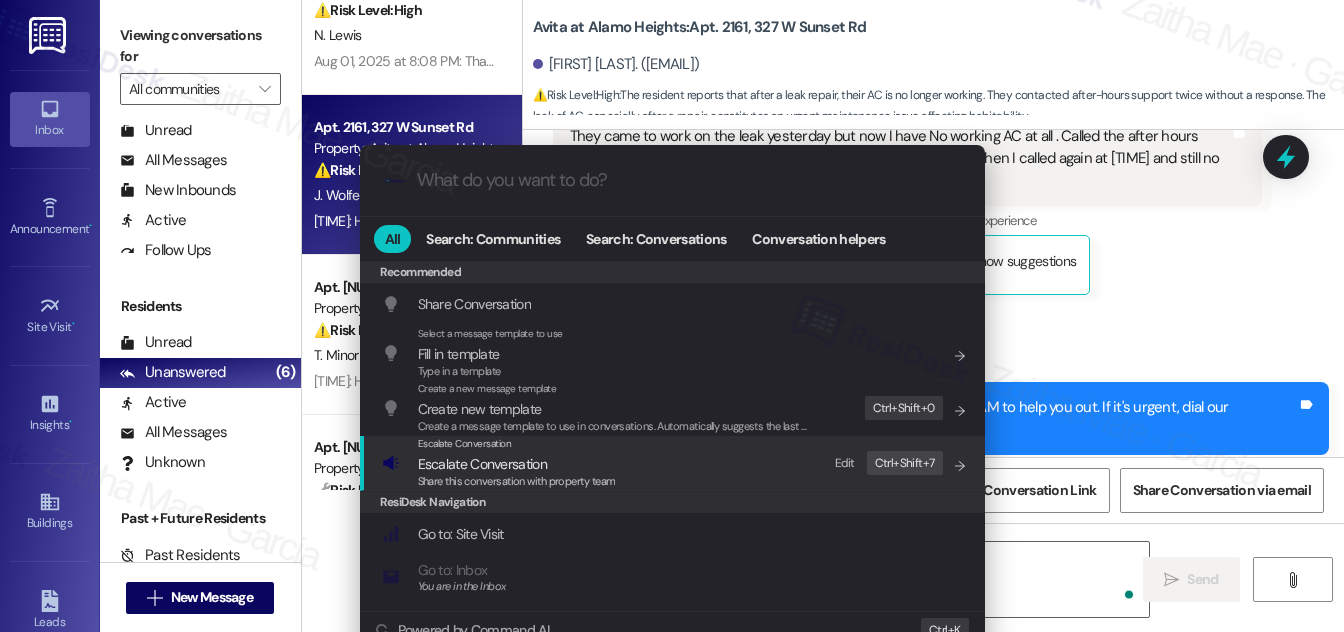 scroll, scrollTop: 7895, scrollLeft: 0, axis: vertical 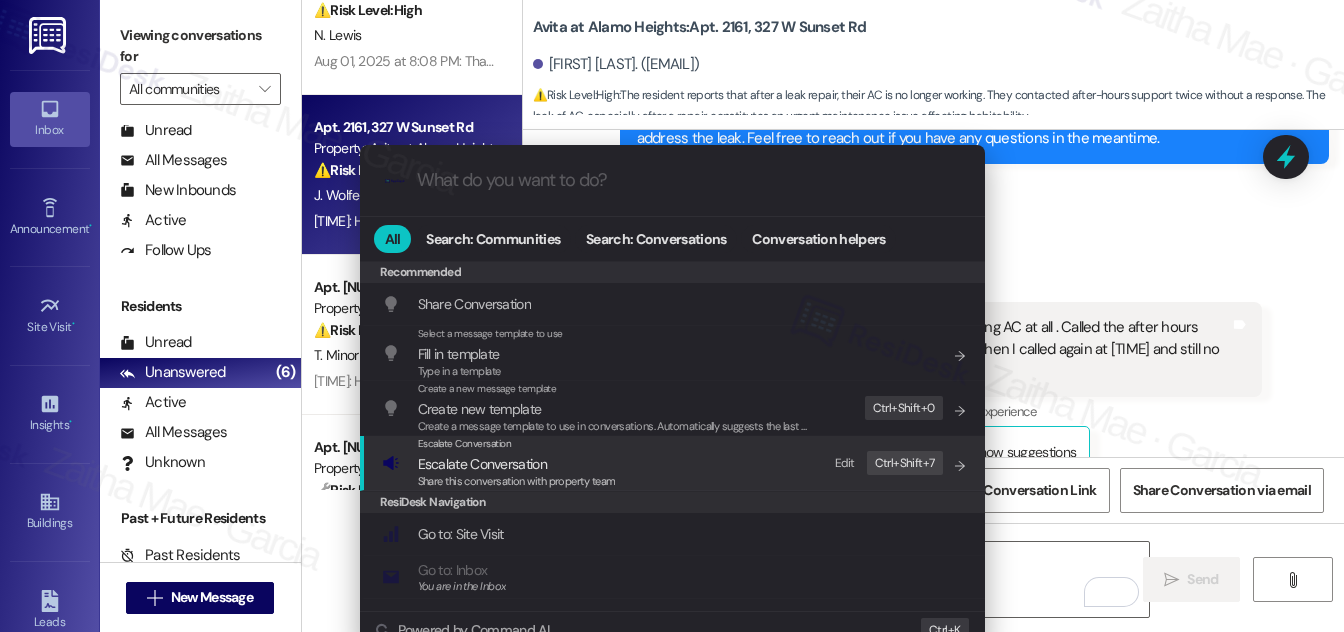 click on "Escalate Conversation" at bounding box center [482, 464] 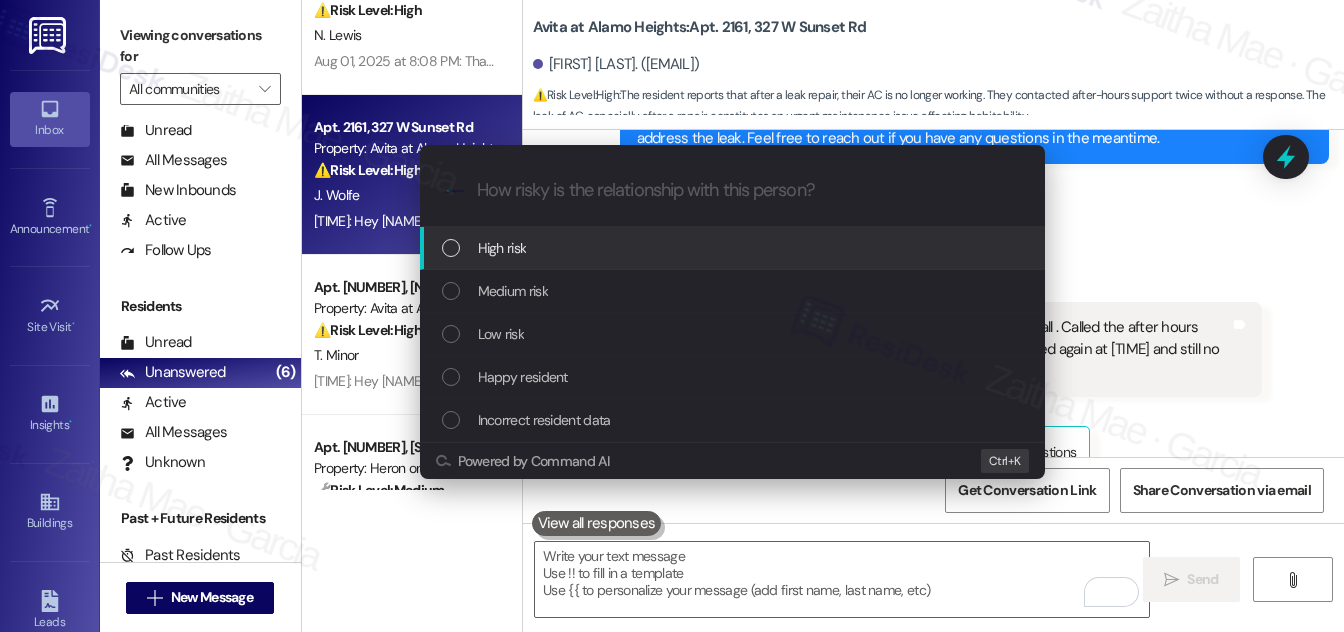click on "High risk" at bounding box center [734, 248] 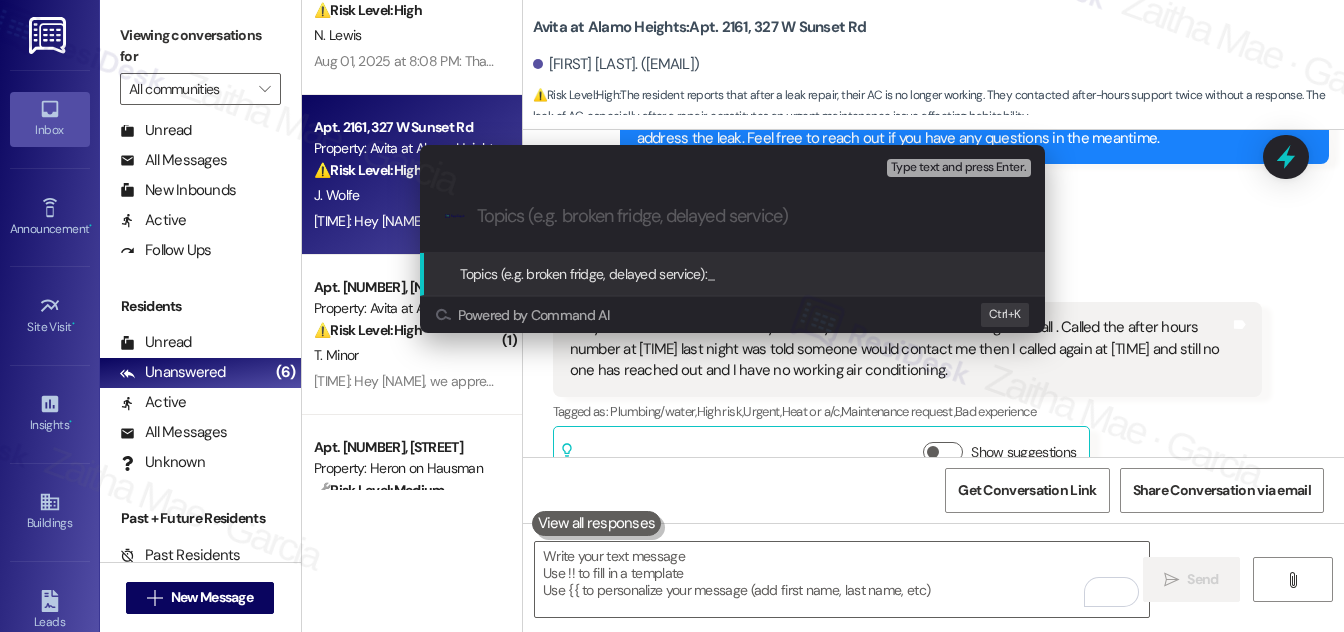 click on "Escalate Conversation High risk Topics (e.g. broken fridge, delayed service) Any messages to highlight in the email? Type text and press Enter. .cls-1{fill:#0a055f;}.cls-2{fill:#0cc4c4;} resideskLogoBlueOrange Topics (e.g. broken fridge, delayed service):  _ Powered by Command AI Ctrl+ K" at bounding box center (672, 316) 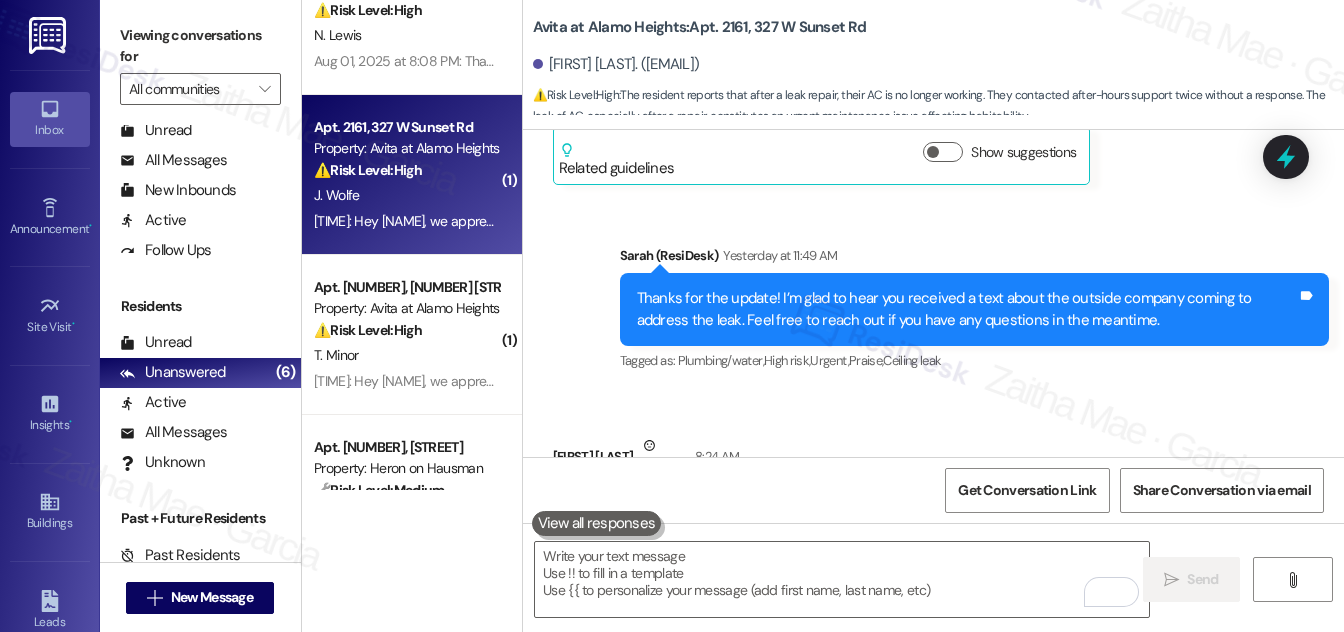 scroll, scrollTop: 7895, scrollLeft: 0, axis: vertical 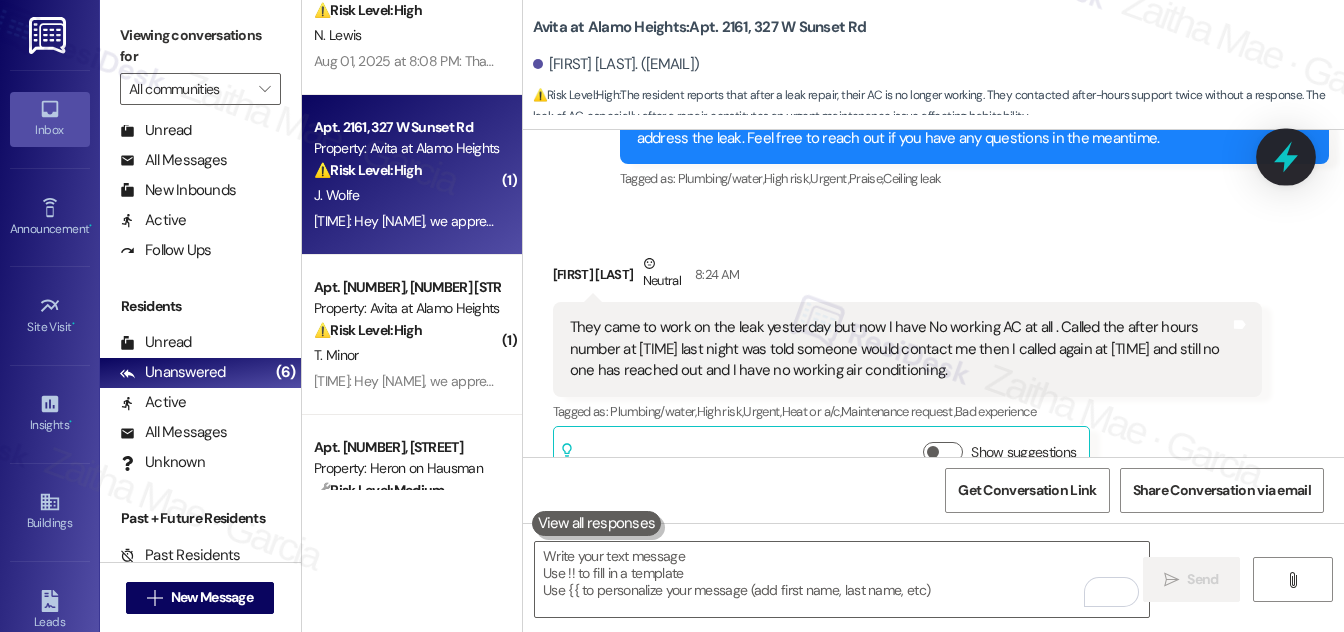 click 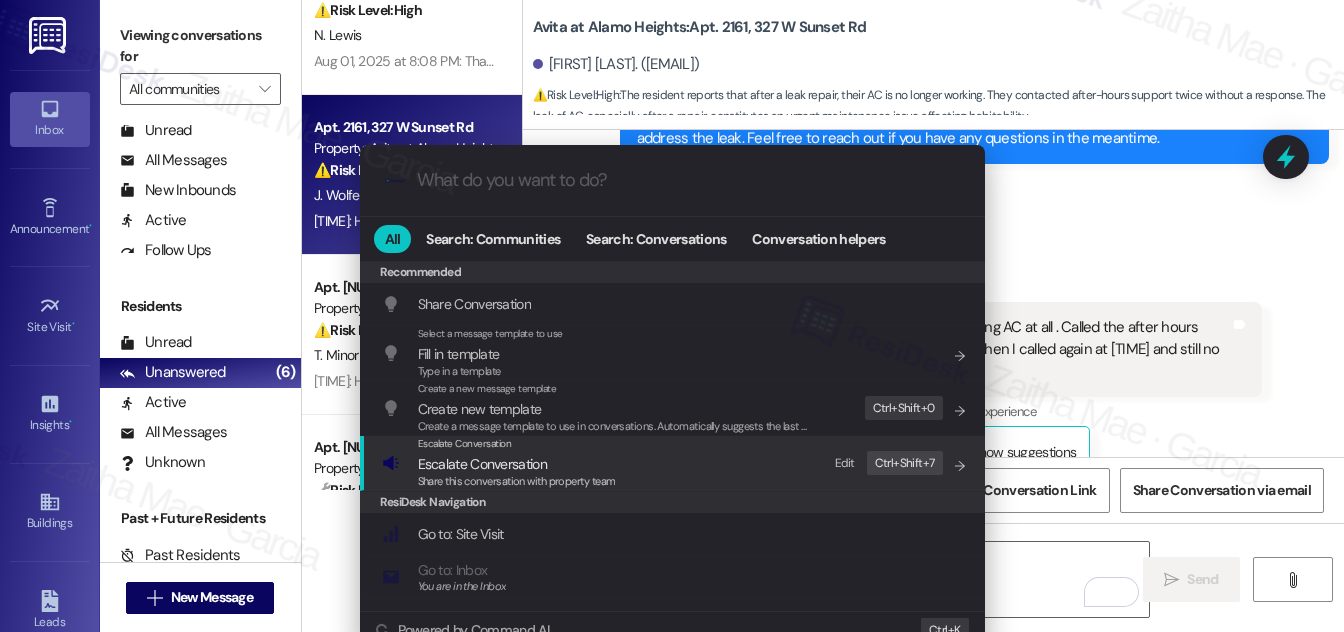 click on "Escalate Conversation" at bounding box center [482, 464] 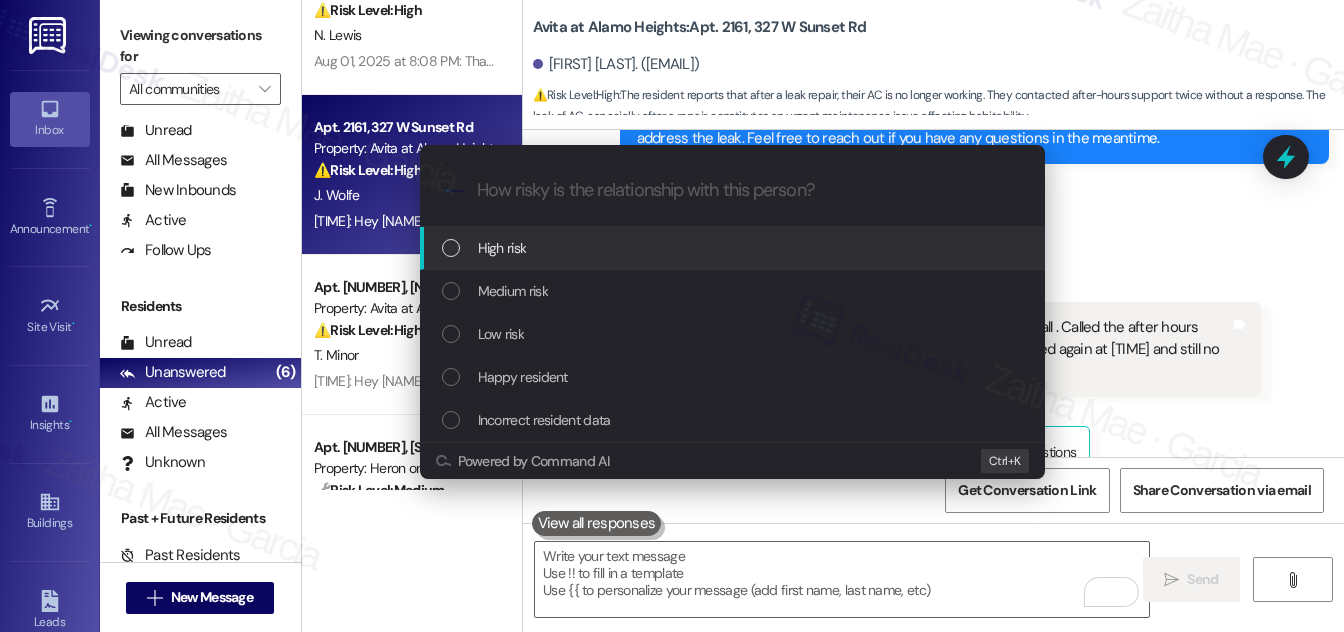 click on "High risk" at bounding box center (734, 248) 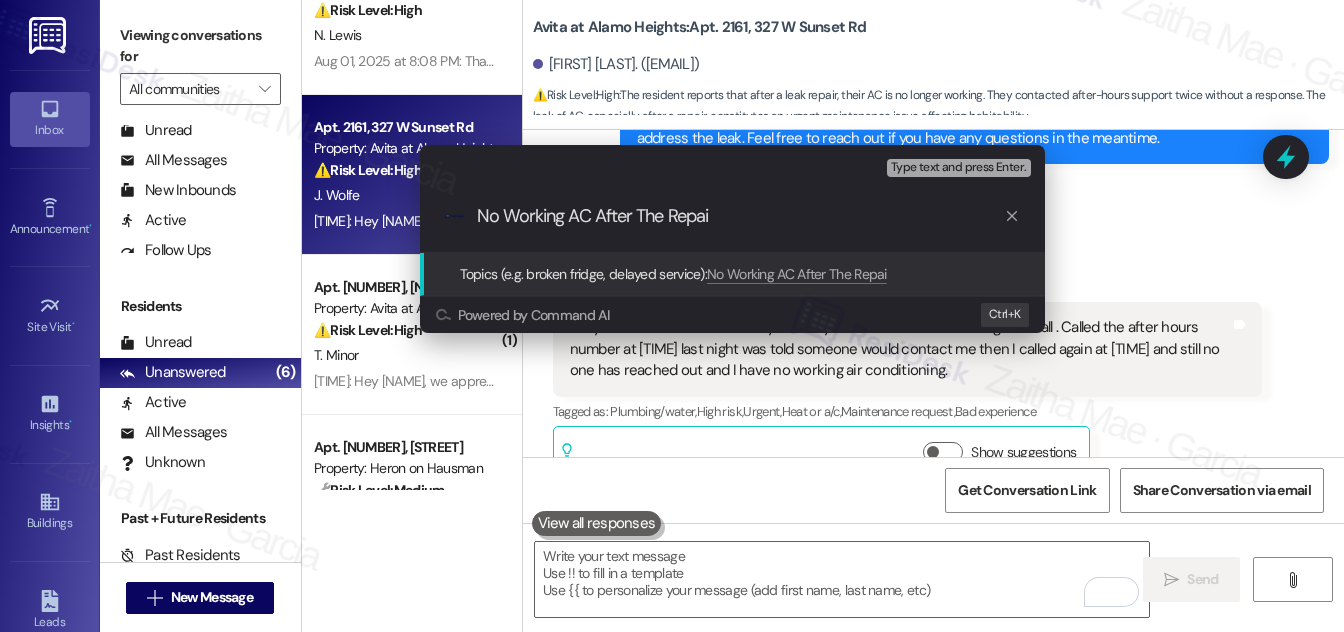 type on "No Working AC After The Repair" 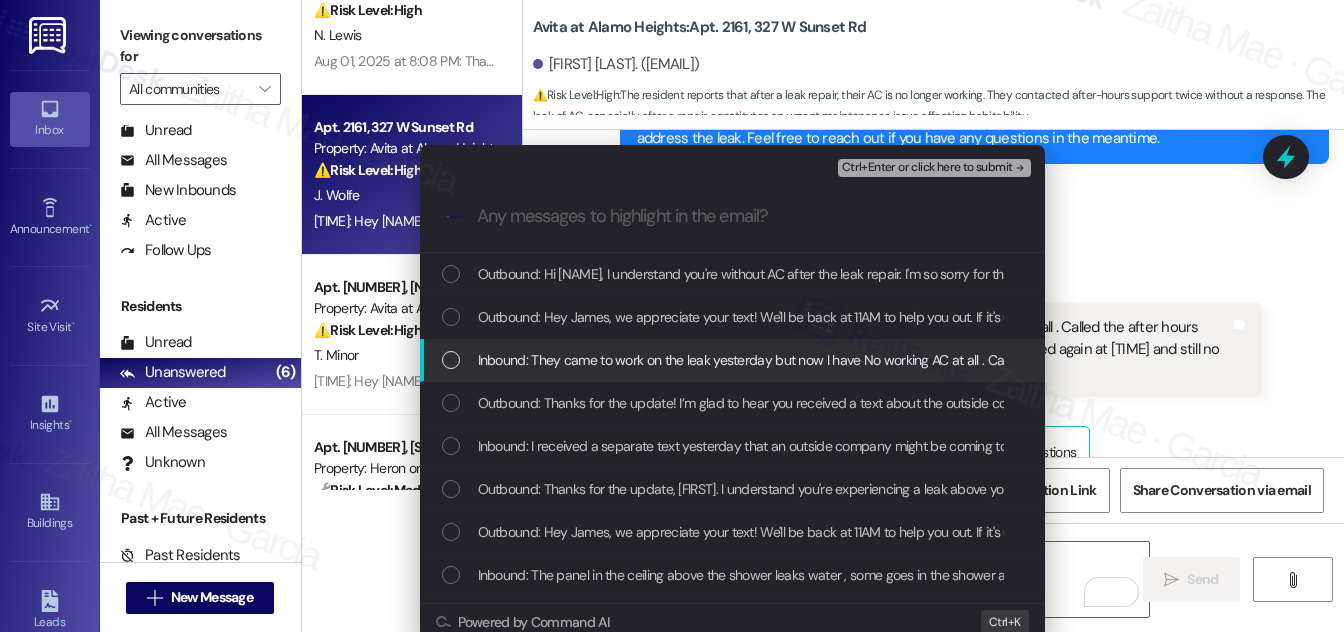 click at bounding box center (451, 360) 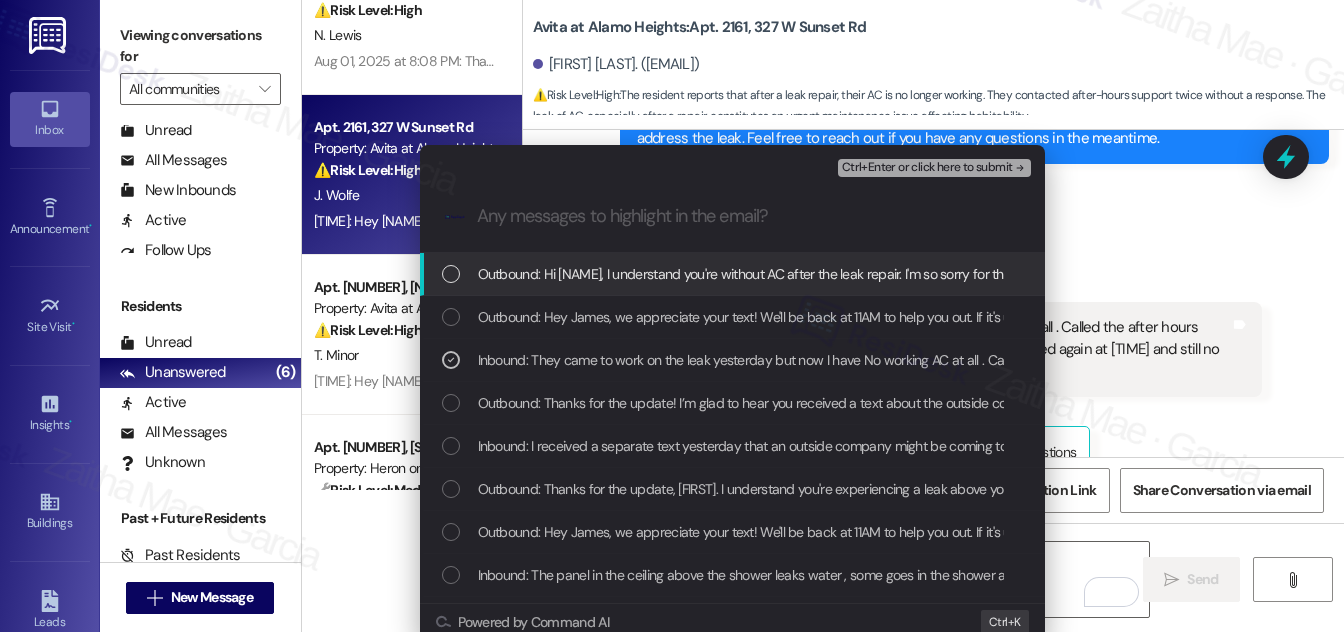 click on "Ctrl+Enter or click here to submit" at bounding box center [927, 168] 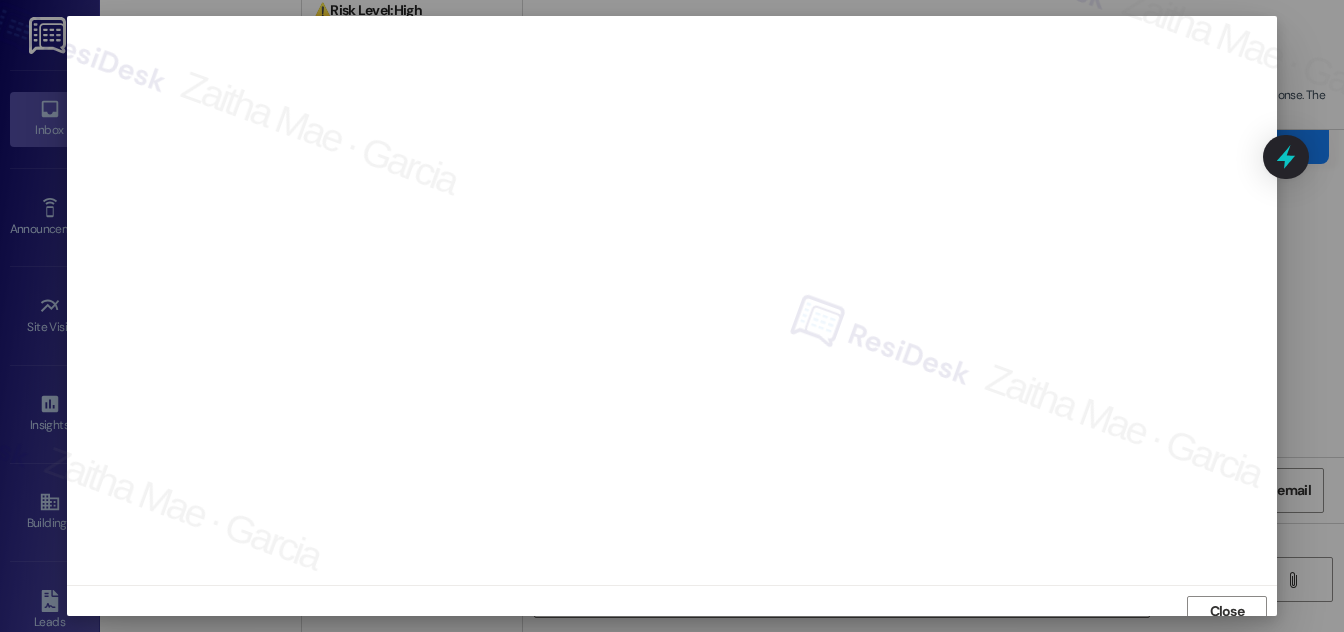 scroll, scrollTop: 11, scrollLeft: 0, axis: vertical 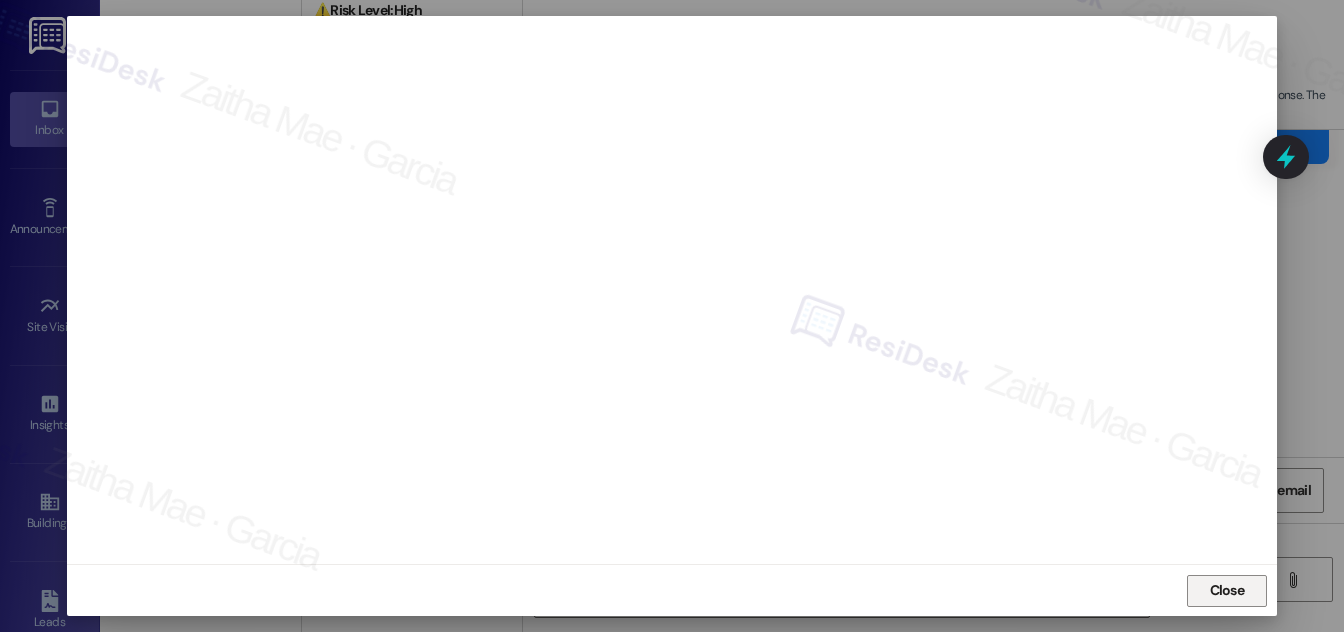 click on "Close" at bounding box center [1227, 590] 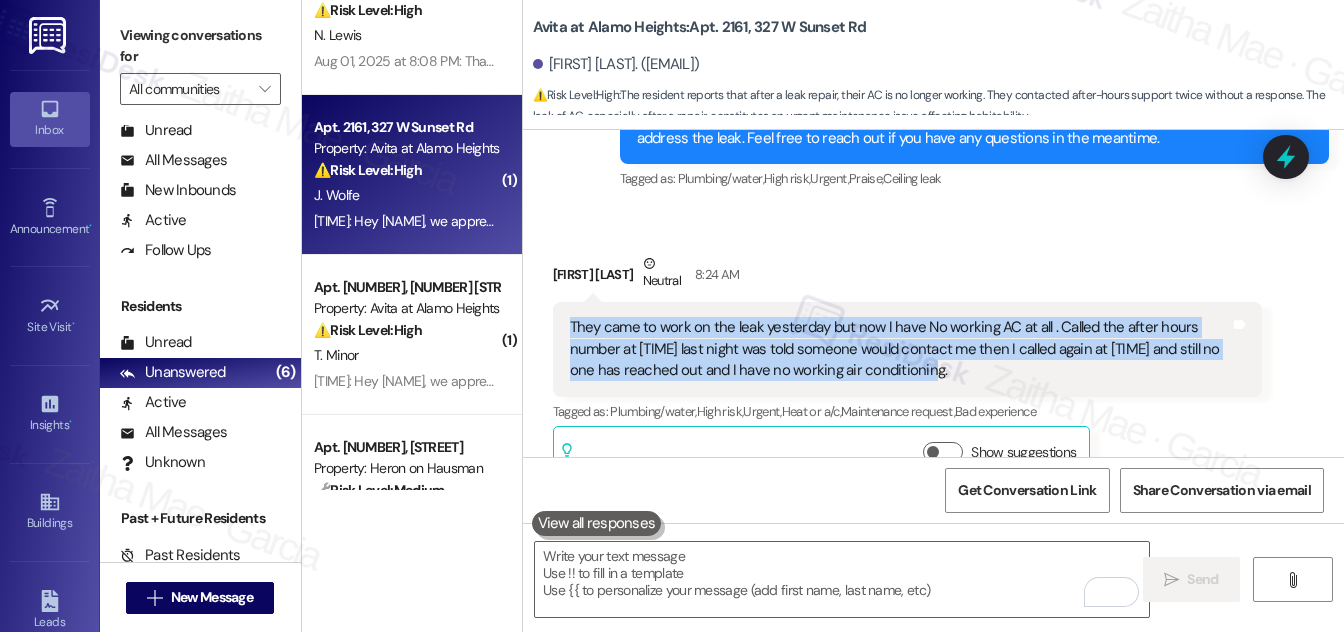 drag, startPoint x: 563, startPoint y: 279, endPoint x: 1010, endPoint y: 338, distance: 450.87692 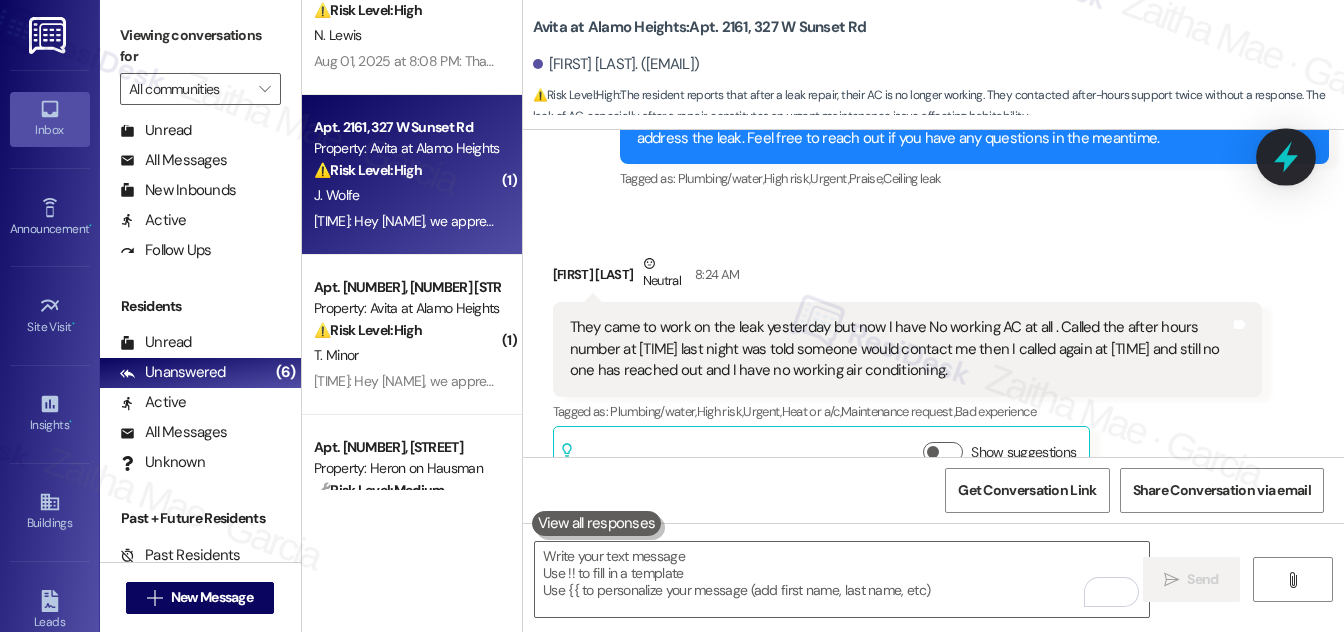 click 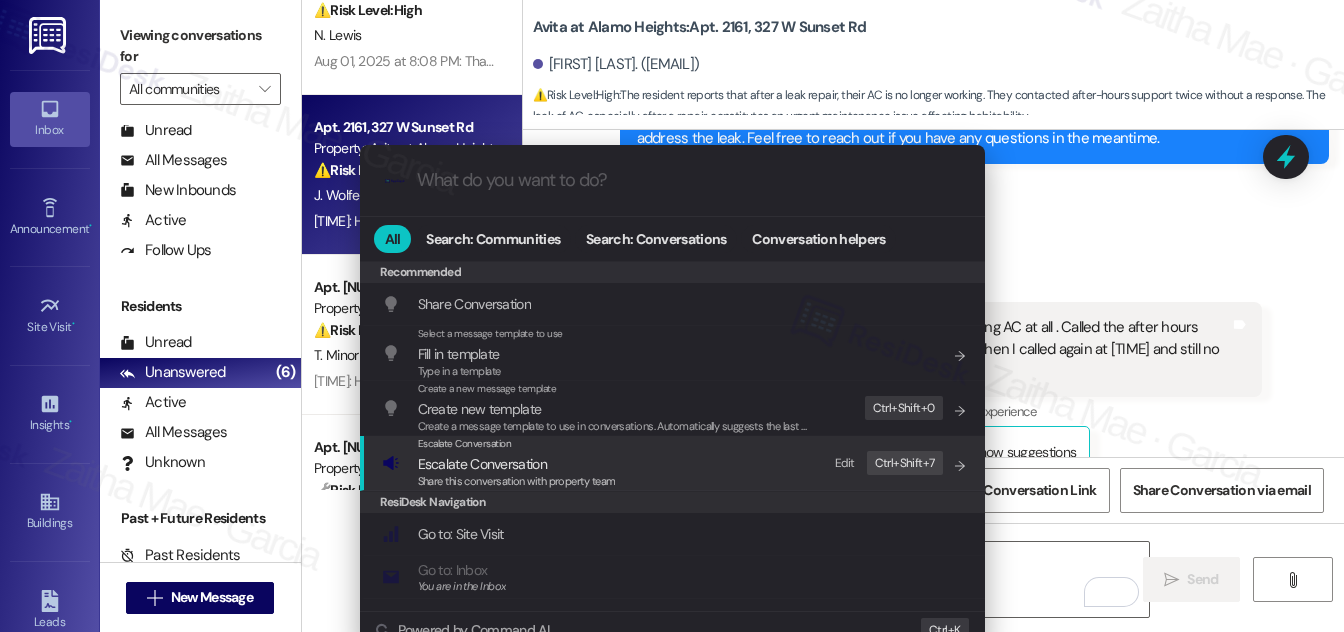 click on "Escalate Conversation" at bounding box center (482, 464) 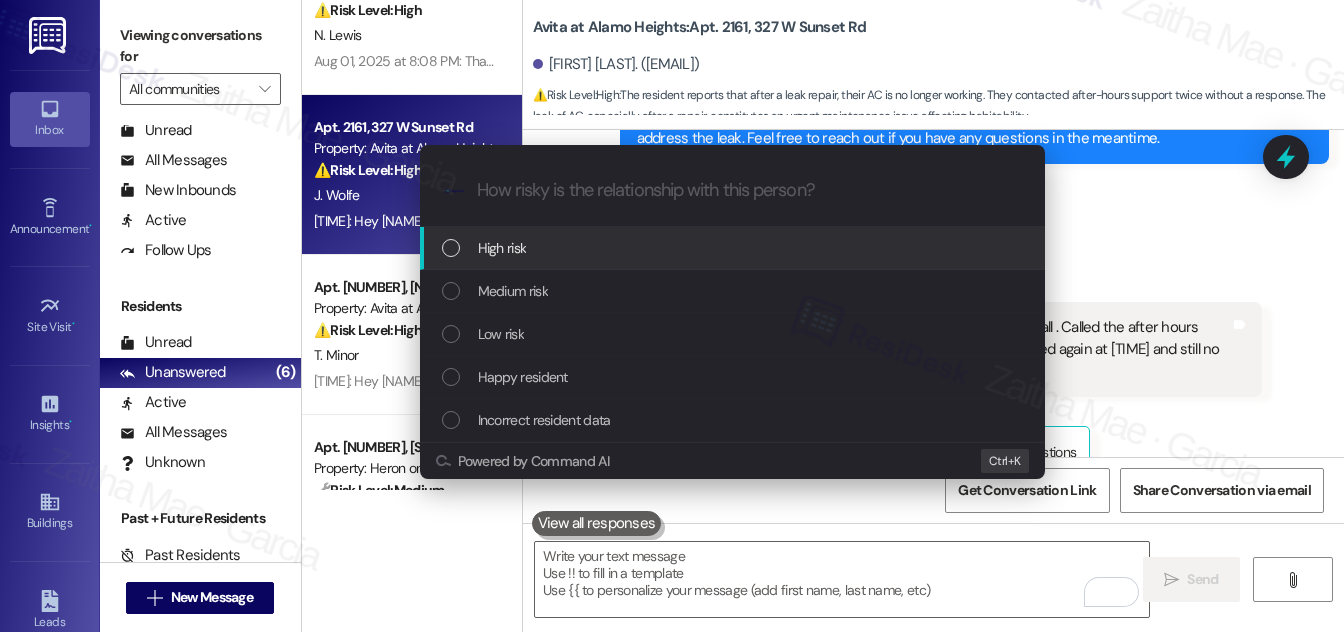 click on "High risk" at bounding box center [734, 248] 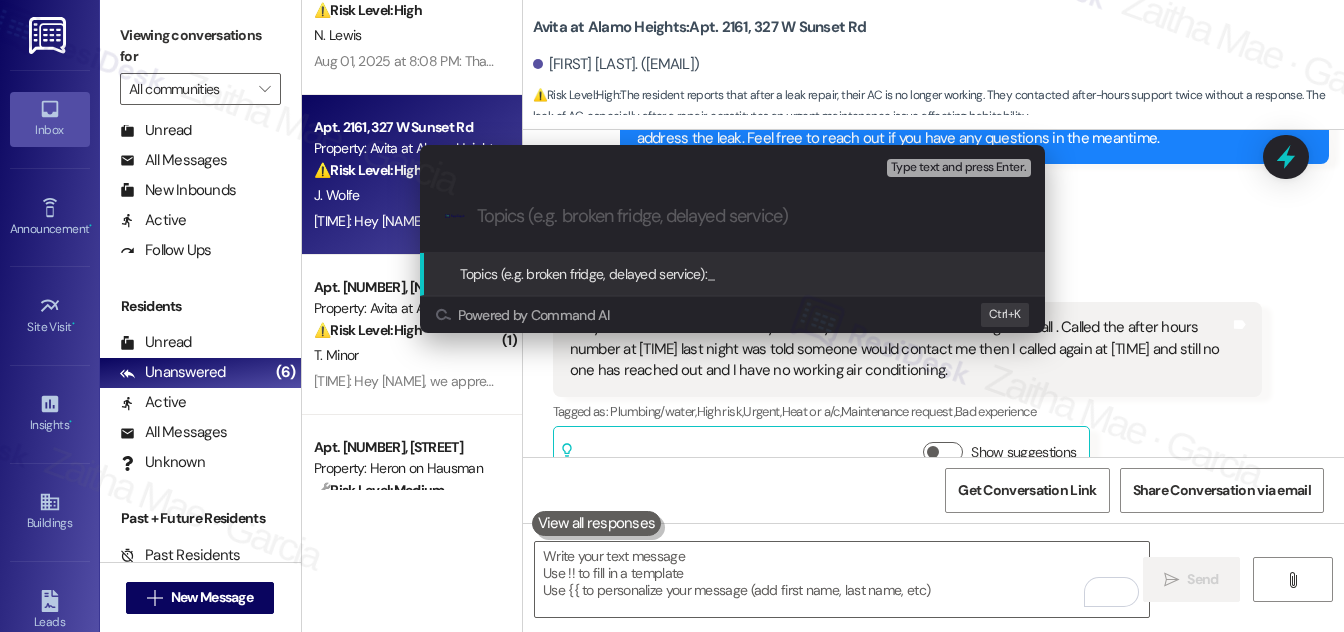 paste on "No Working A/C After Leak Repair Visit" 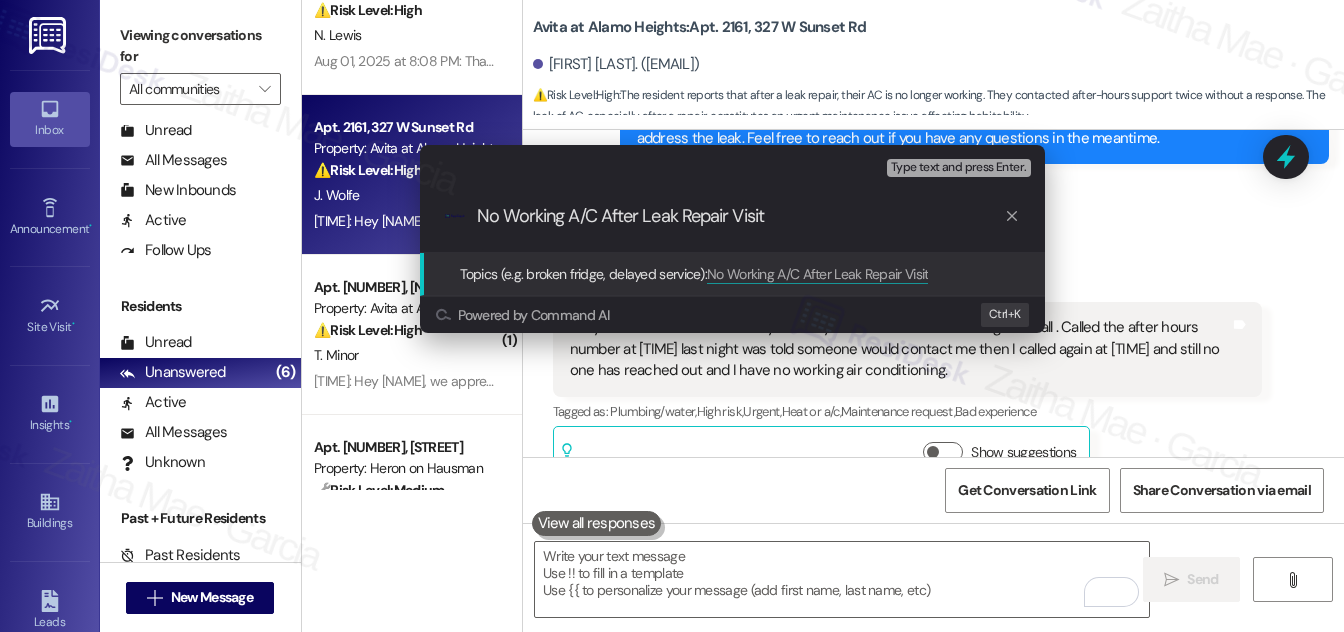 type 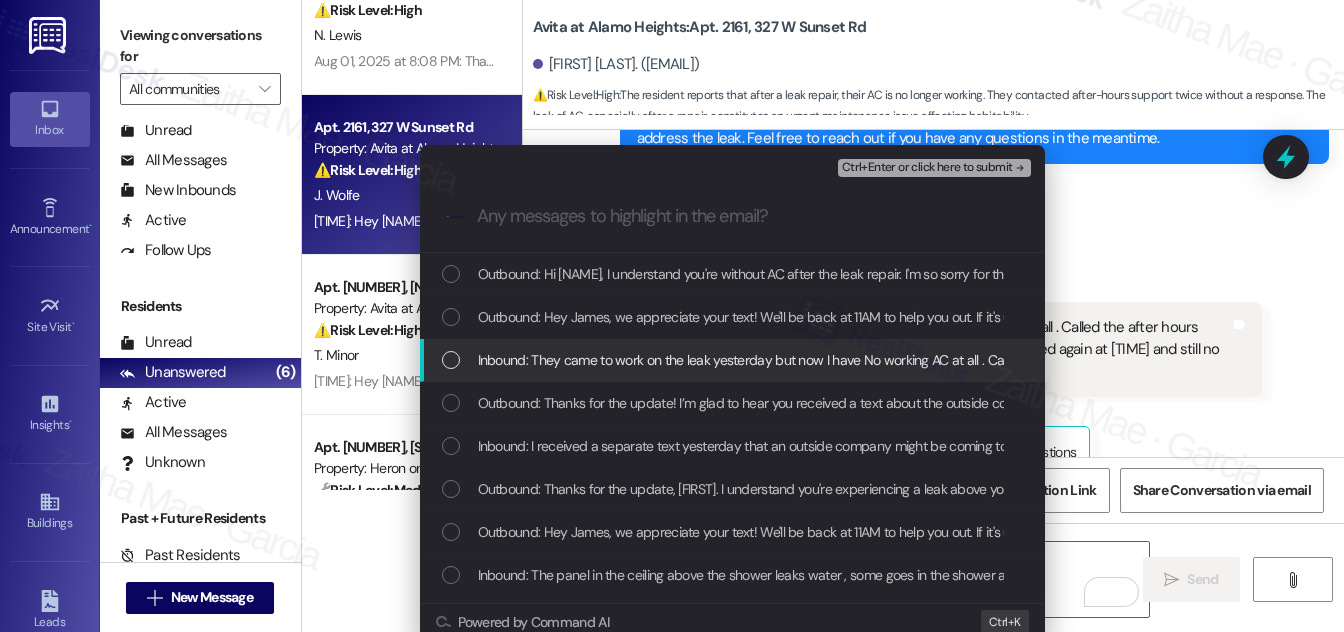 click on "Inbound: They came to work on the leak yesterday but now I have No working AC at all . Called the after hours number at 8PM last night was told someone would contact me then I called again at 9:30 PM and still no one has reached out and I have no working air conditioning." at bounding box center [734, 360] 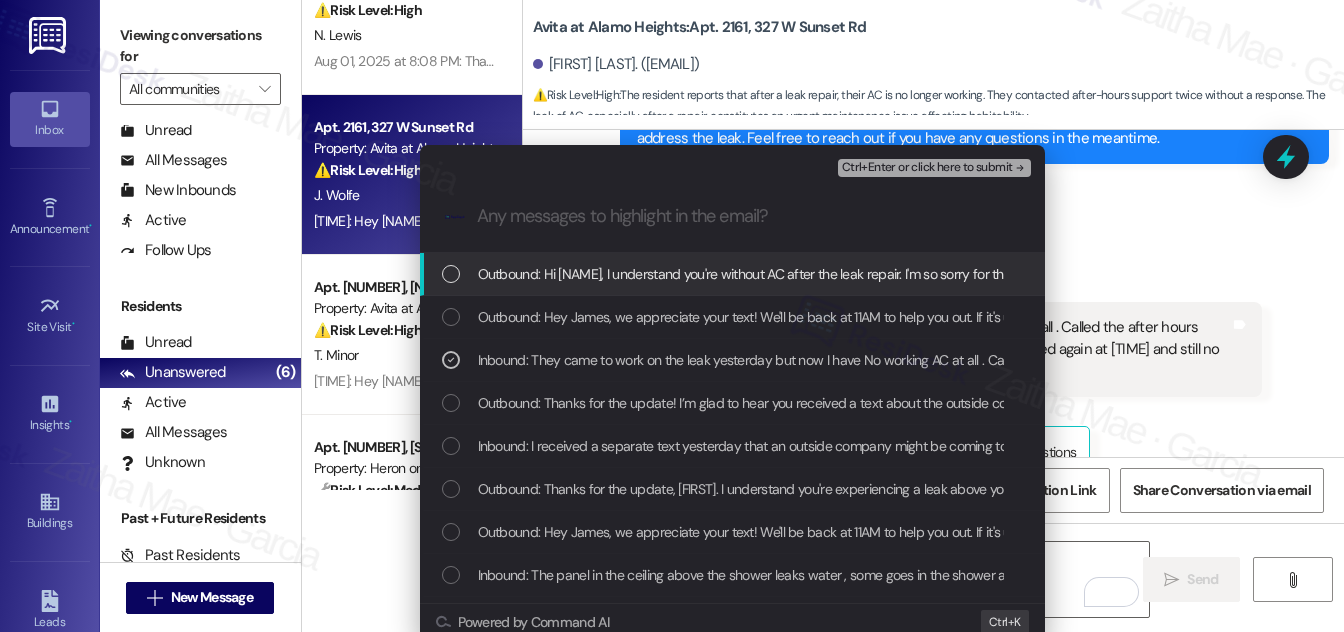 click on "Ctrl+Enter or click here to submit" at bounding box center [927, 168] 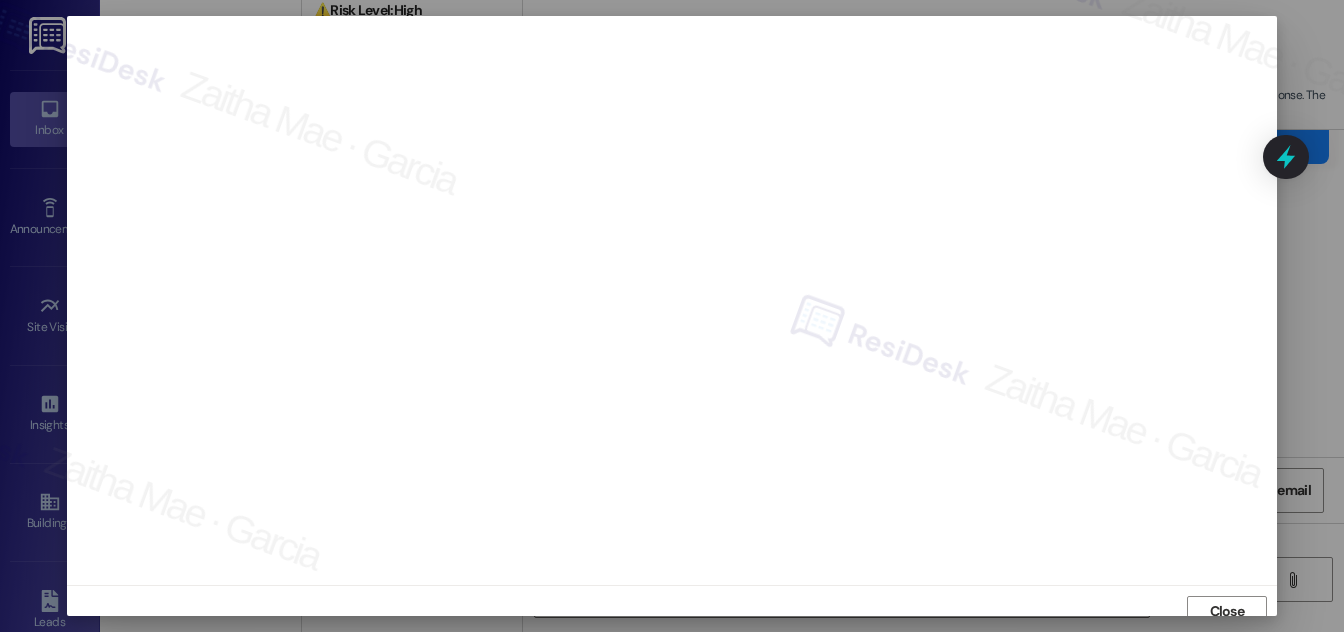 scroll, scrollTop: 11, scrollLeft: 0, axis: vertical 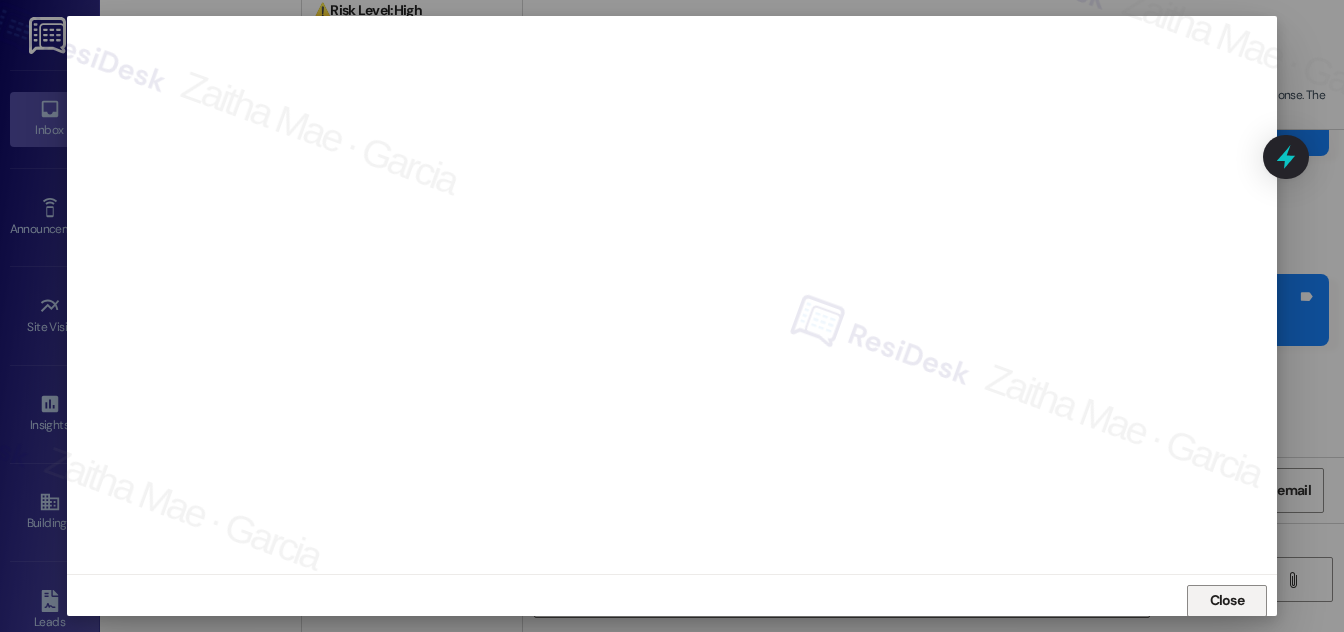 click on "Close" at bounding box center (1227, 600) 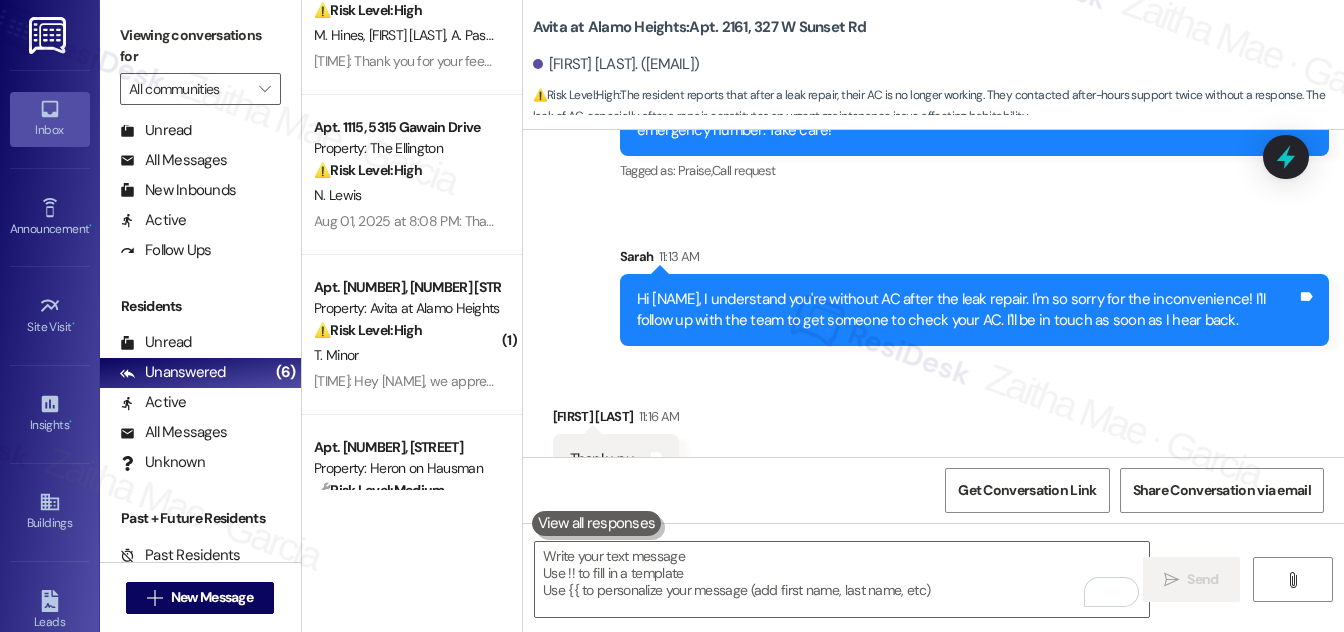 scroll, scrollTop: 8386, scrollLeft: 0, axis: vertical 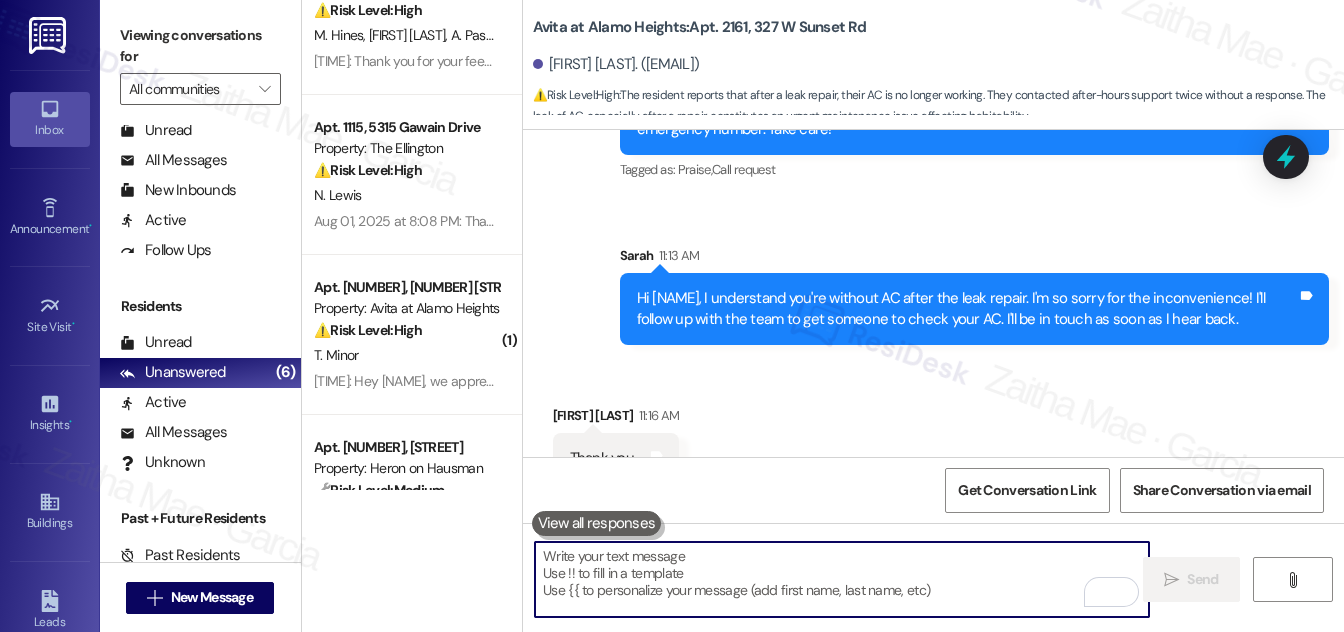 click at bounding box center (842, 579) 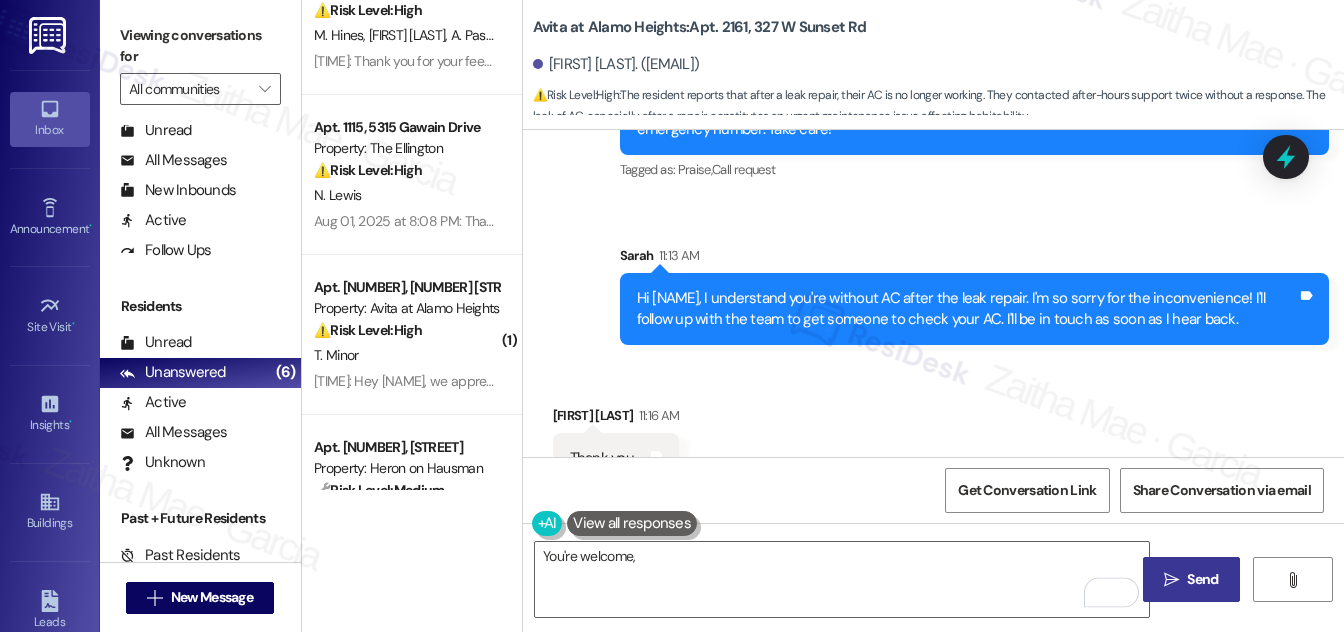 click on "James Wolfe 11:16 AM" at bounding box center [616, 419] 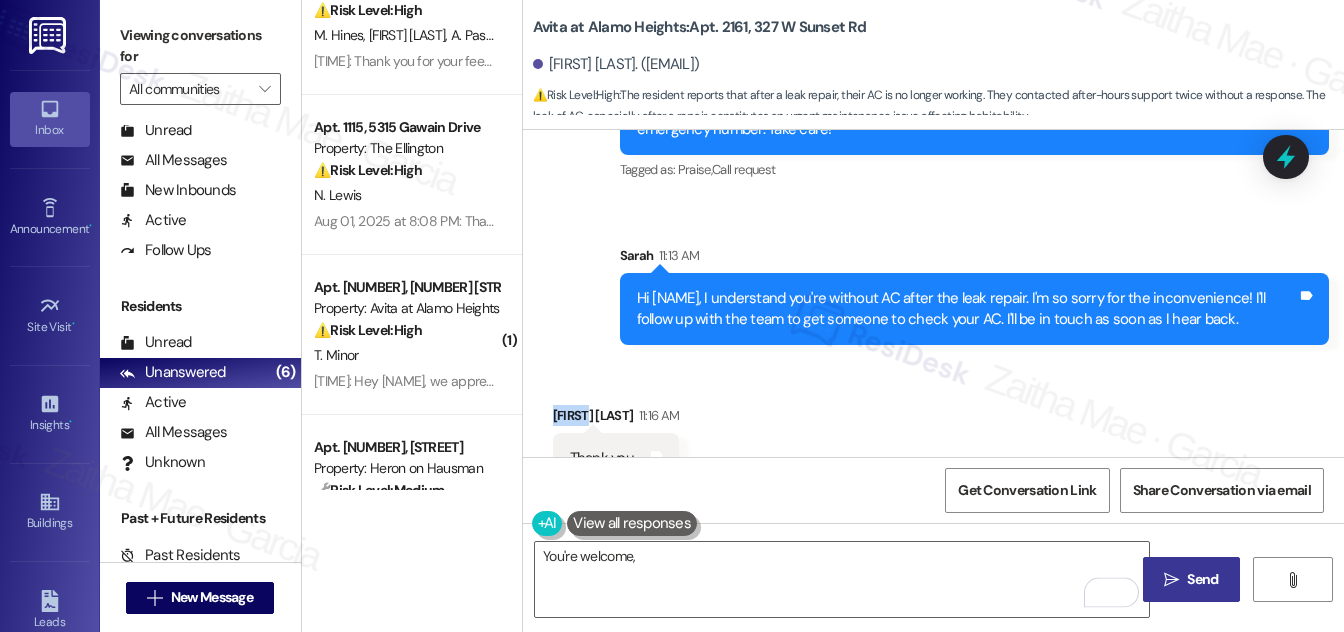click on "James Wolfe 11:16 AM" at bounding box center (616, 419) 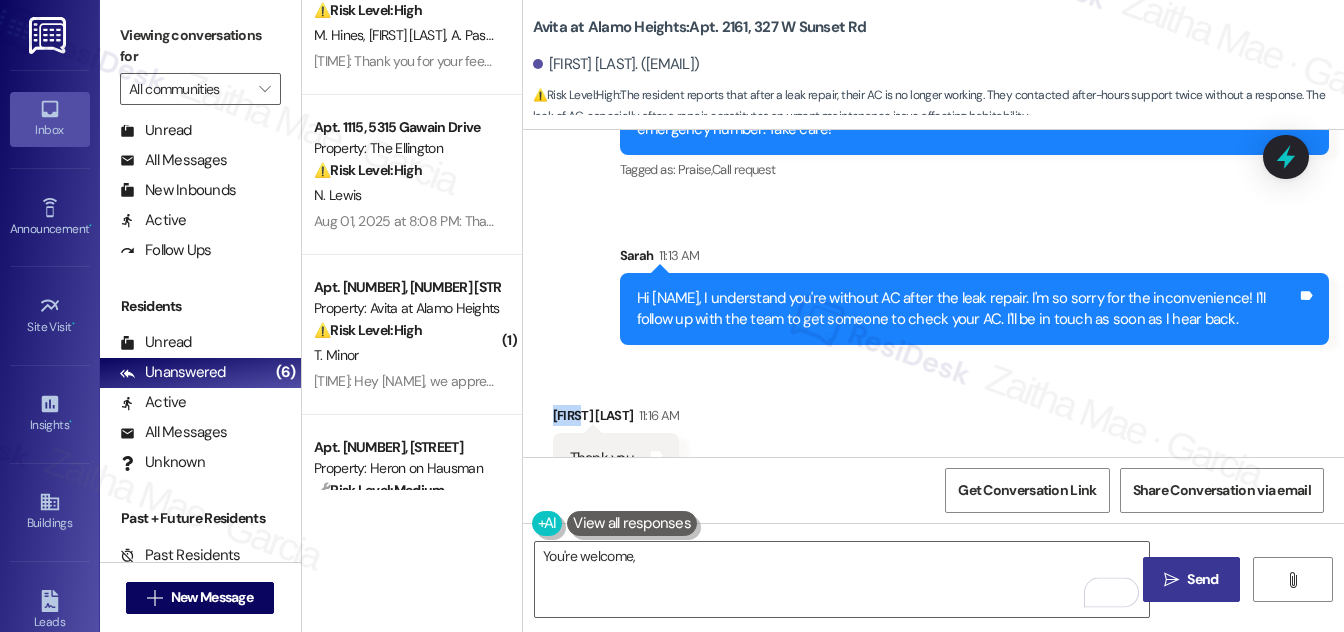 copy on "James" 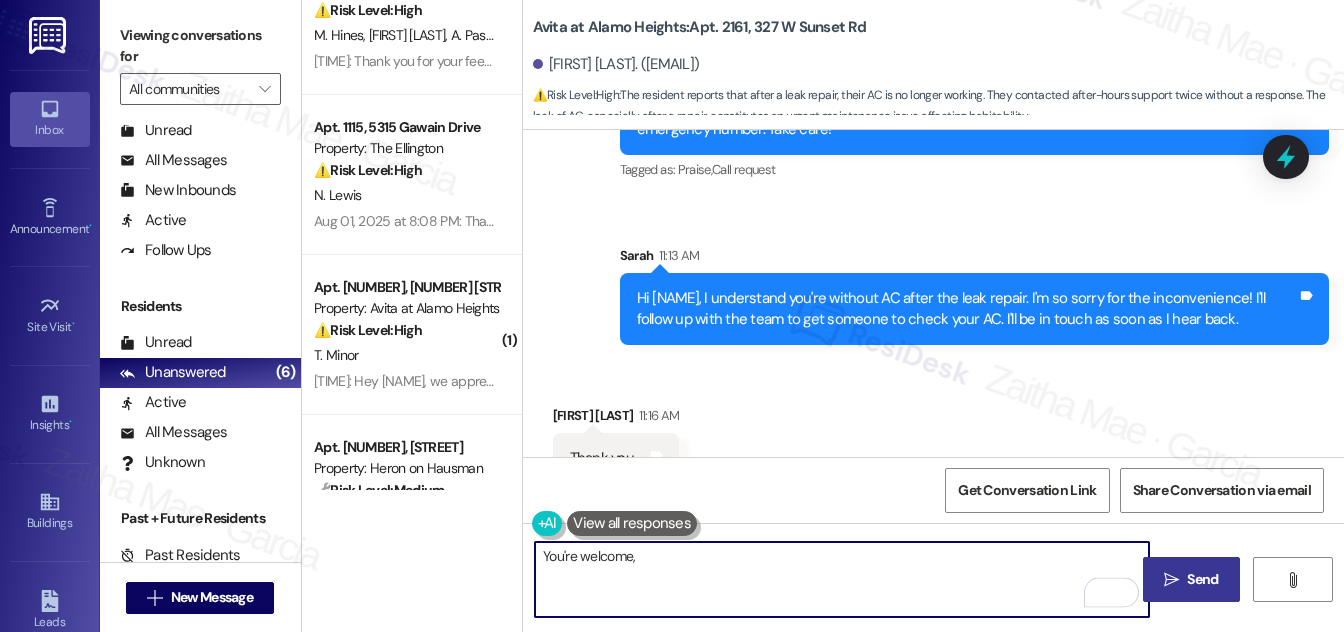 click on "You're welcome," at bounding box center [842, 579] 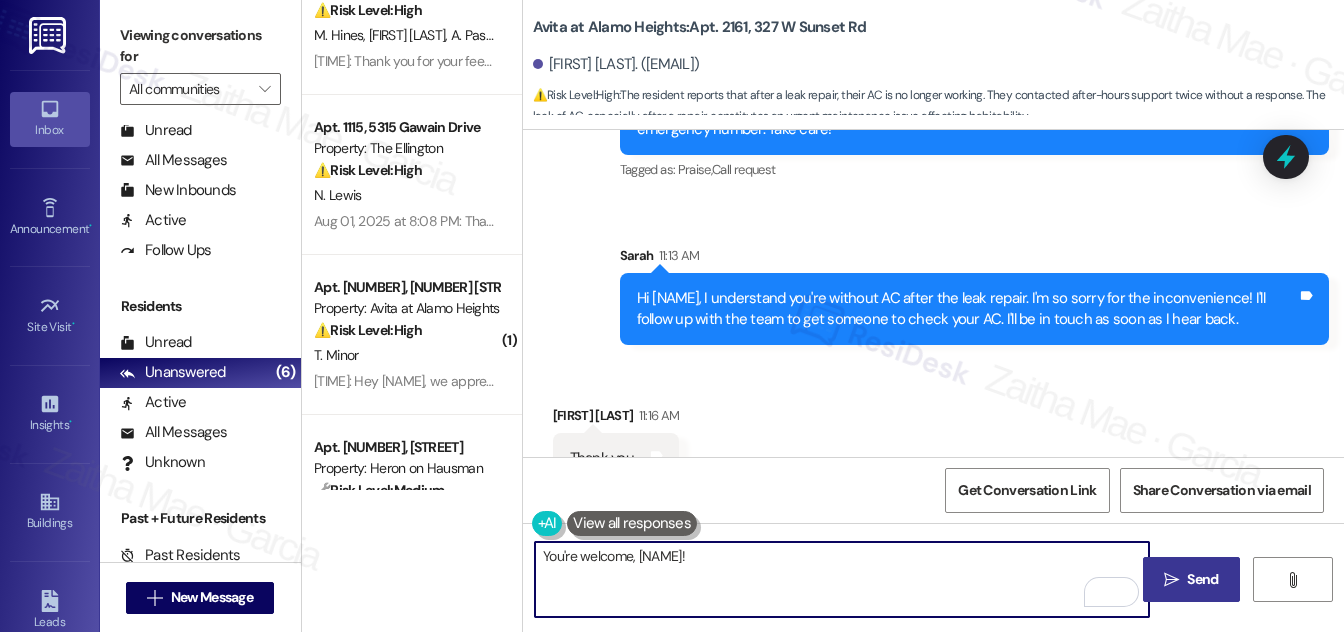 type on "You're welcome, James!" 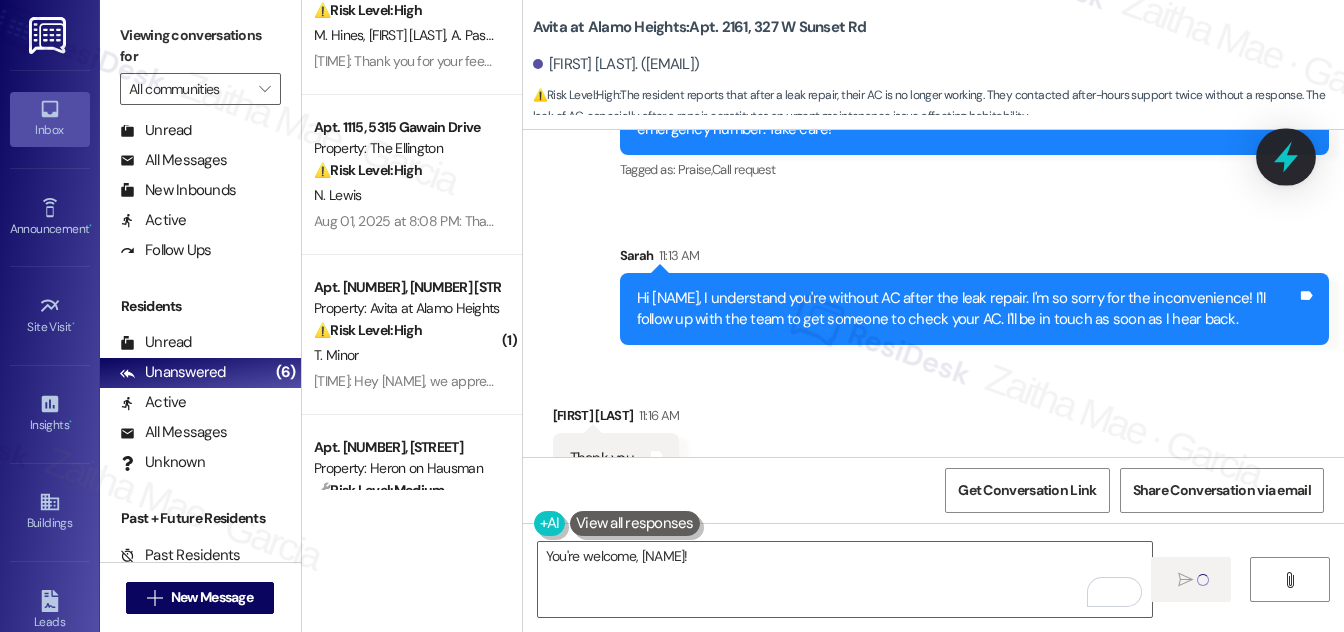 type 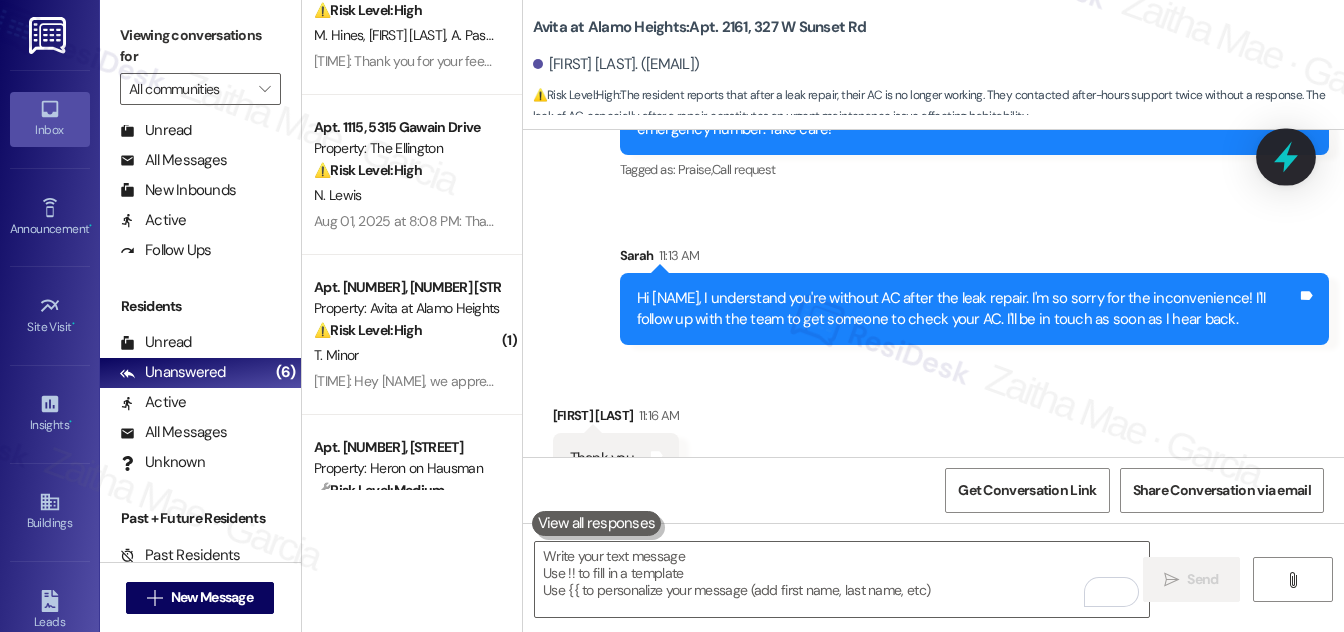 scroll, scrollTop: 8385, scrollLeft: 0, axis: vertical 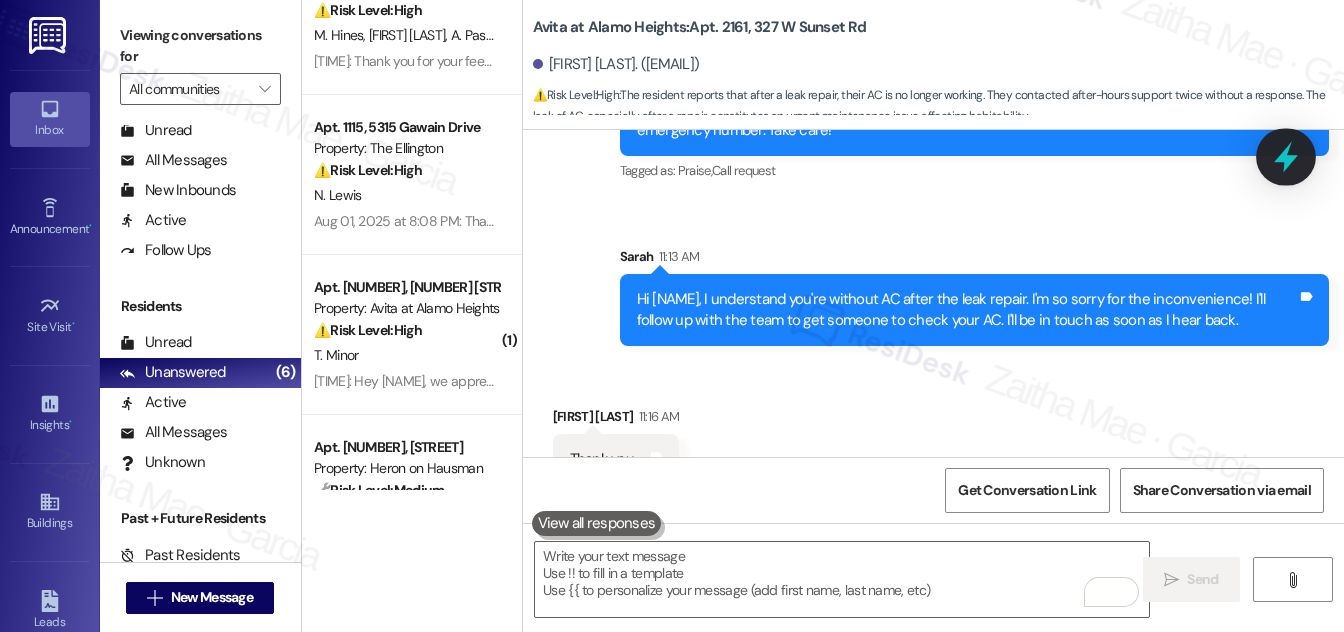 click 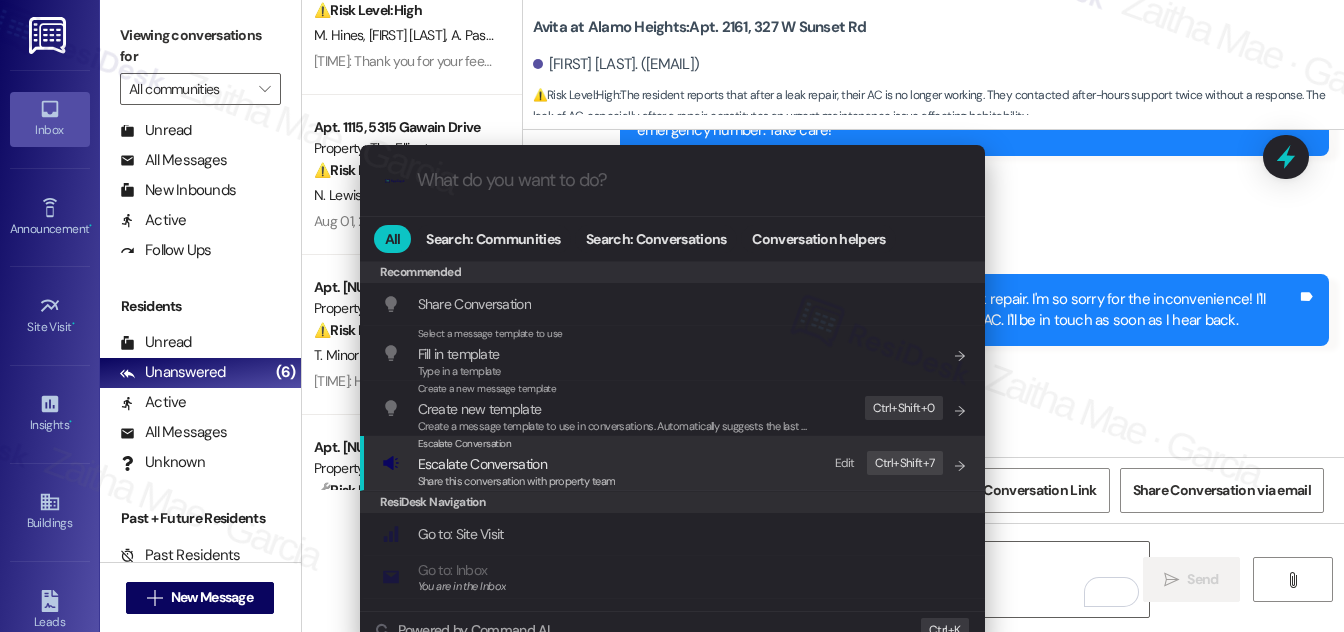 click on "Escalate Conversation" at bounding box center [482, 464] 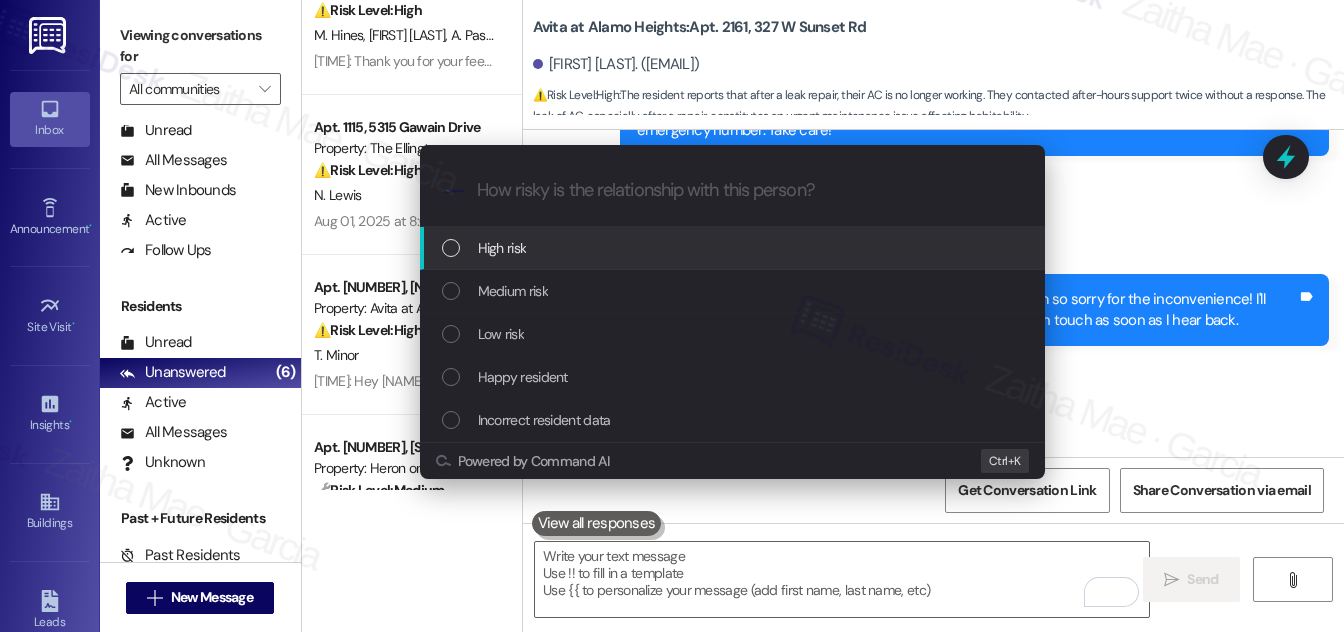 click on "High risk" at bounding box center (502, 248) 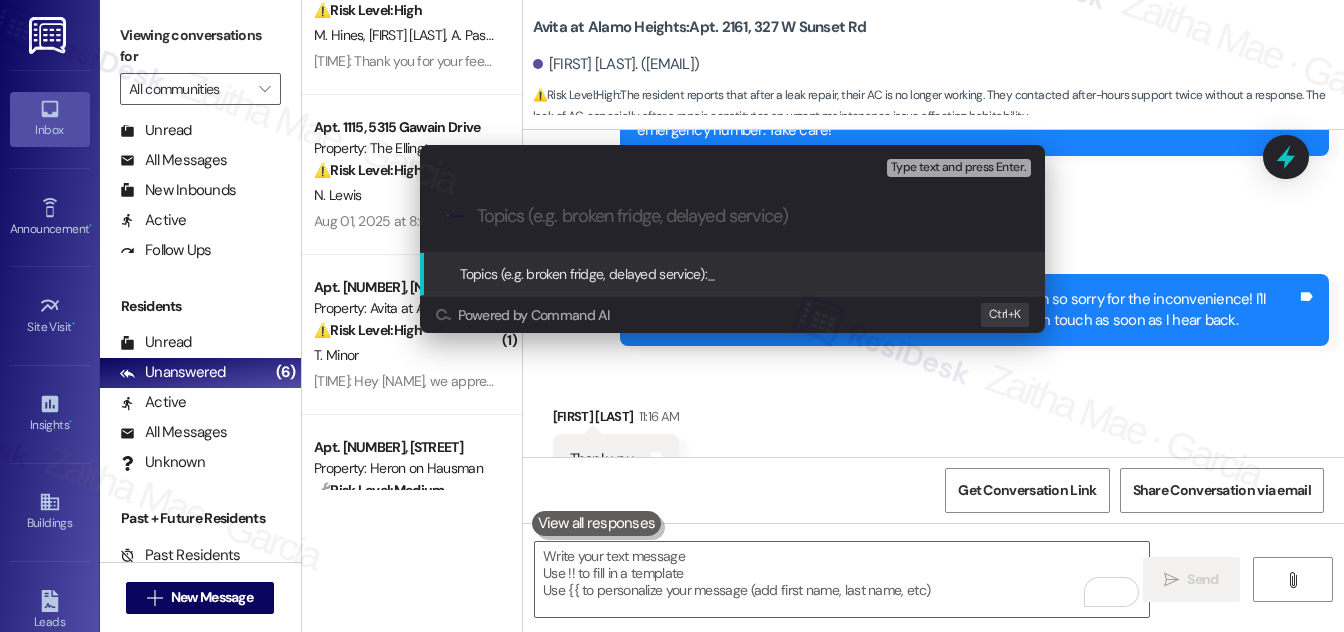 paste on "No Working A/C After Leak Repair Visit" 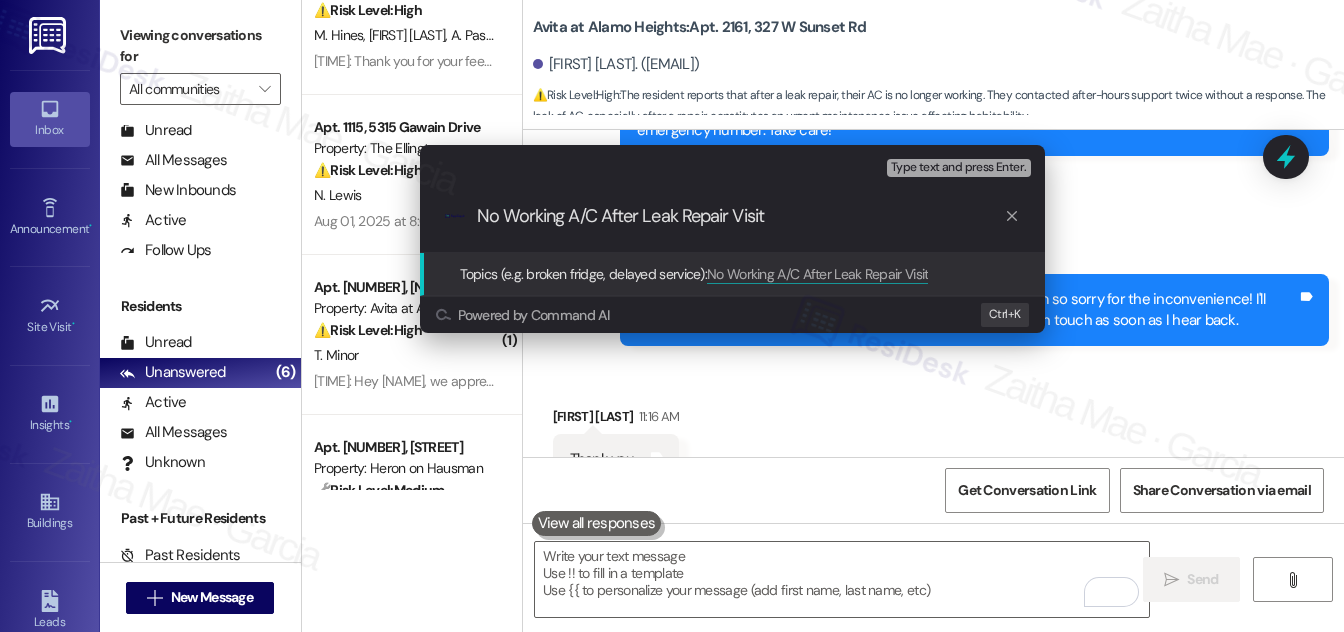 type 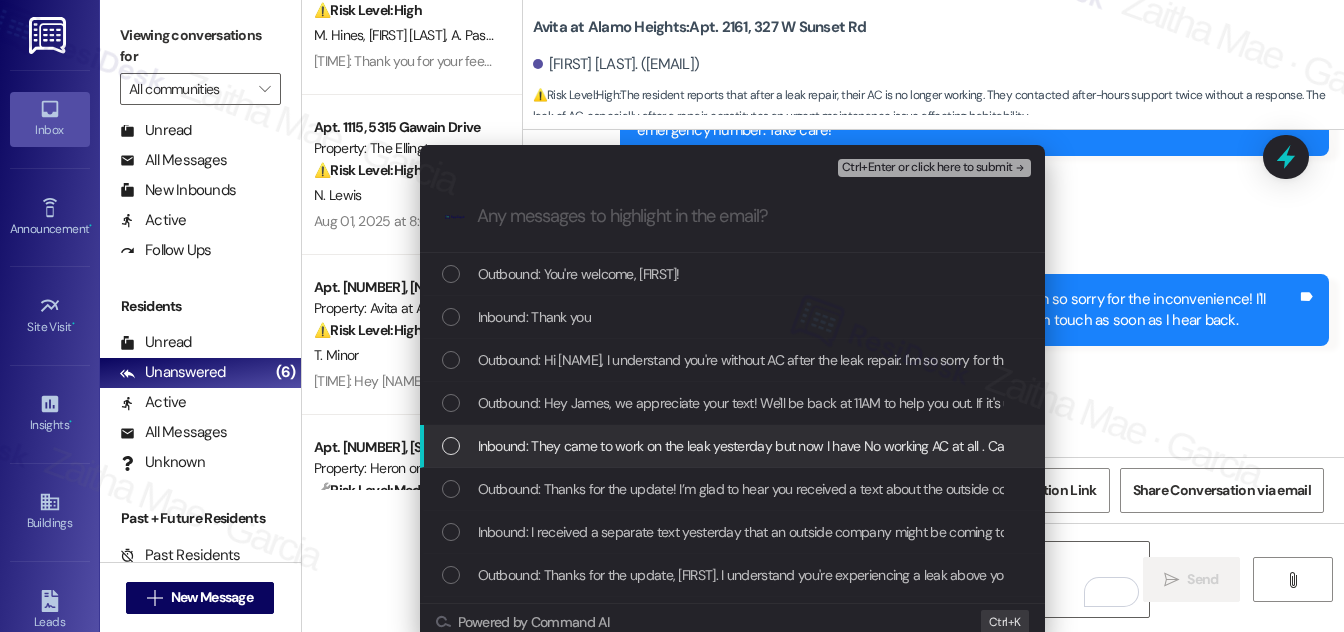 click at bounding box center (451, 446) 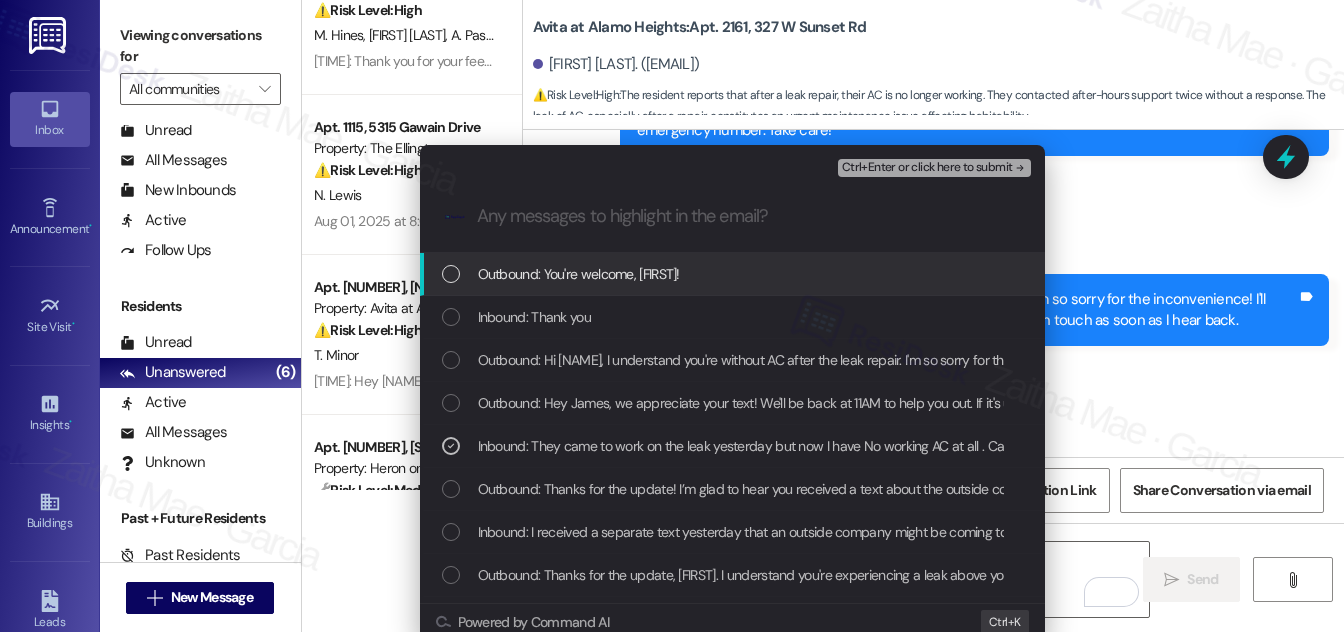 click on "Ctrl+Enter or click here to submit" at bounding box center [927, 168] 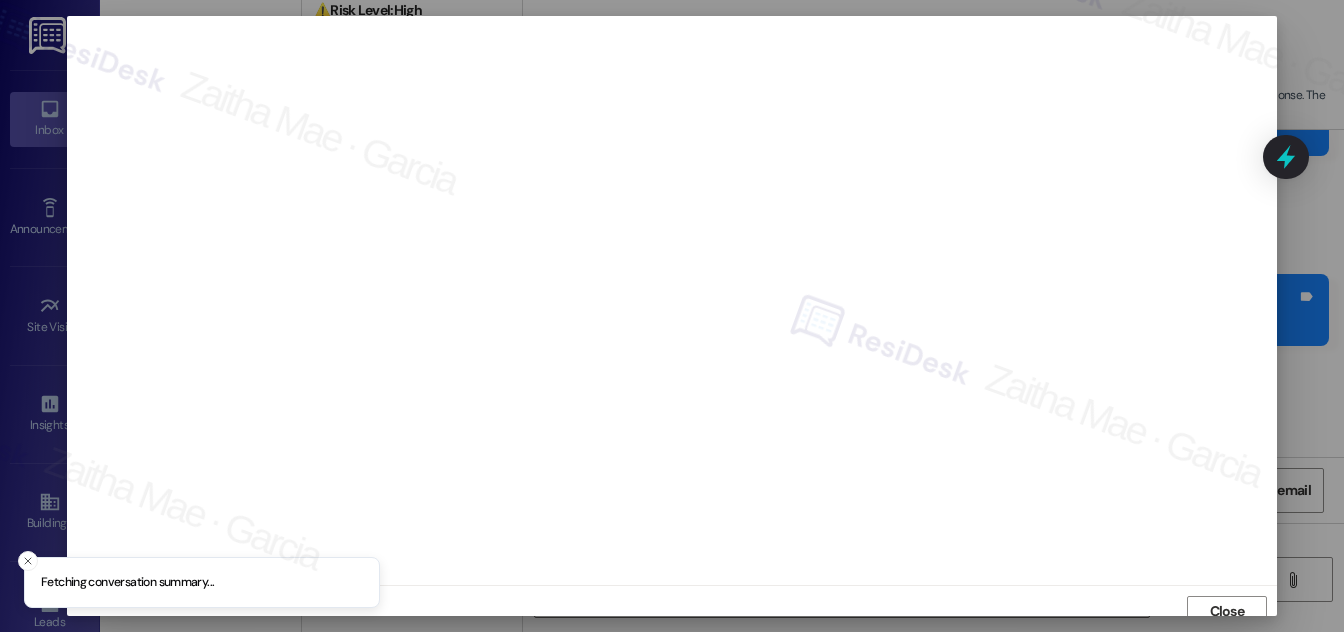 scroll, scrollTop: 11, scrollLeft: 0, axis: vertical 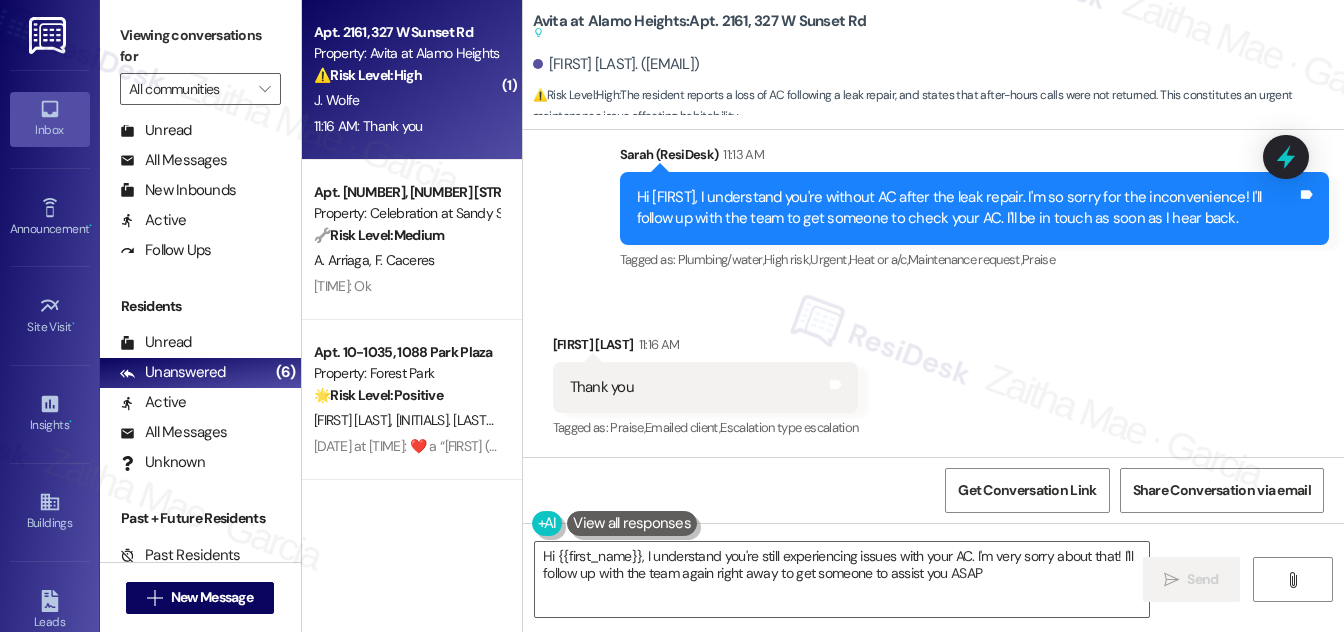 type on "Hi [FIRST_NAME], I understand you're still experiencing issues with your AC. I'm very sorry about that! I'll follow up with the team again right away to get someone to assist you ASAP." 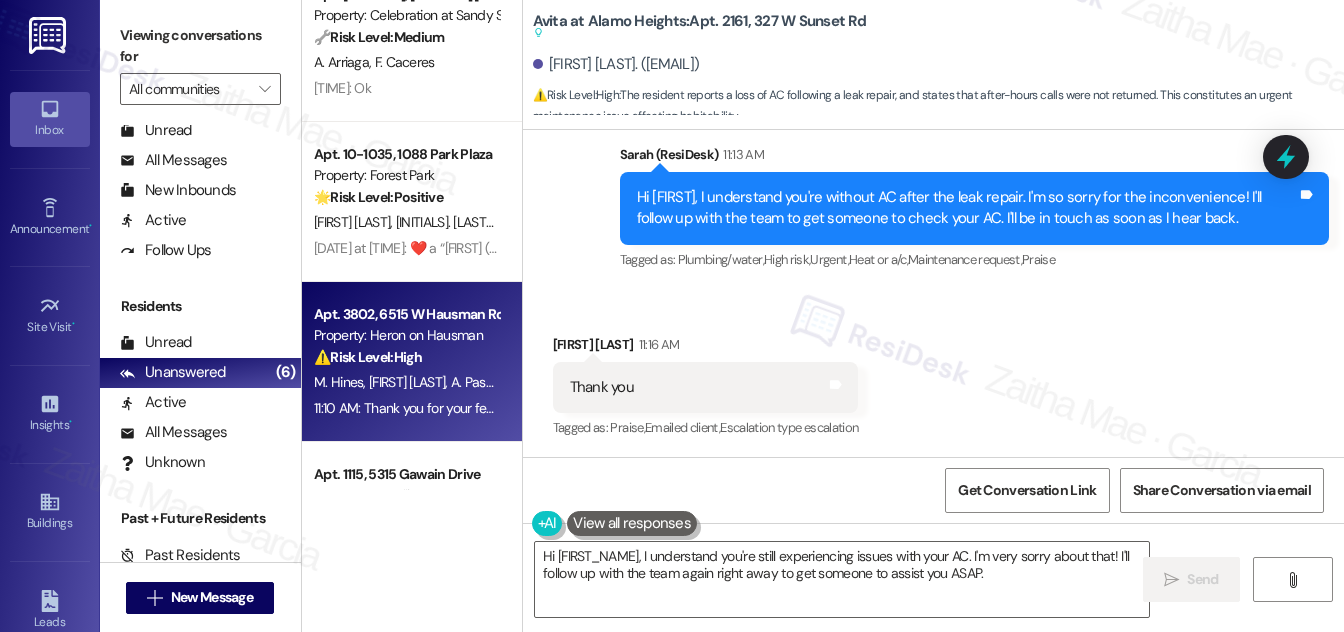 scroll, scrollTop: 181, scrollLeft: 0, axis: vertical 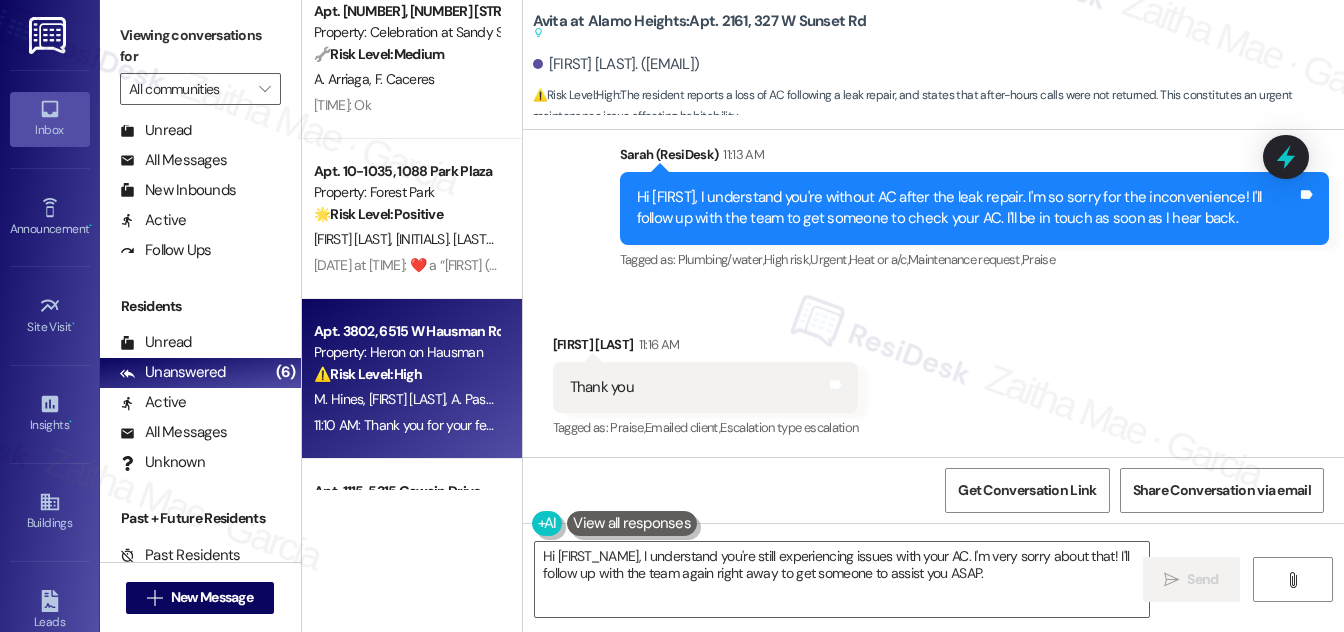 click on "Property: Heron on Hausman" at bounding box center [406, 352] 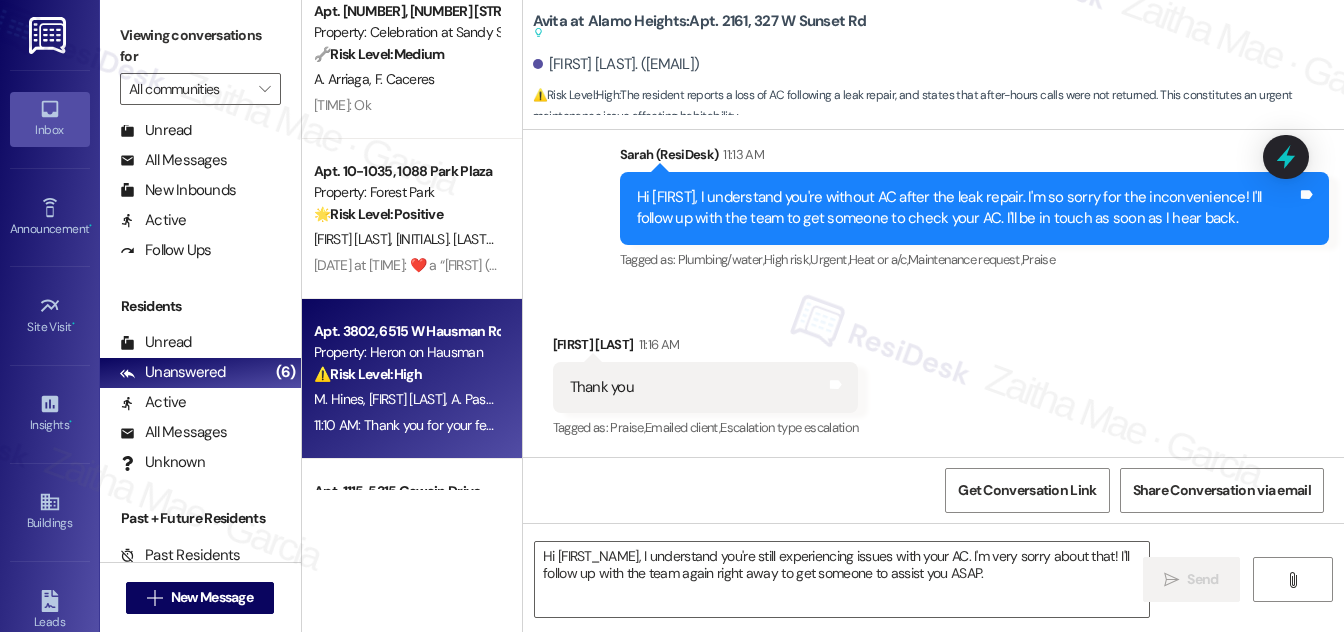 type on "Fetching suggested responses. Please feel free to read through the conversation in the meantime." 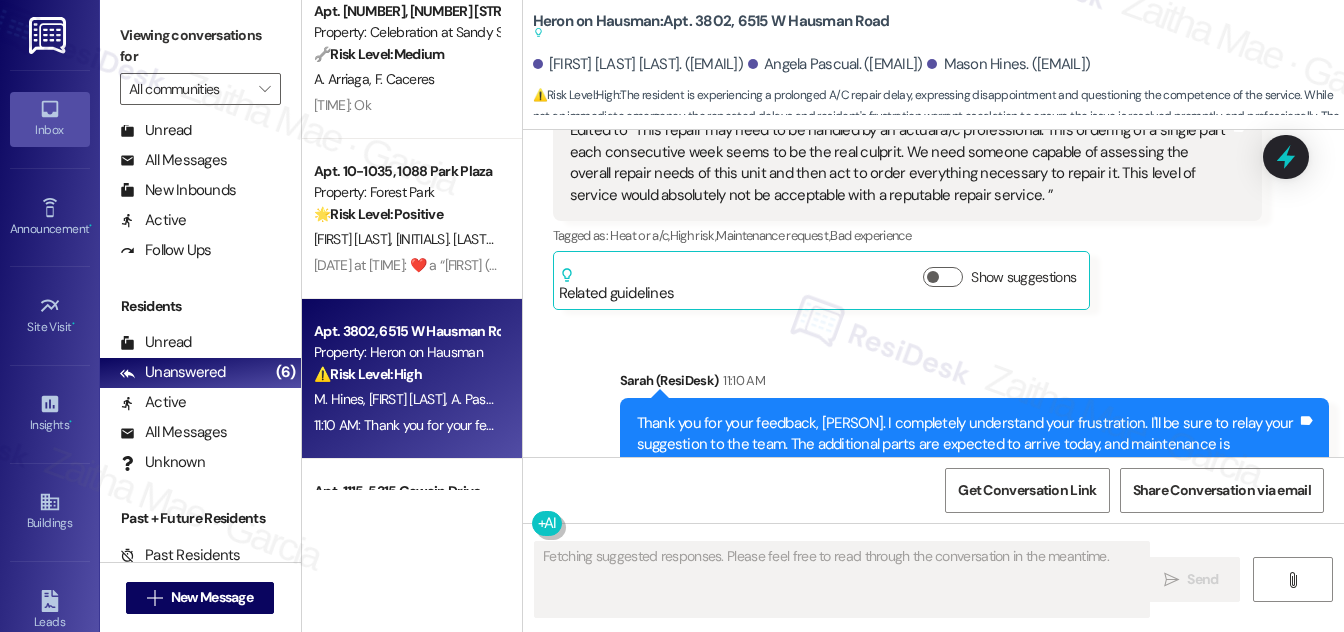 scroll, scrollTop: 12930, scrollLeft: 0, axis: vertical 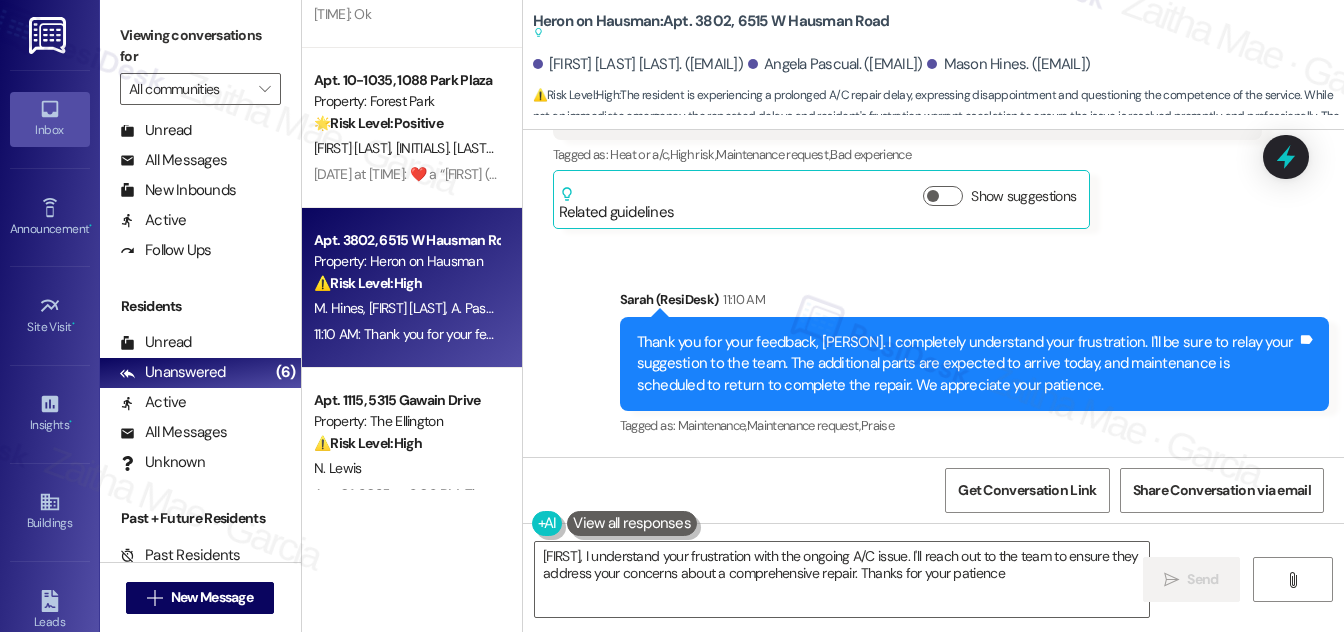 type on "[FIRST_NAME], I understand your frustration with the ongoing A/C issue. I'll reach out to the team to ensure they address your concerns about a comprehensive repair. Thanks for your patience!" 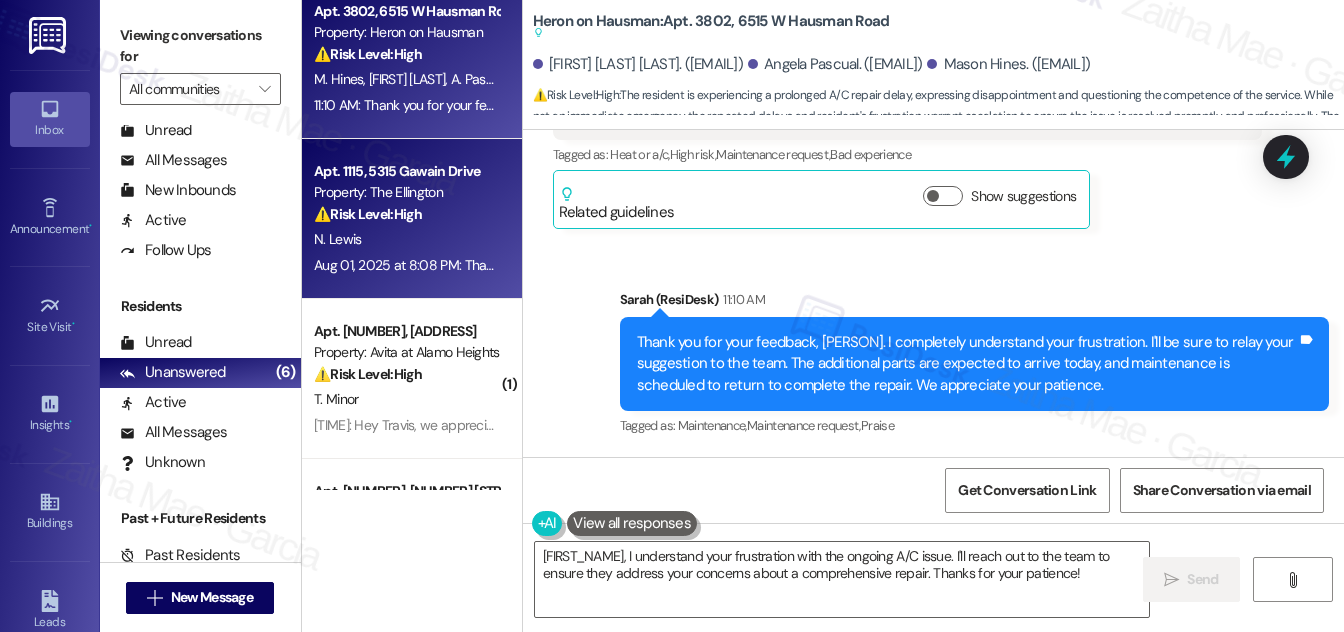 scroll, scrollTop: 545, scrollLeft: 0, axis: vertical 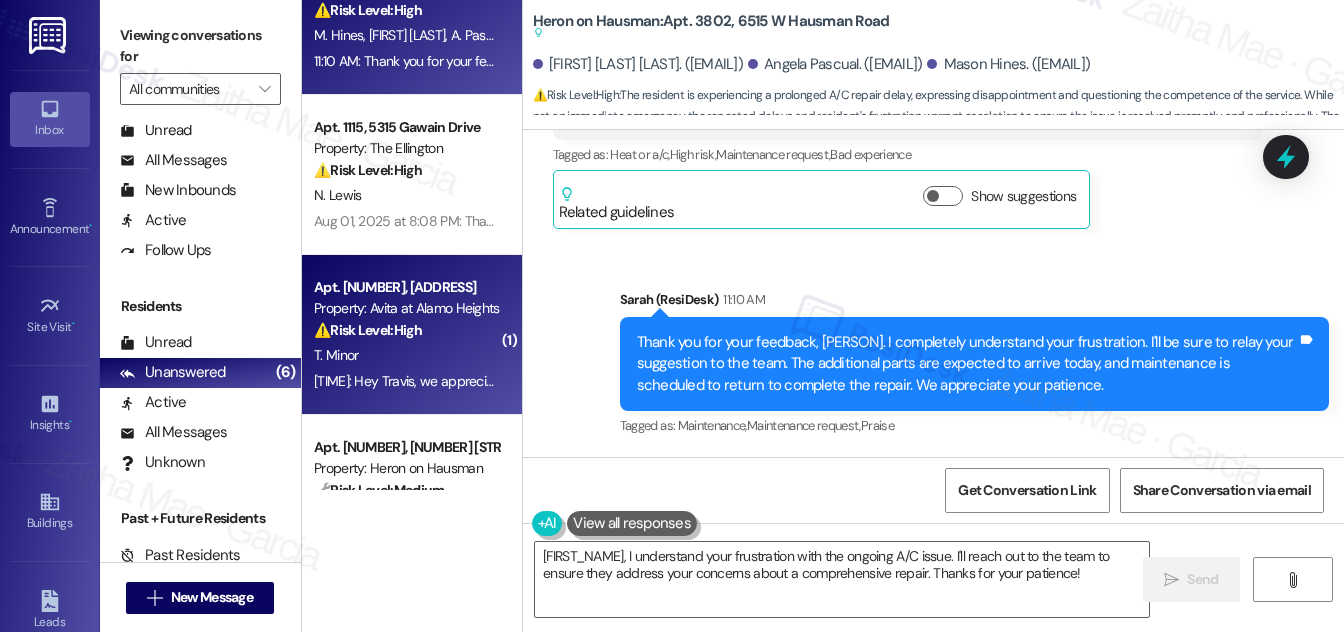 click on "T. Minor" at bounding box center (406, 355) 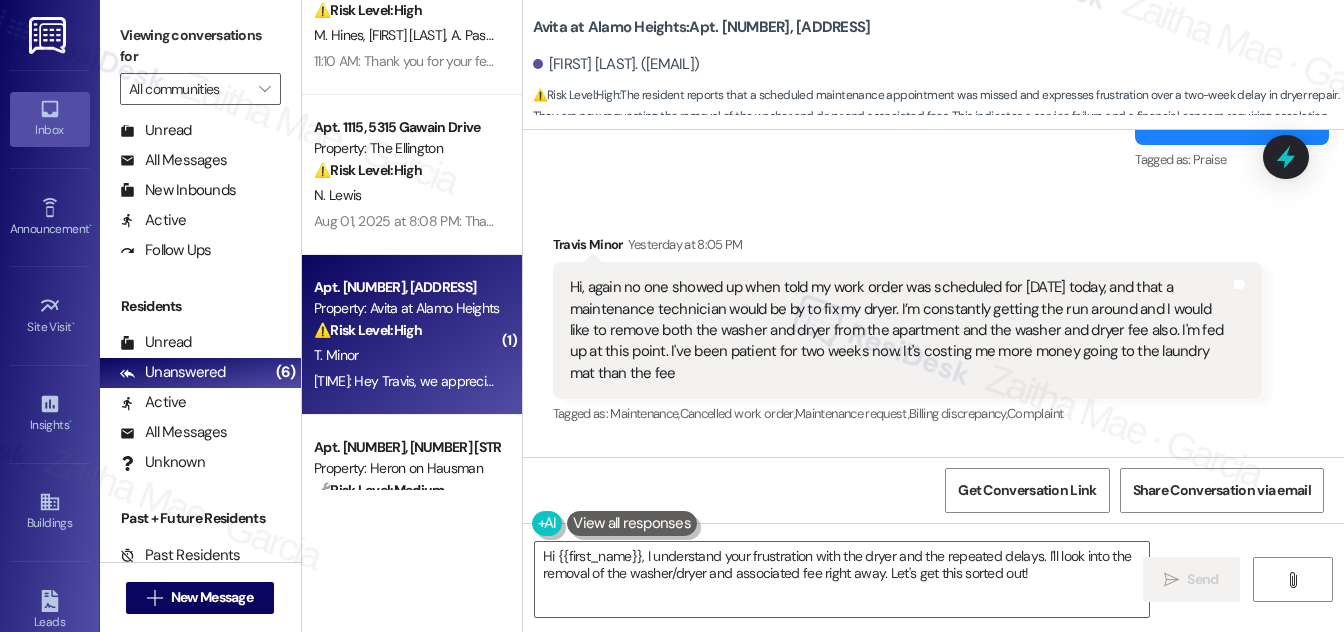 scroll, scrollTop: 4693, scrollLeft: 0, axis: vertical 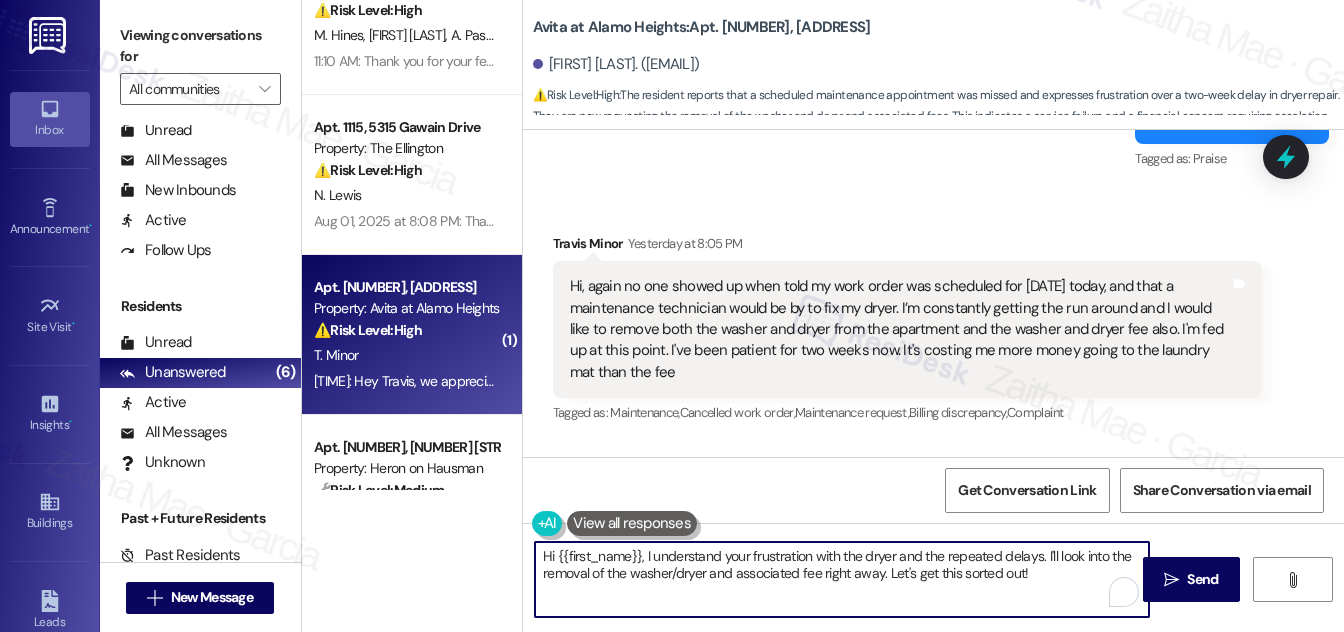 click on "Hi {{first_name}}, I understand your frustration with the dryer and the repeated delays. I'll look into the removal of the washer/dryer and associated fee right away. Let's get this sorted out!" at bounding box center [842, 579] 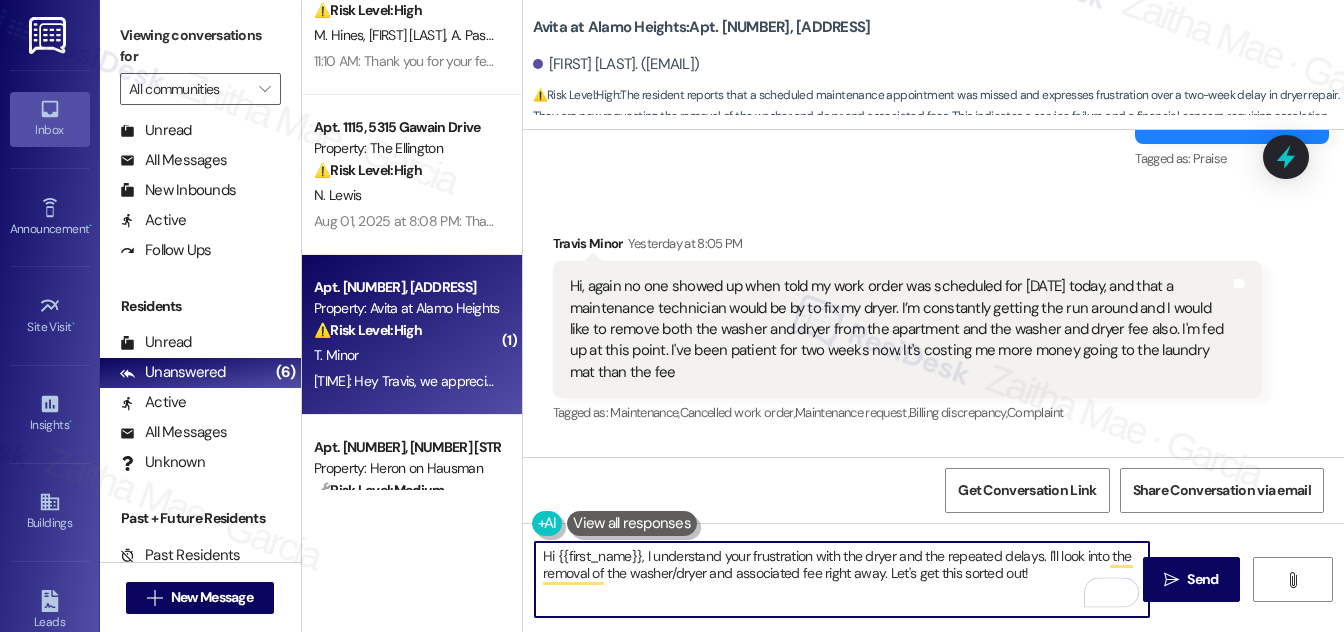 click on "Hi {{first_name}}, I understand your frustration with the dryer and the repeated delays. I'll look into the removal of the washer/dryer and associated fee right away. Let's get this sorted out!" at bounding box center [842, 579] 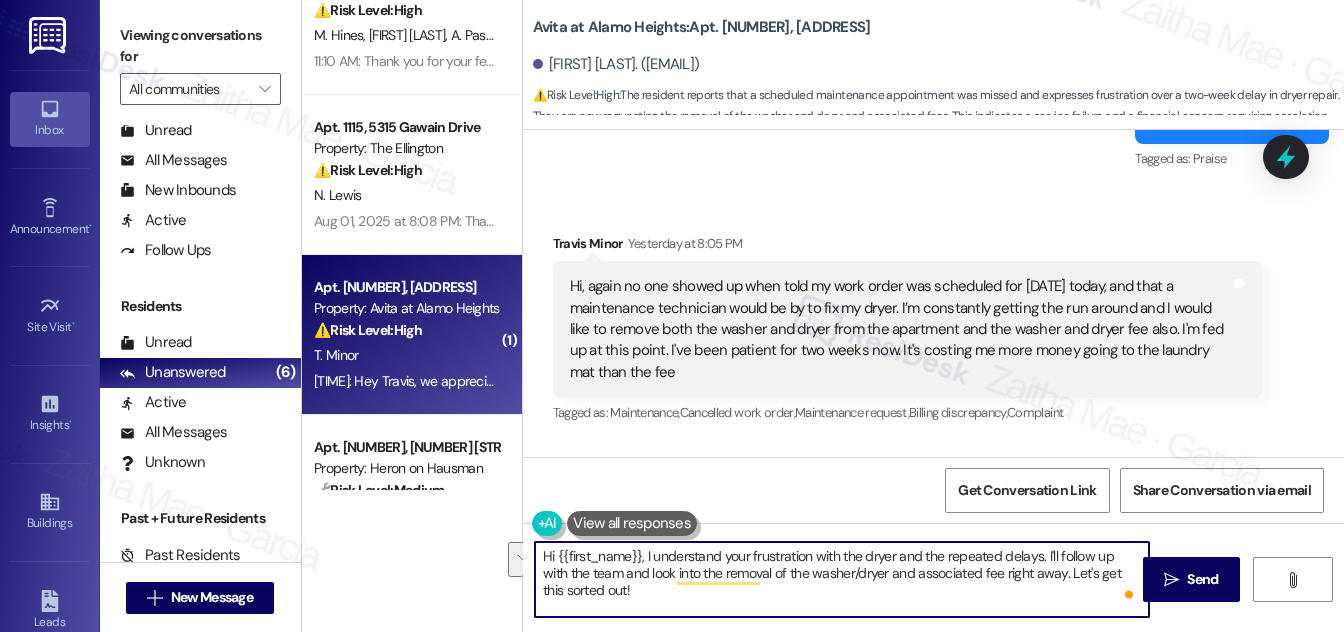 drag, startPoint x: 1043, startPoint y: 575, endPoint x: 1054, endPoint y: 592, distance: 20.248457 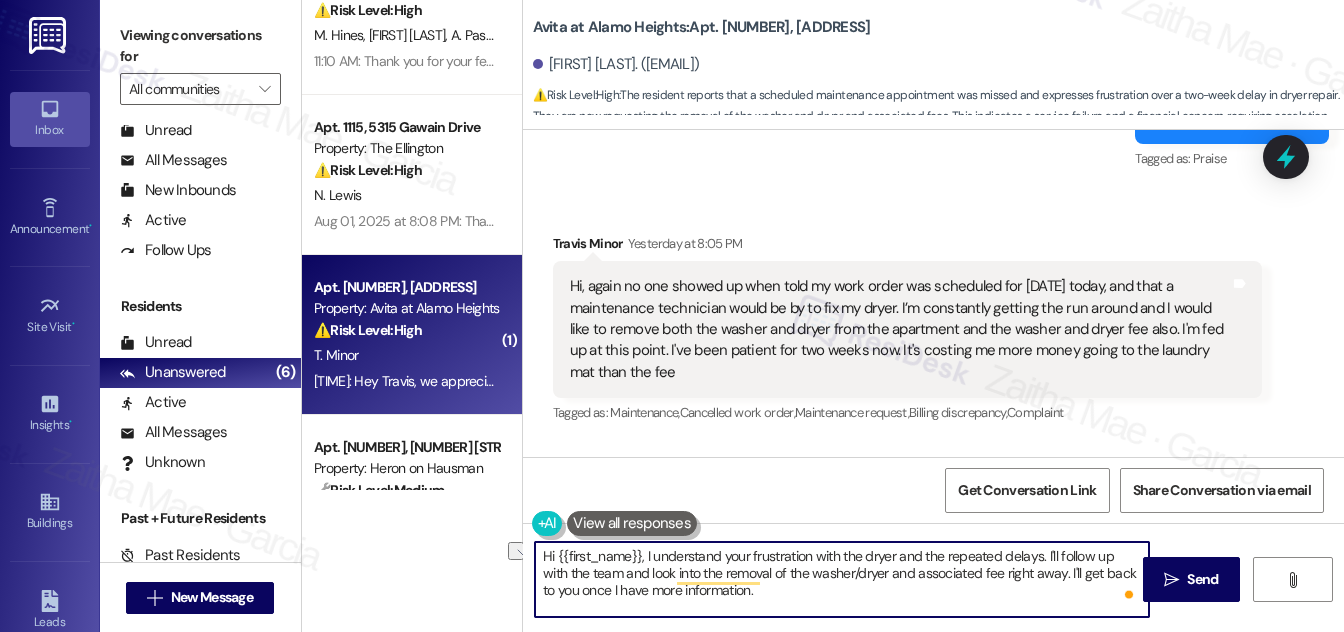 drag, startPoint x: 976, startPoint y: 574, endPoint x: 1037, endPoint y: 570, distance: 61.13101 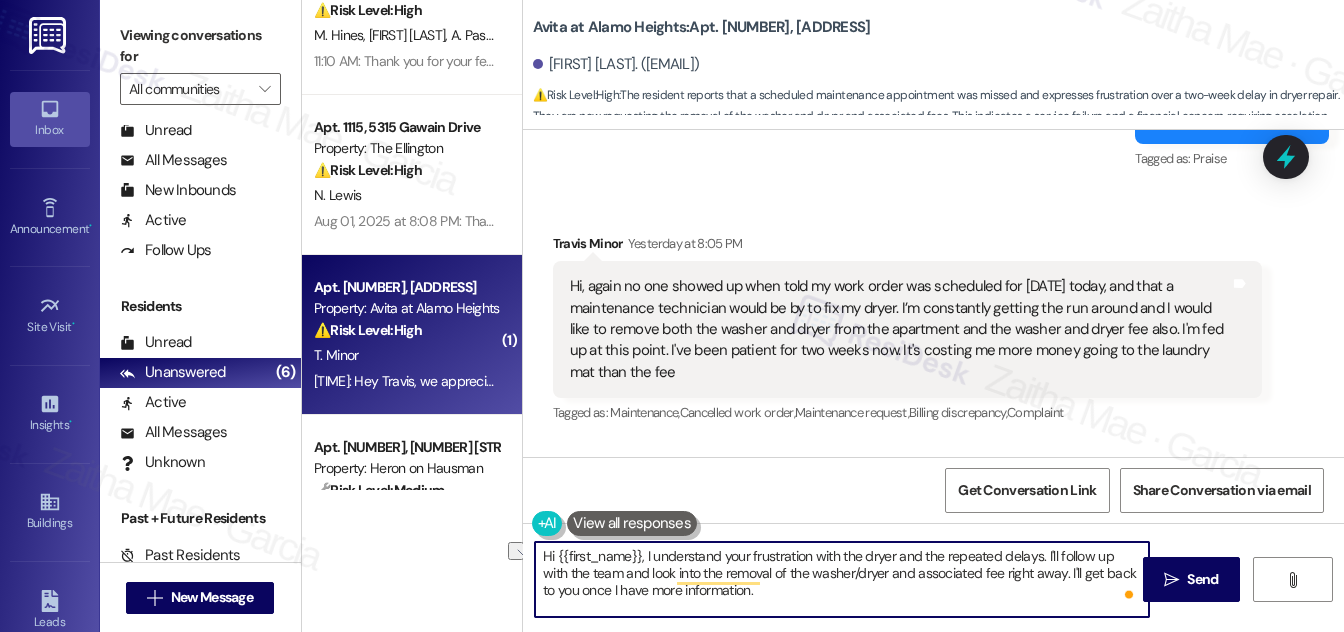 click on "Hi {{first_name}}, I understand your frustration with the dryer and the repeated delays. I'll follow up with the team and look into the removal of the washer/dryer and associated fee right away. I'll get back to you once I have more information." at bounding box center (842, 579) 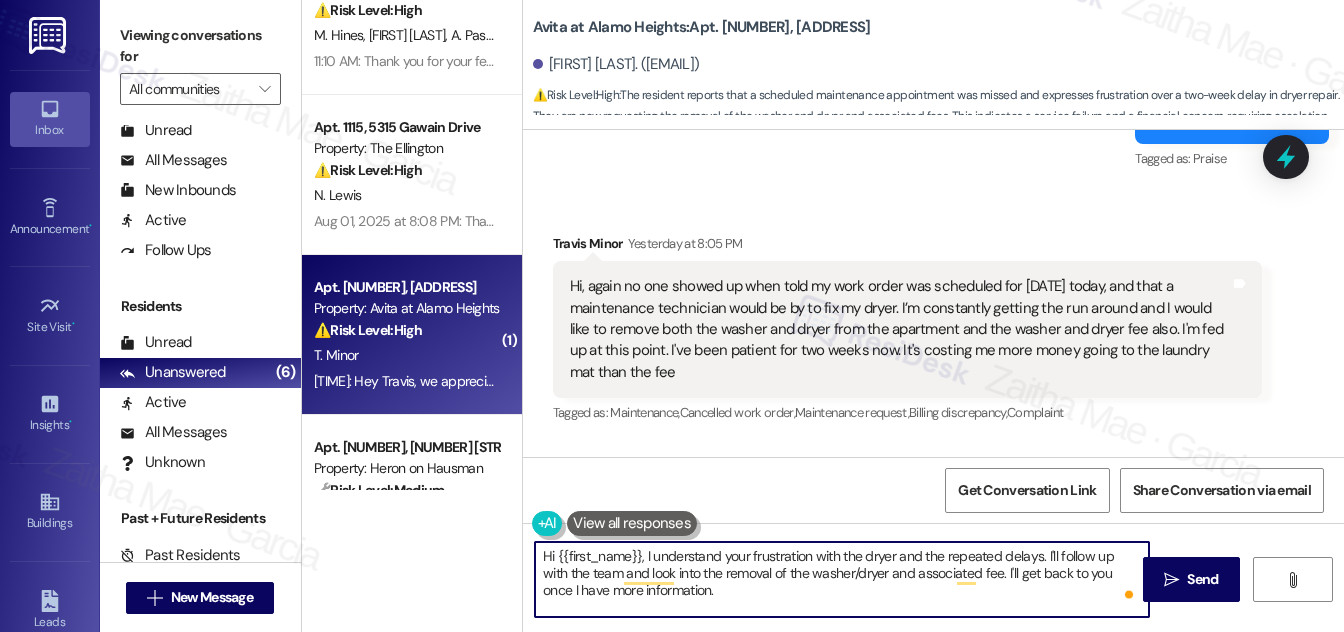 click on "Hi {{first_name}}, I understand your frustration with the dryer and the repeated delays. I'll follow up with the team and look into the removal of the washer/dryer and associated fee. I'll get back to you once I have more information." at bounding box center (842, 579) 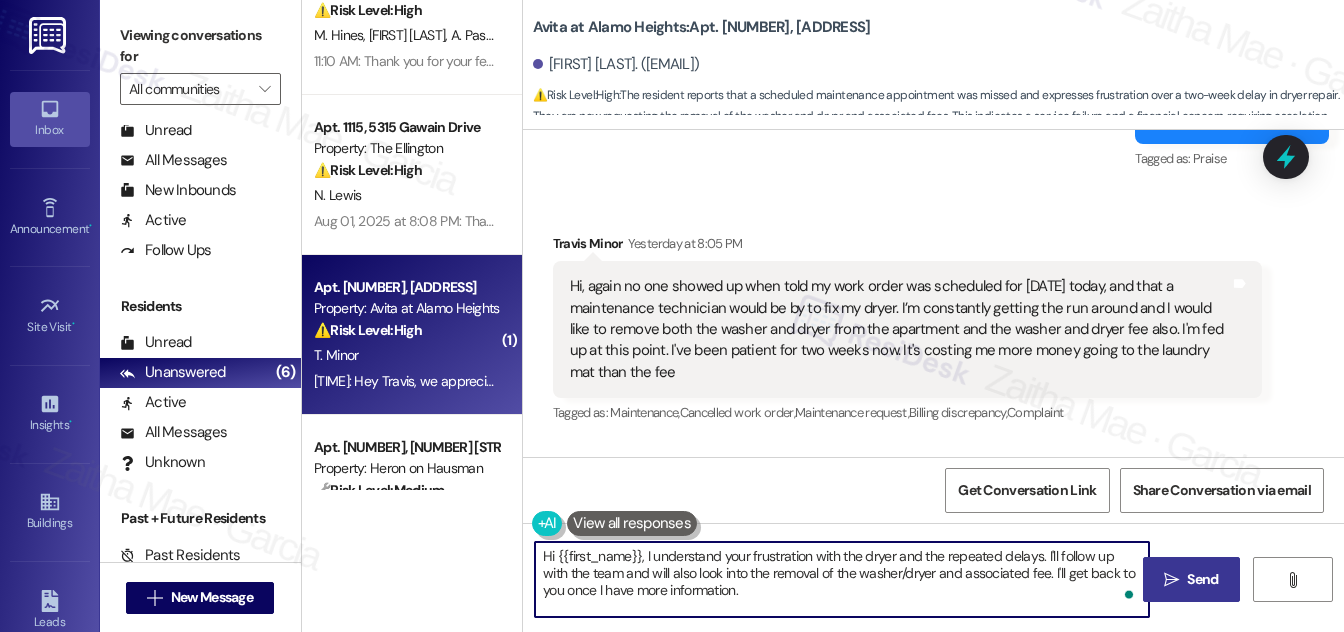 type on "Hi {{first_name}}, I understand your frustration with the dryer and the repeated delays. I'll follow up with the team and will also look into the removal of the washer/dryer and associated fee. I'll get back to you once I have more information." 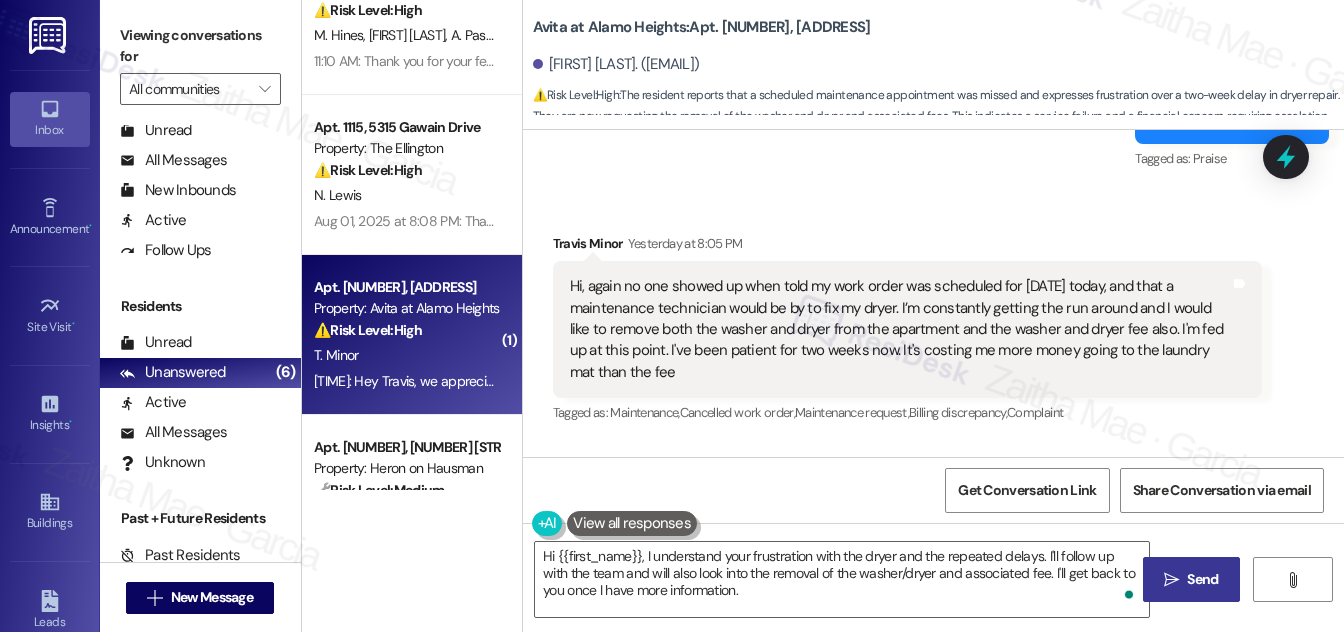 click on "Send" at bounding box center [1202, 579] 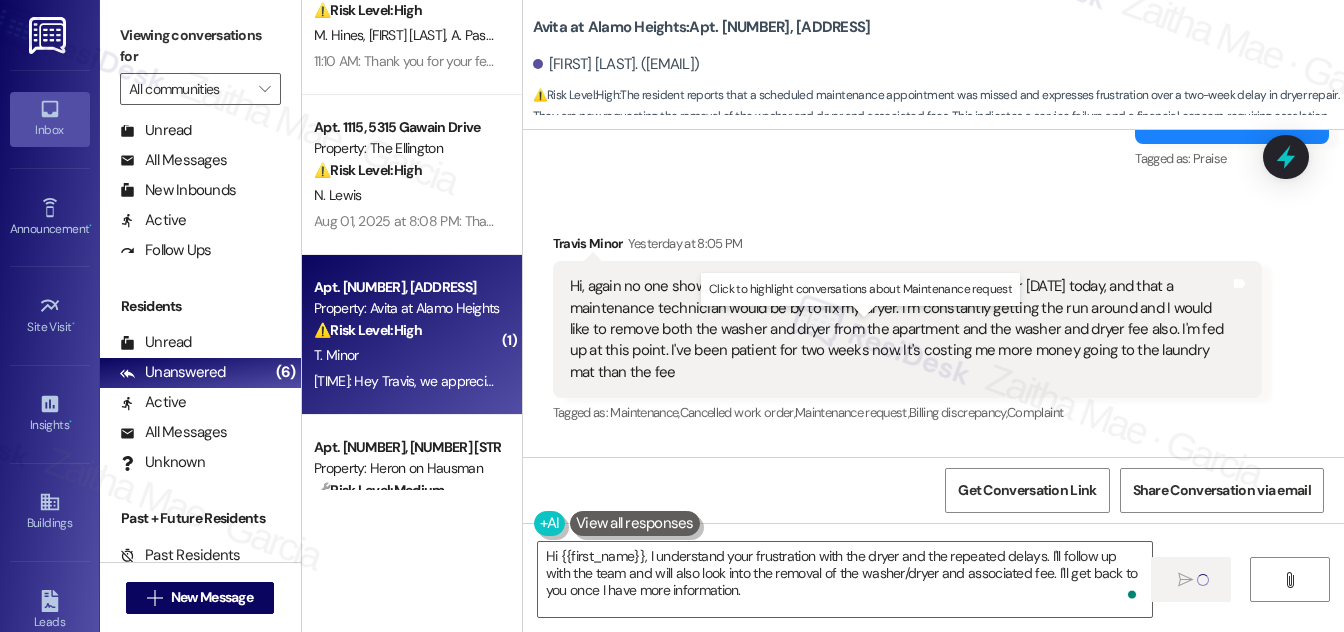 type 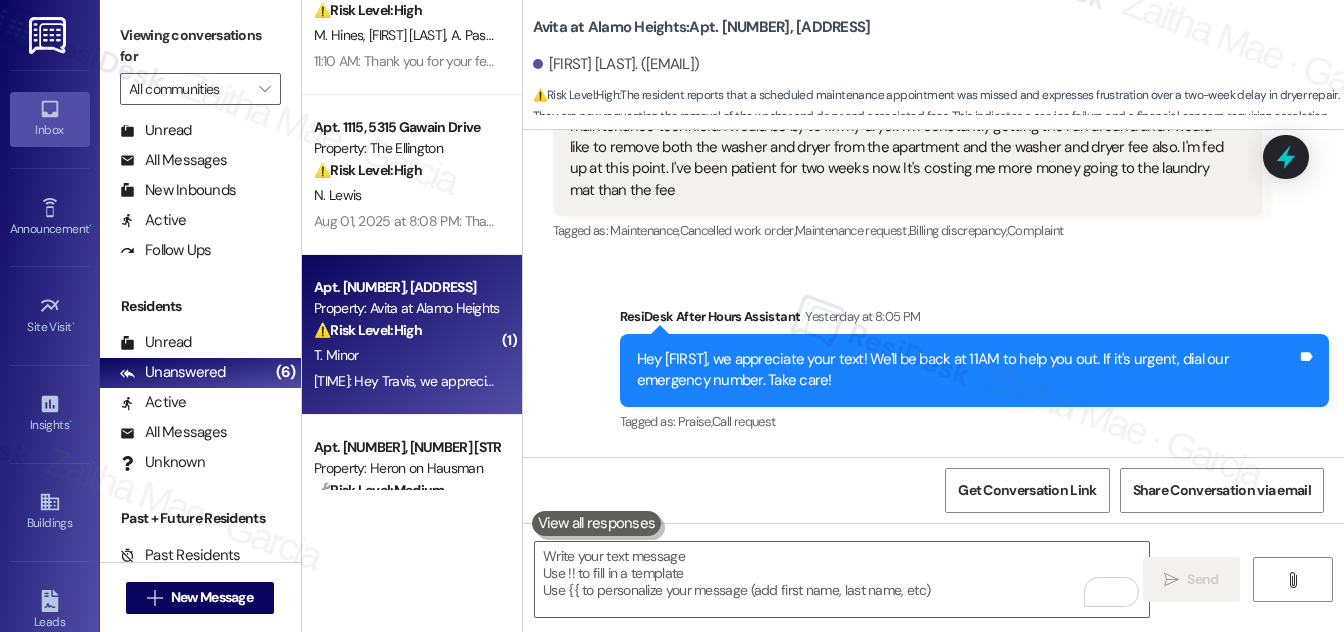scroll, scrollTop: 4966, scrollLeft: 0, axis: vertical 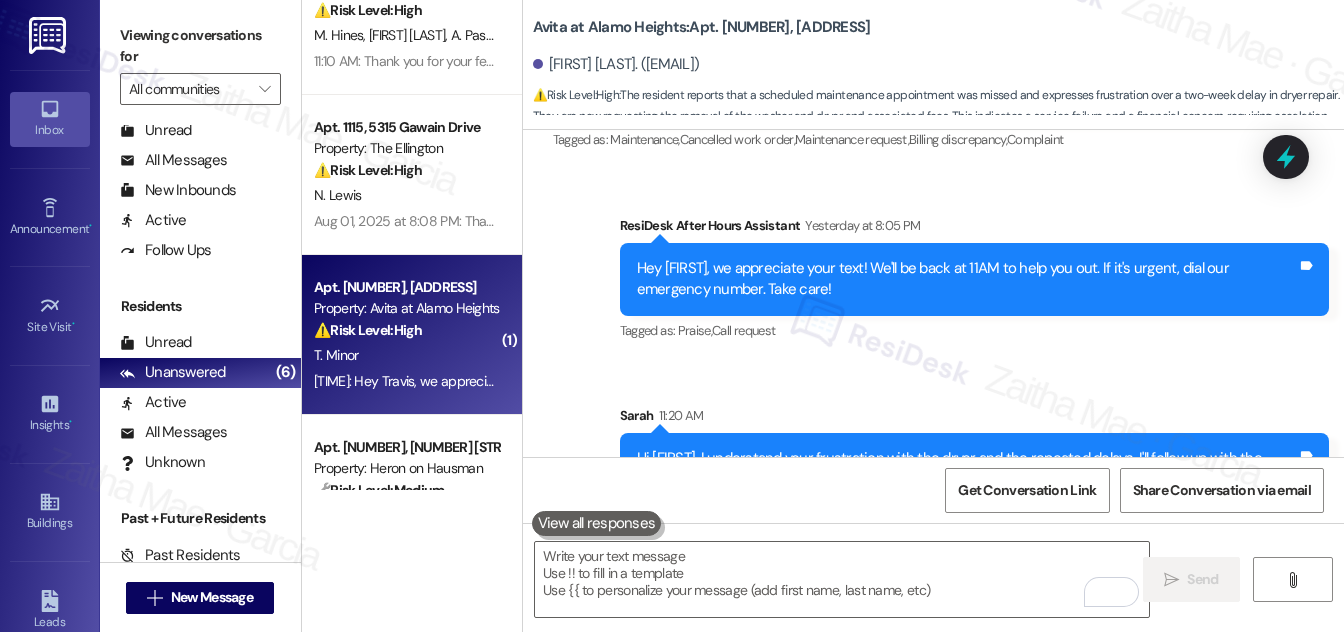 drag, startPoint x: 883, startPoint y: 393, endPoint x: 968, endPoint y: 385, distance: 85.37564 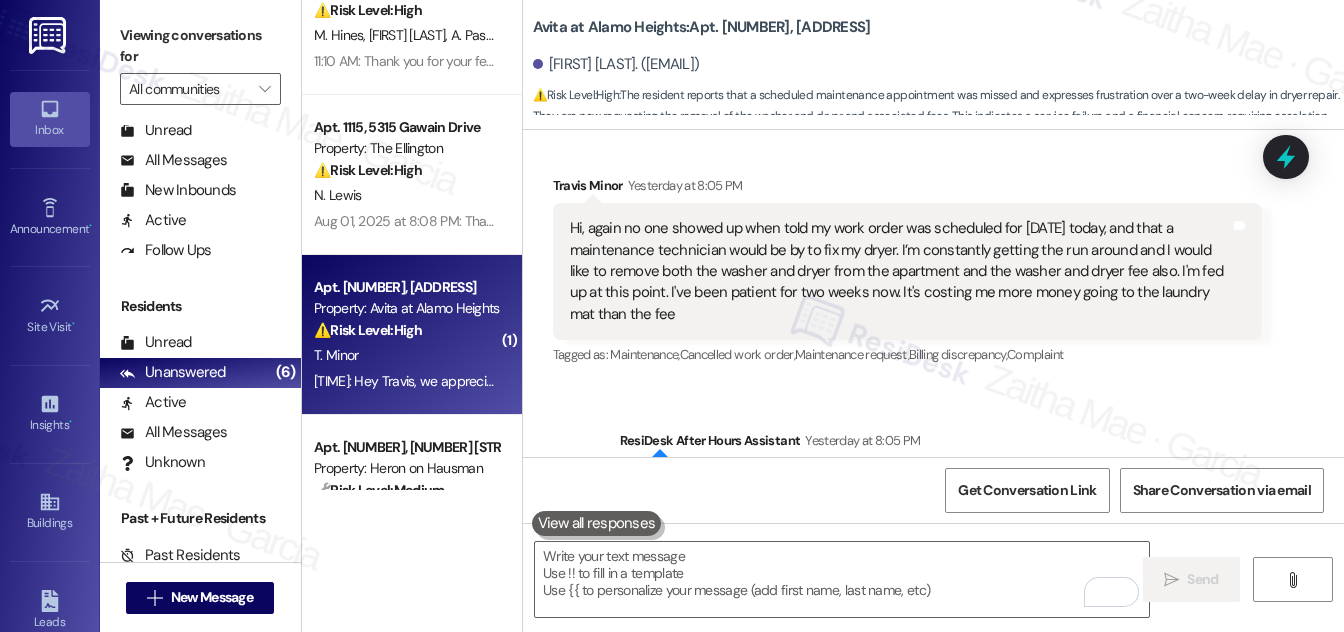 scroll, scrollTop: 4693, scrollLeft: 0, axis: vertical 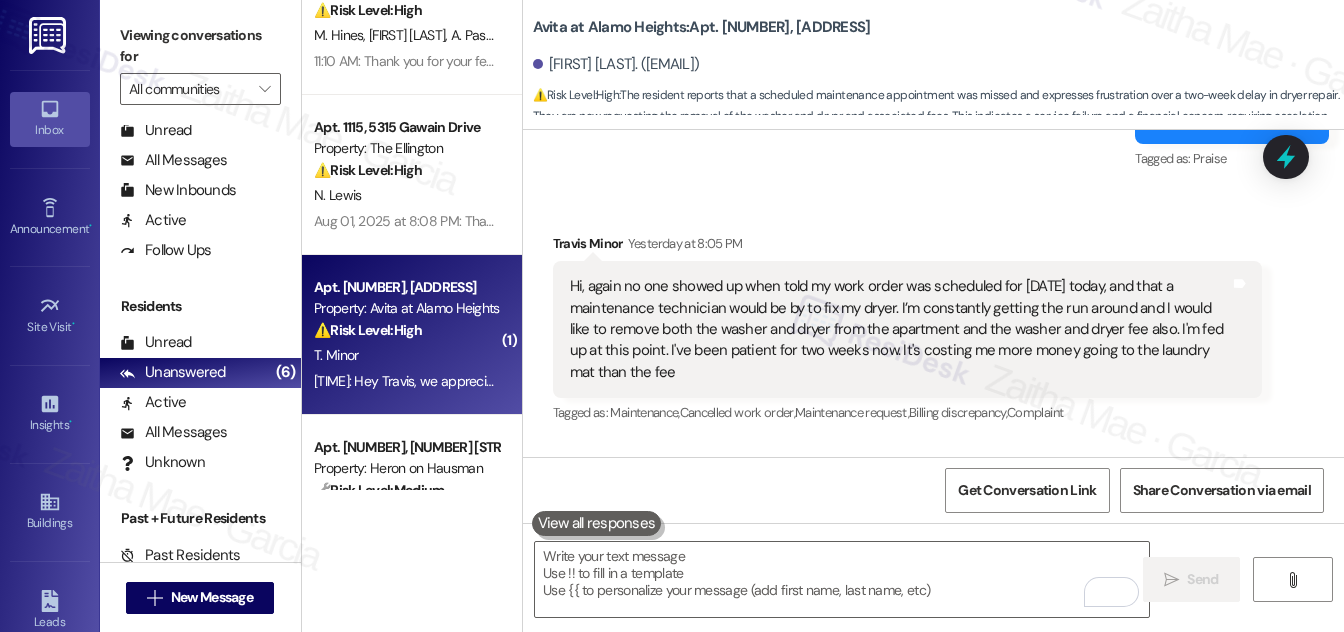 click on "Sent via SMS ResiDesk After Hours Assistant Yesterday at 8:05 PM Hey Travis, we appreciate your text! We'll be back at 11AM to help you out. If it's urgent, dial our emergency number. Take care! Tags and notes Tagged as:   Praise ,  Click to highlight conversations about Praise Call request Click to highlight conversations about Call request Sent via SMS Sarah 11:20 AM Hi Travis, I understand your frustration with the dryer and the repeated delays. I'll follow up with the team and will also look into the removal of the washer/dryer and associated fee. I'll get back to you once I have more information. Tags and notes" at bounding box center [933, 629] 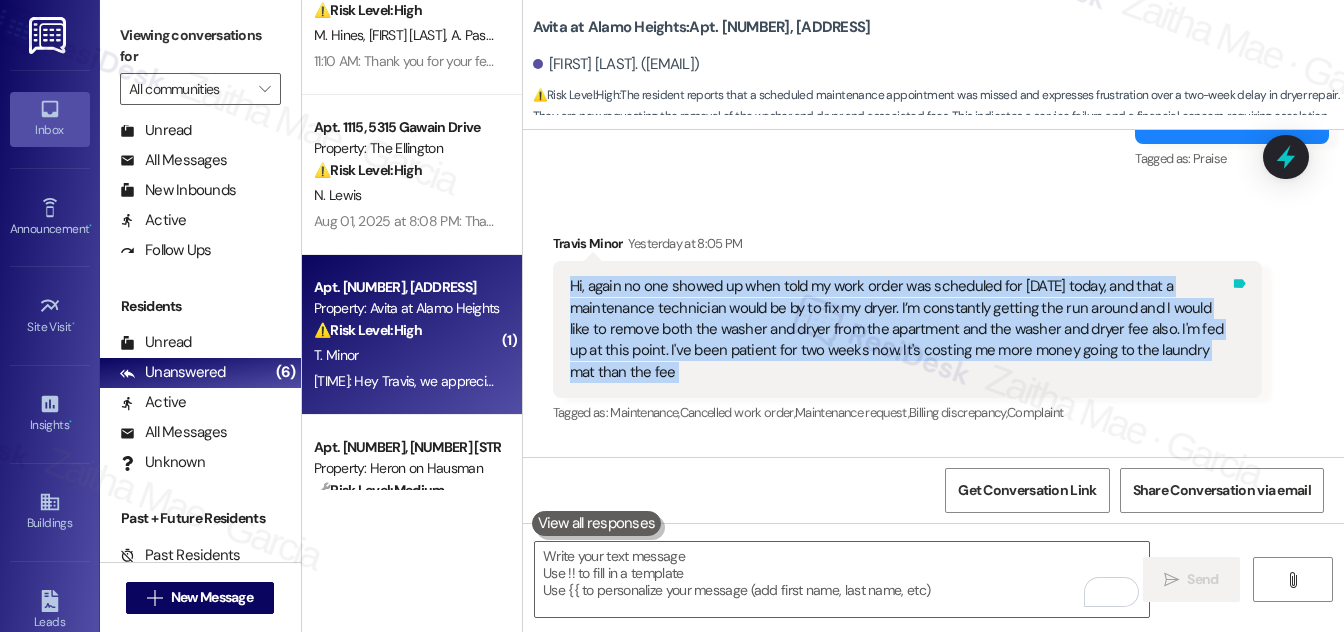 drag, startPoint x: 564, startPoint y: 218, endPoint x: 1237, endPoint y: 284, distance: 676.2285 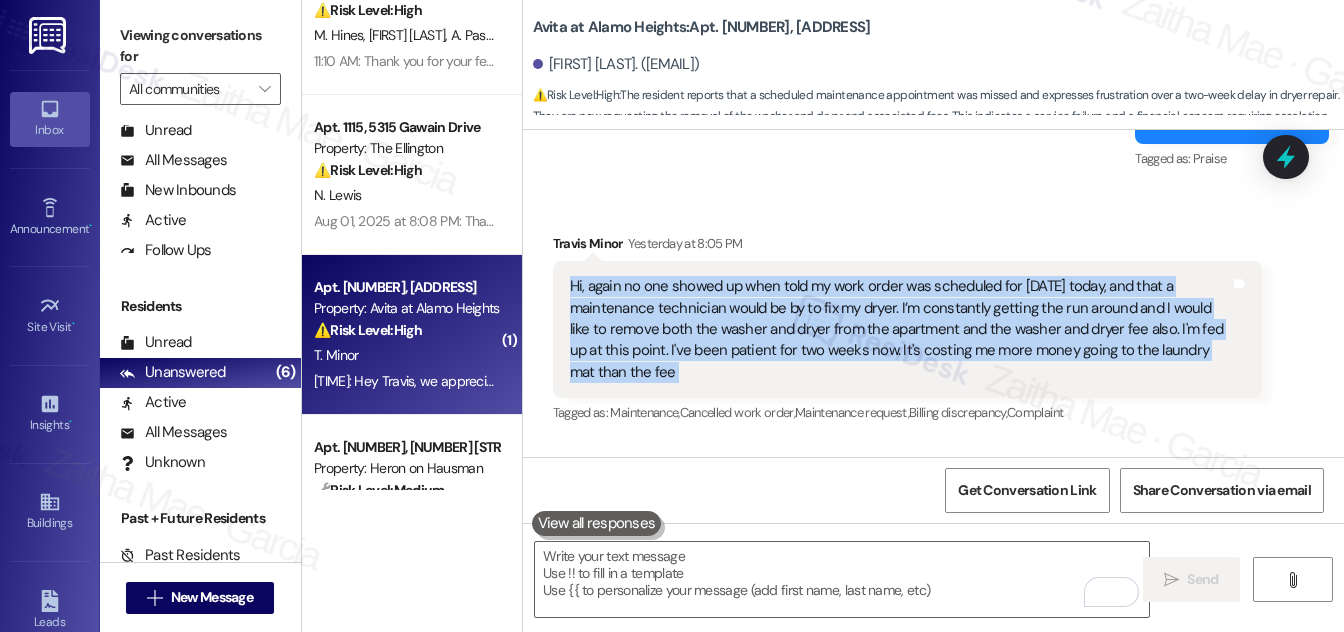 copy on "Hi, again no one showed up when told my work order was scheduled for today, and that a maintenance technician would be by to fix my dryer. I’m constantly getting the run around and I  would like to remove both the washer and dryer from the apartment and the washer and dryer fee also. I'm fed up at this point. I've been patient for two weeks now. It's costing me more money going to the laundry mat than the fee Tags and notes" 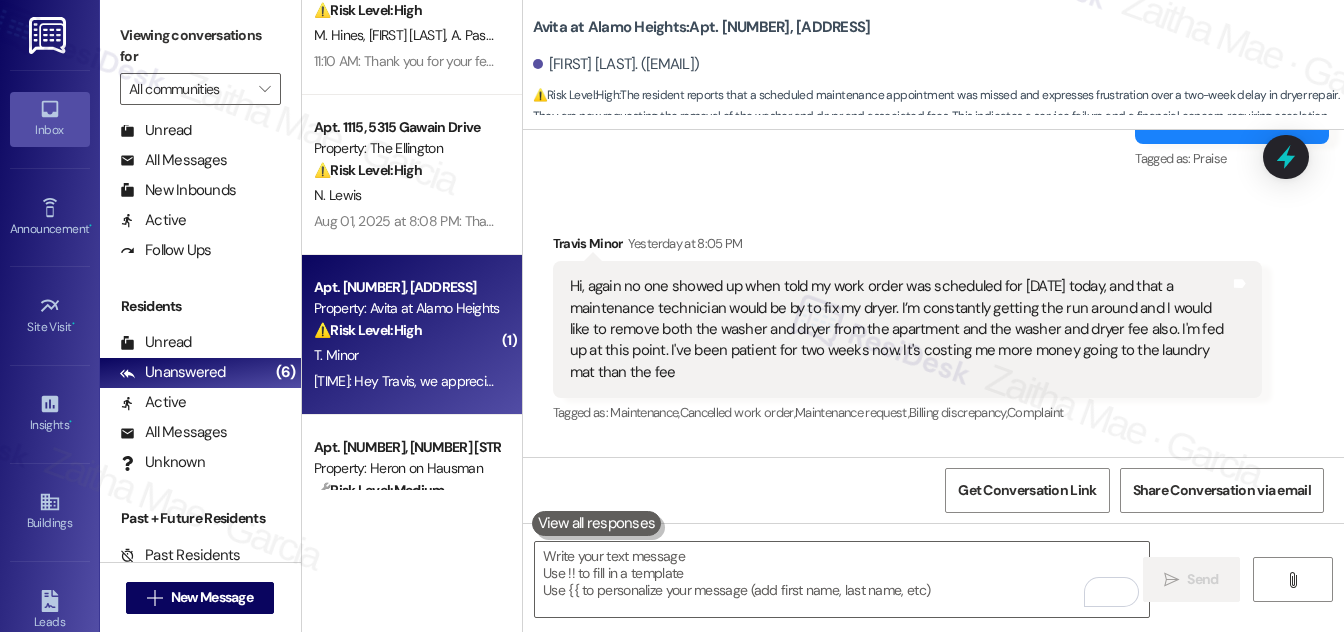 click on "Travis Minor Yesterday at 8:05 PM" at bounding box center (907, 247) 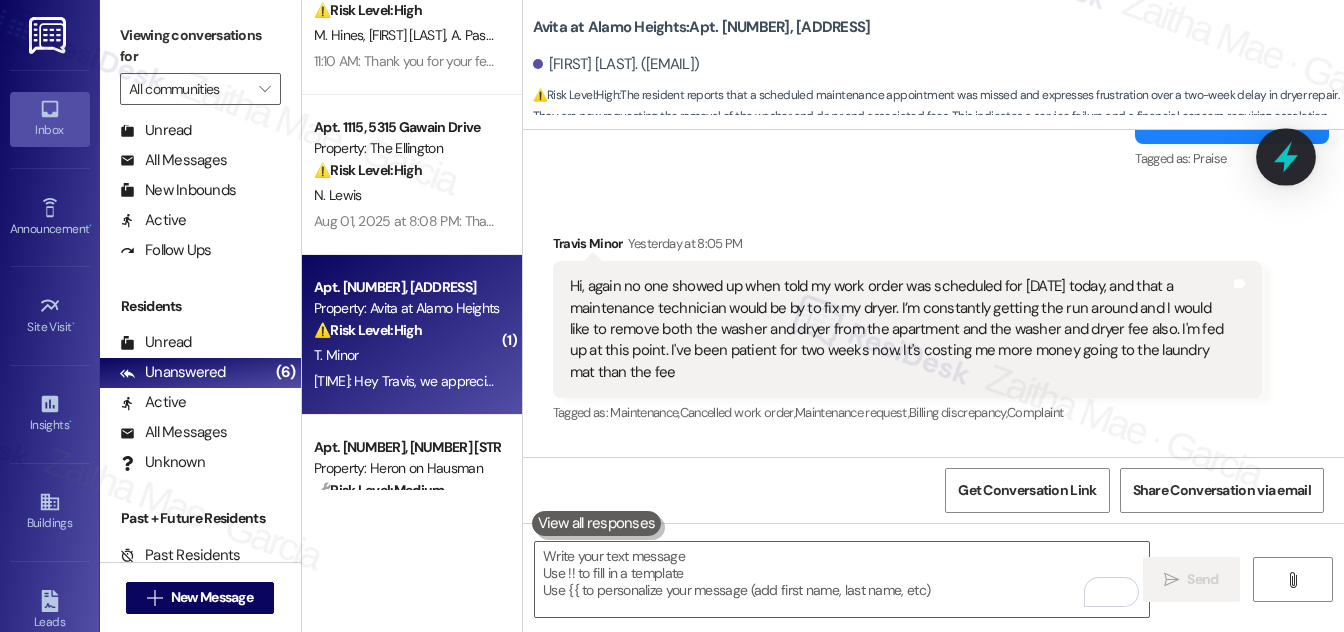 click 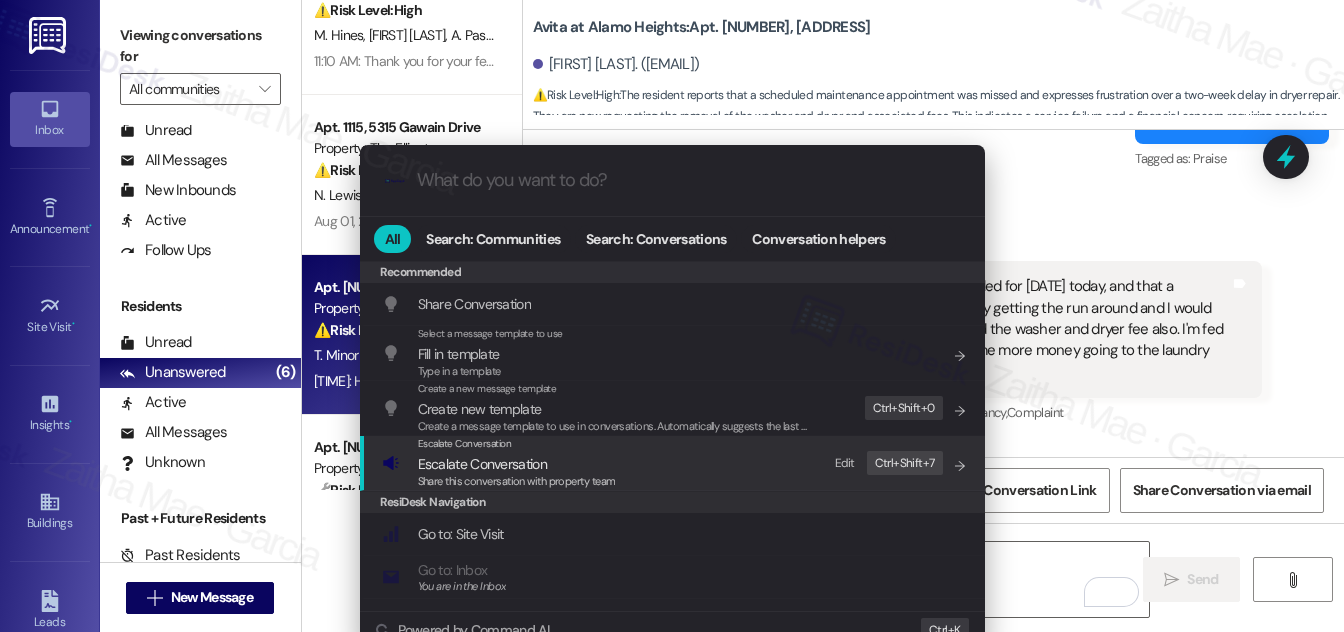 click on "Escalate Conversation" at bounding box center [482, 464] 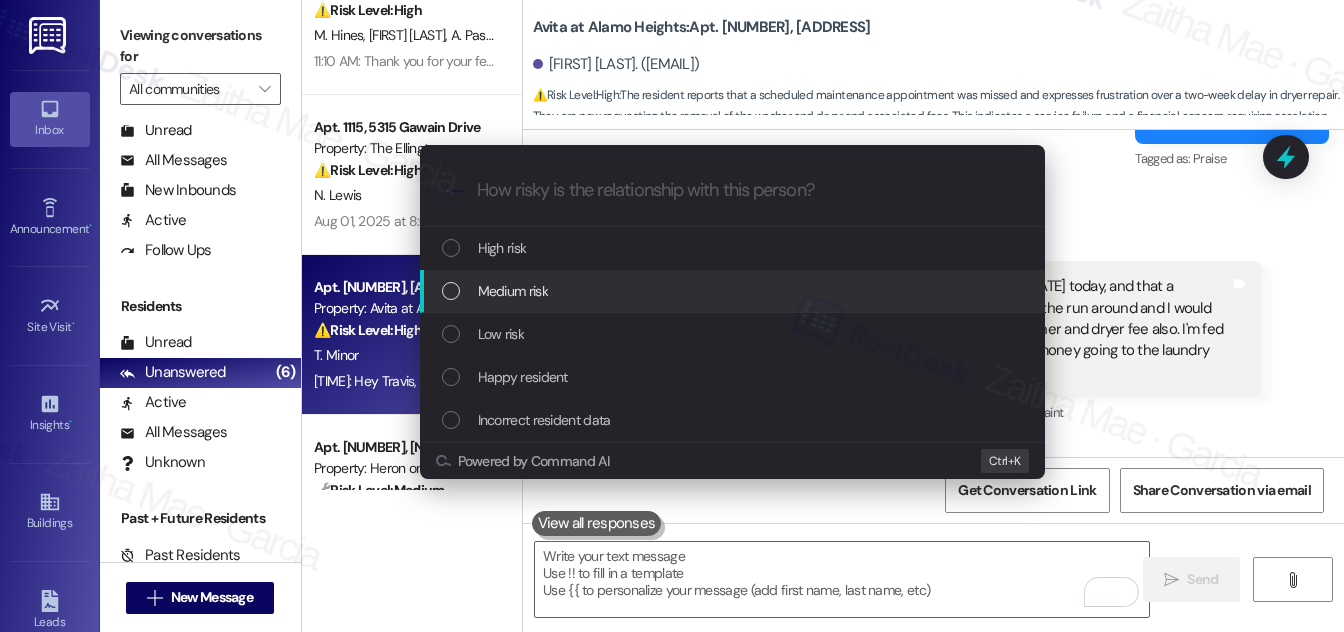 click on "Medium risk" at bounding box center (734, 291) 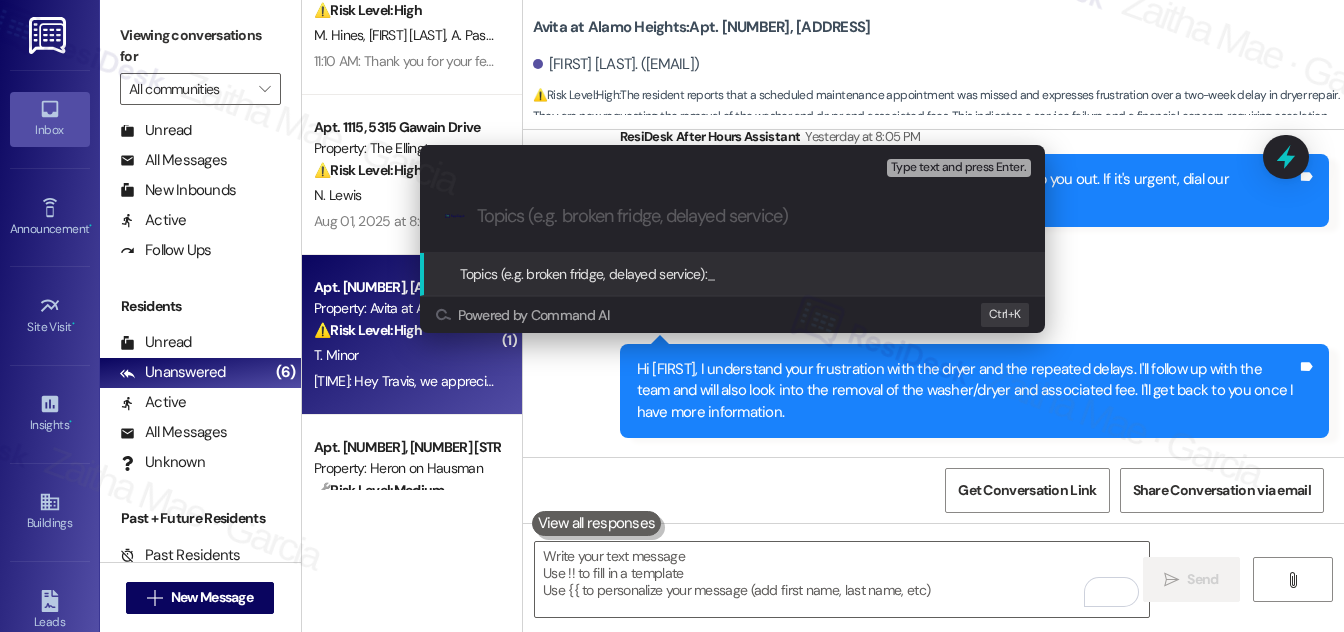 scroll, scrollTop: 5105, scrollLeft: 0, axis: vertical 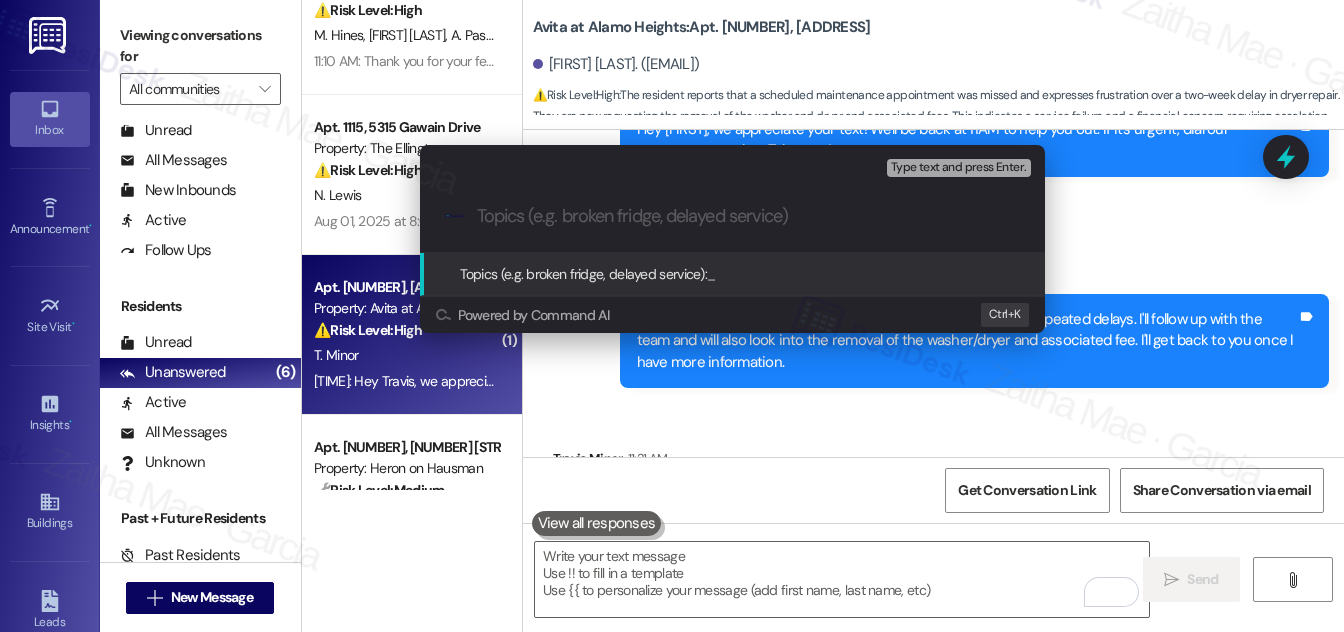 paste on "Missed Appointment for Dryer Repair – Request to Remove Washer/Dryer" 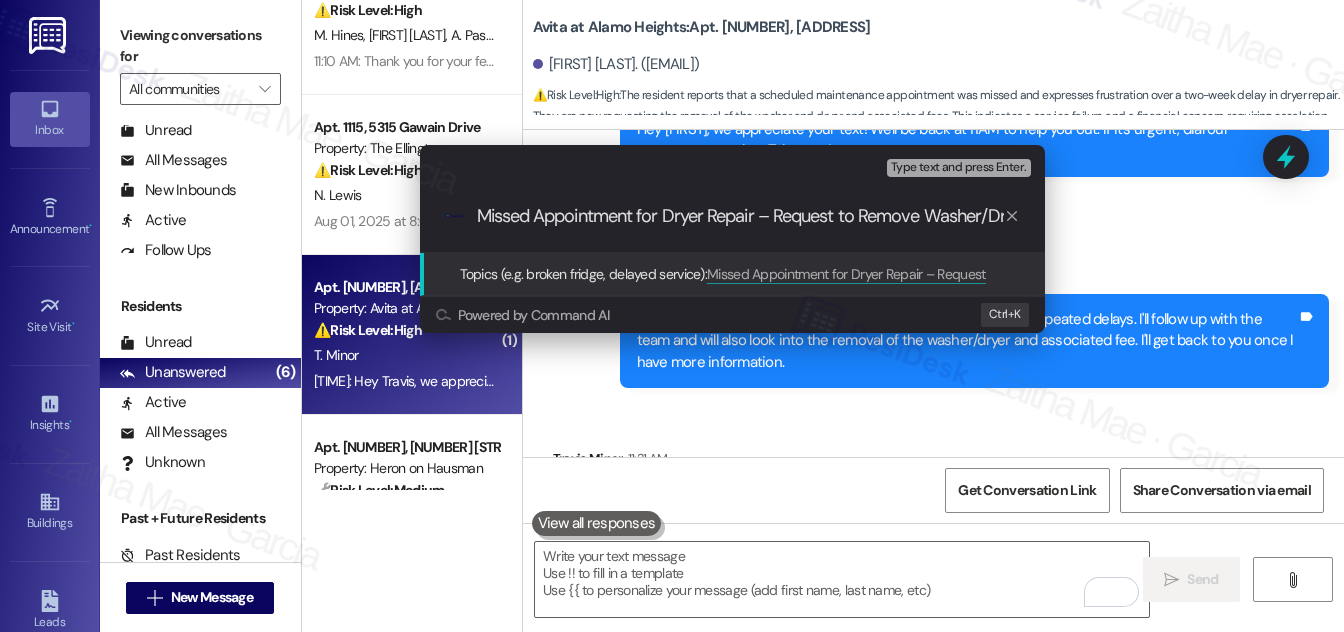 scroll, scrollTop: 0, scrollLeft: 29, axis: horizontal 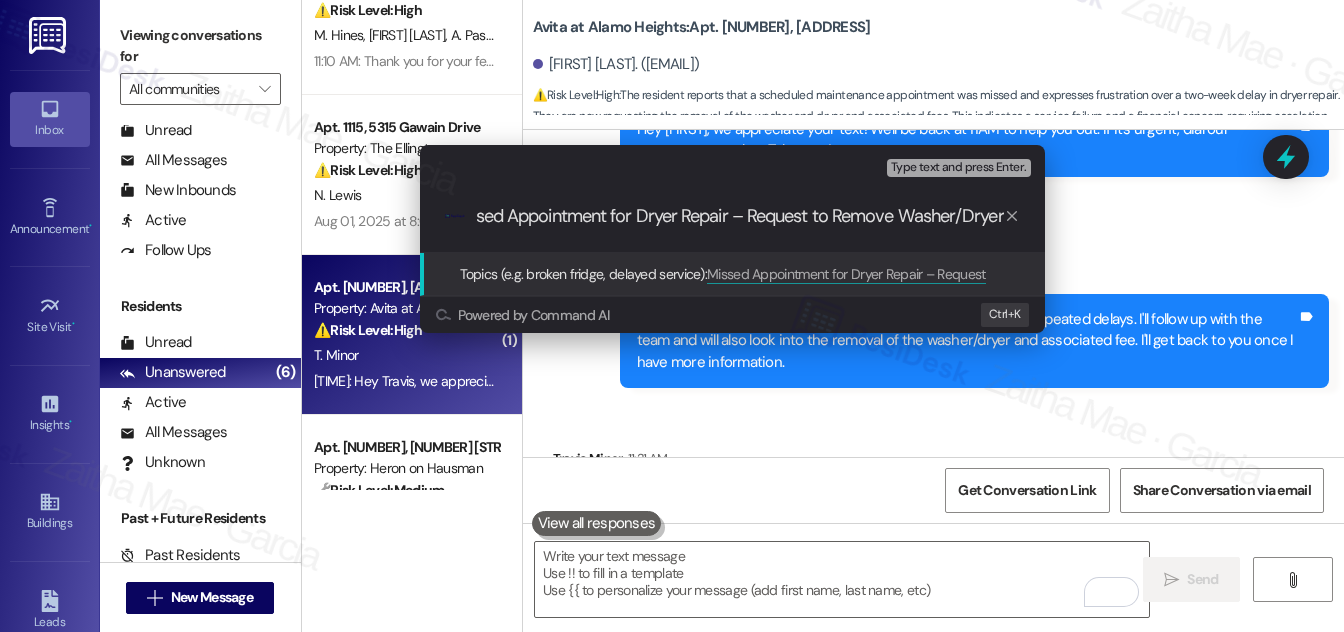 type 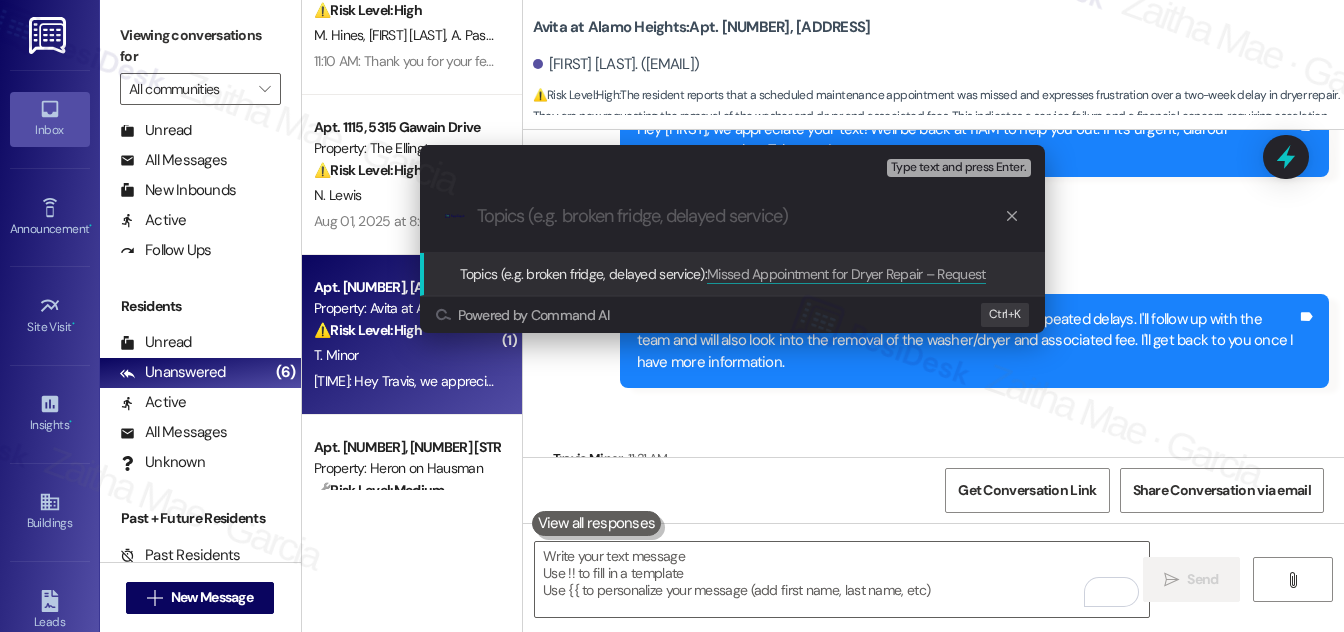 scroll, scrollTop: 0, scrollLeft: 0, axis: both 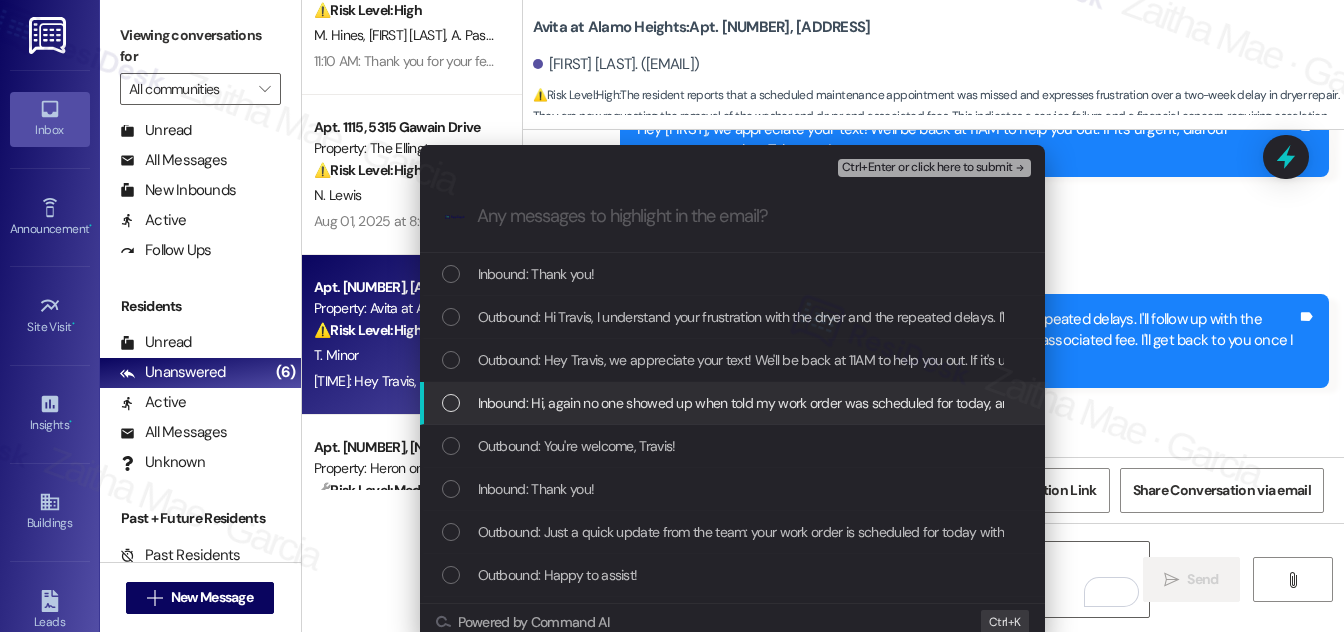 click on "Inbound: Hi, again no one showed up when told my work order was scheduled for today, and that a maintenance technician would be by to fix my dryer. I’m constantly getting the run around and I  would like to remove both the washer and dryer from the apartment and the washer and dryer fee also. I'm fed up at this point. I've been patient for two weeks now. It's costing me more money going to the laundry mat than the fee" at bounding box center (734, 403) 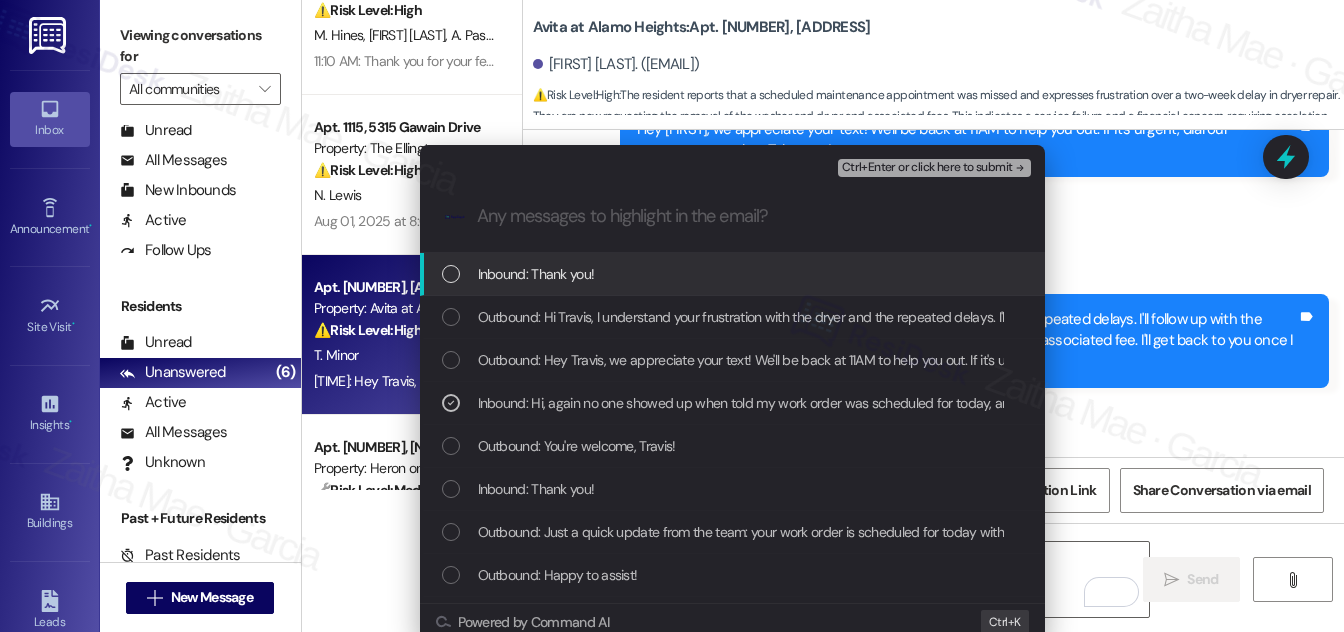 click on "Ctrl+Enter or click here to submit" at bounding box center [927, 168] 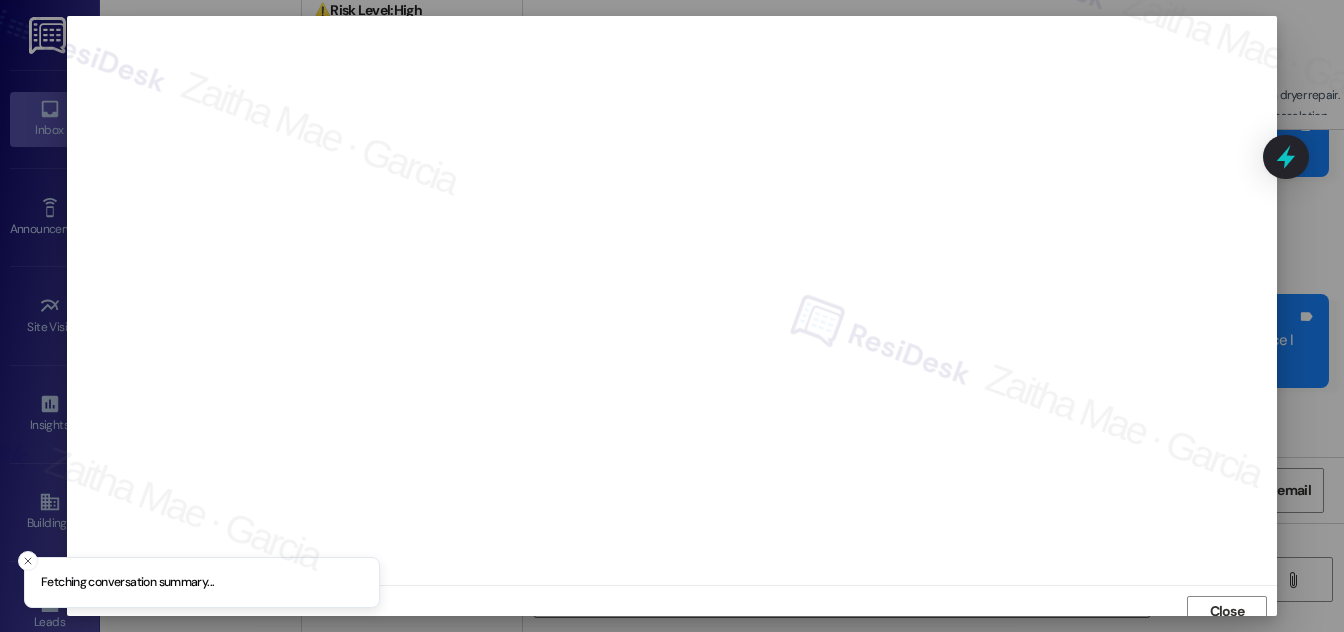 scroll, scrollTop: 11, scrollLeft: 0, axis: vertical 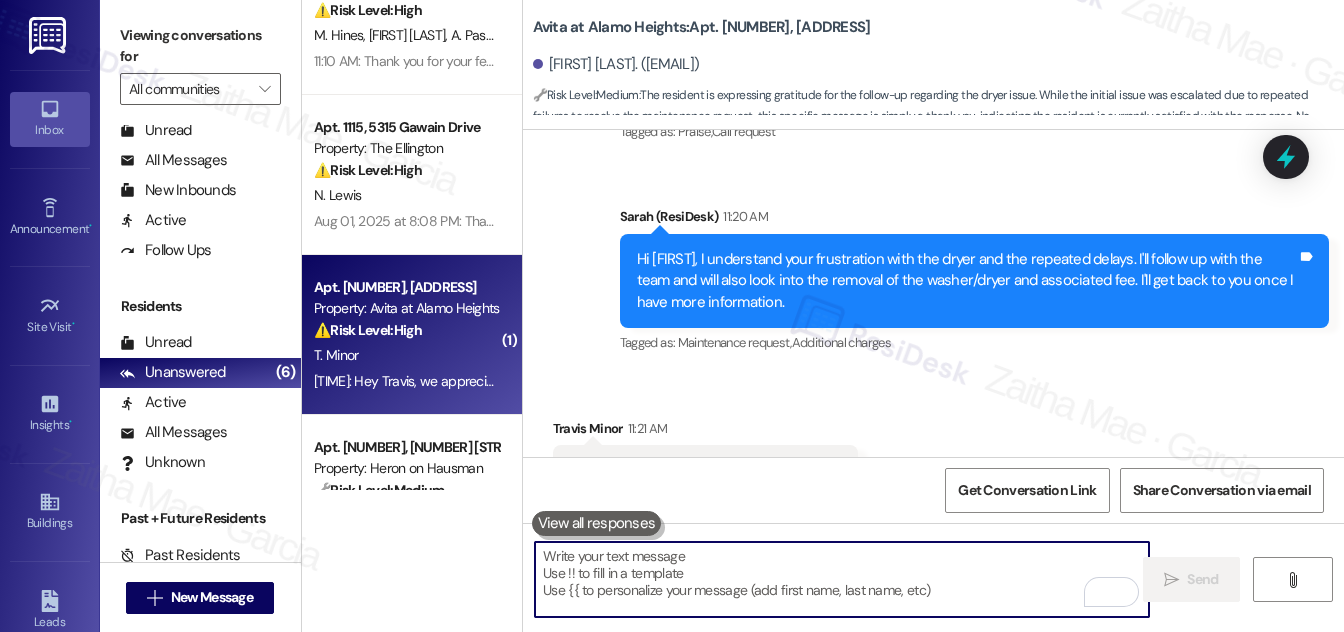 click at bounding box center [842, 579] 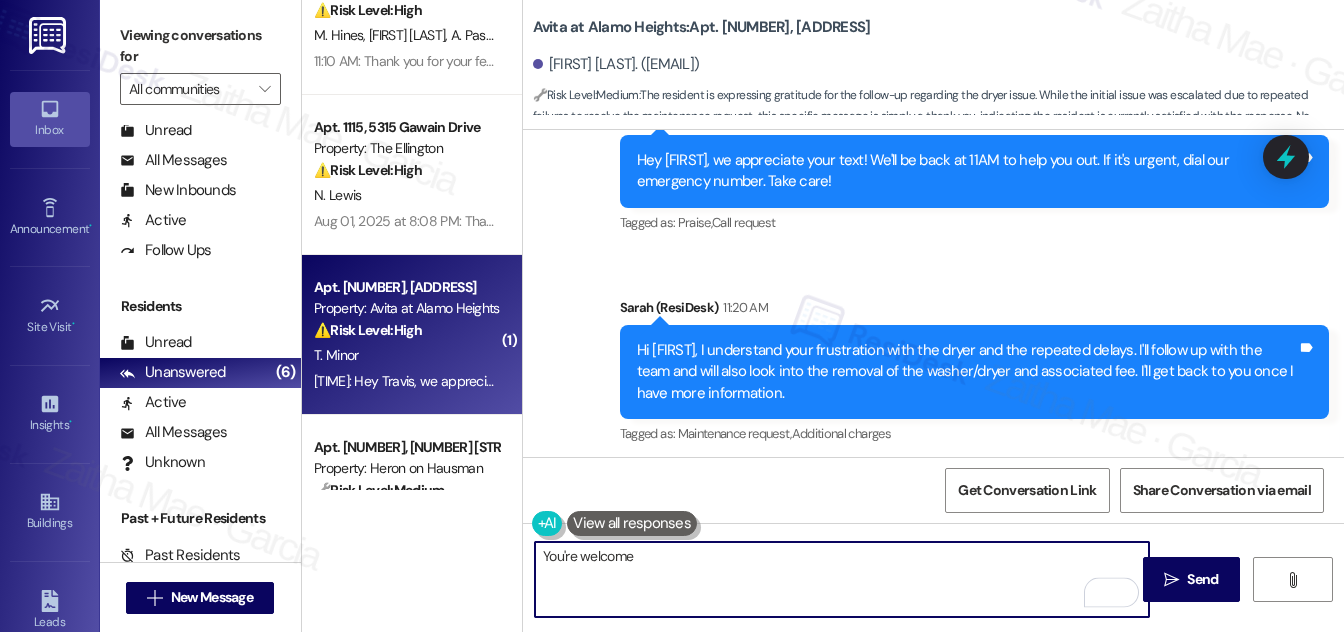 scroll, scrollTop: 5165, scrollLeft: 0, axis: vertical 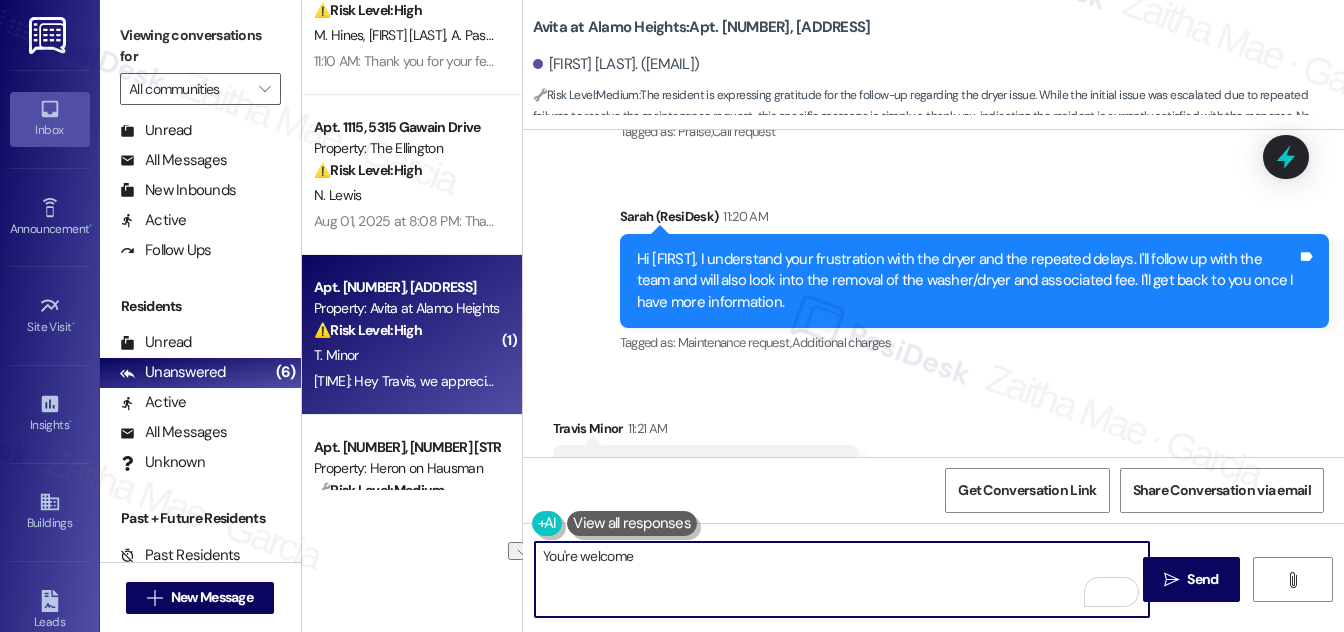drag, startPoint x: 538, startPoint y: 562, endPoint x: 674, endPoint y: 574, distance: 136.52838 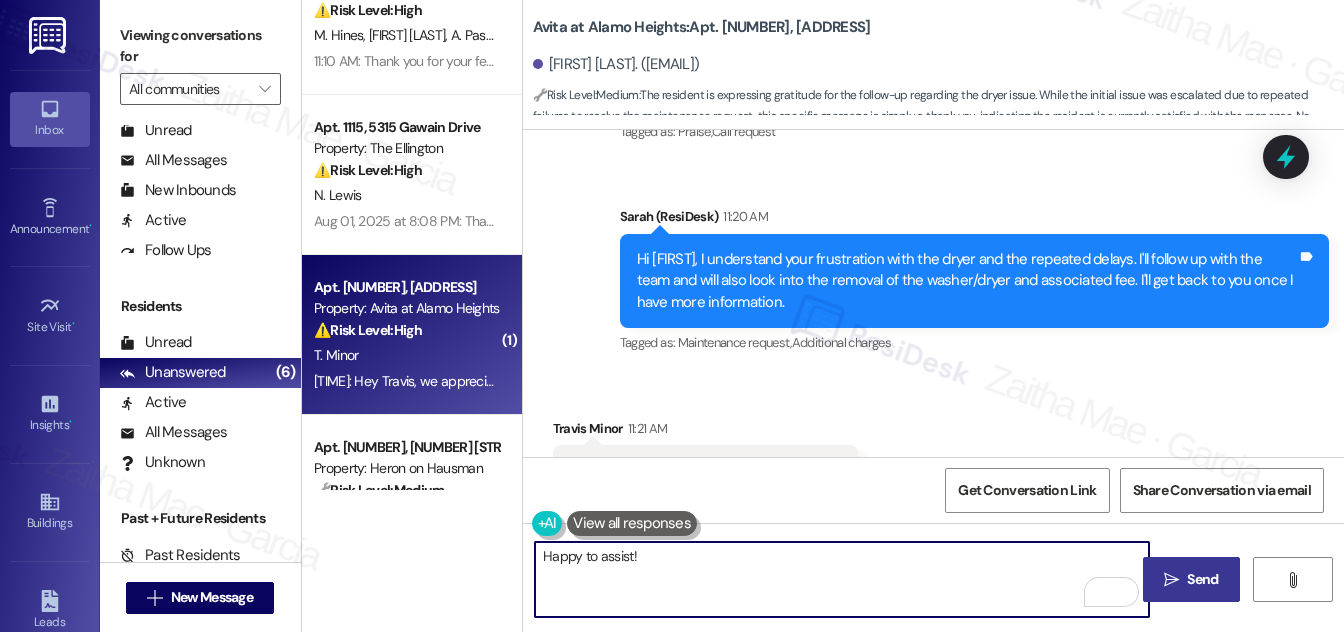 type on "Happy to assist!" 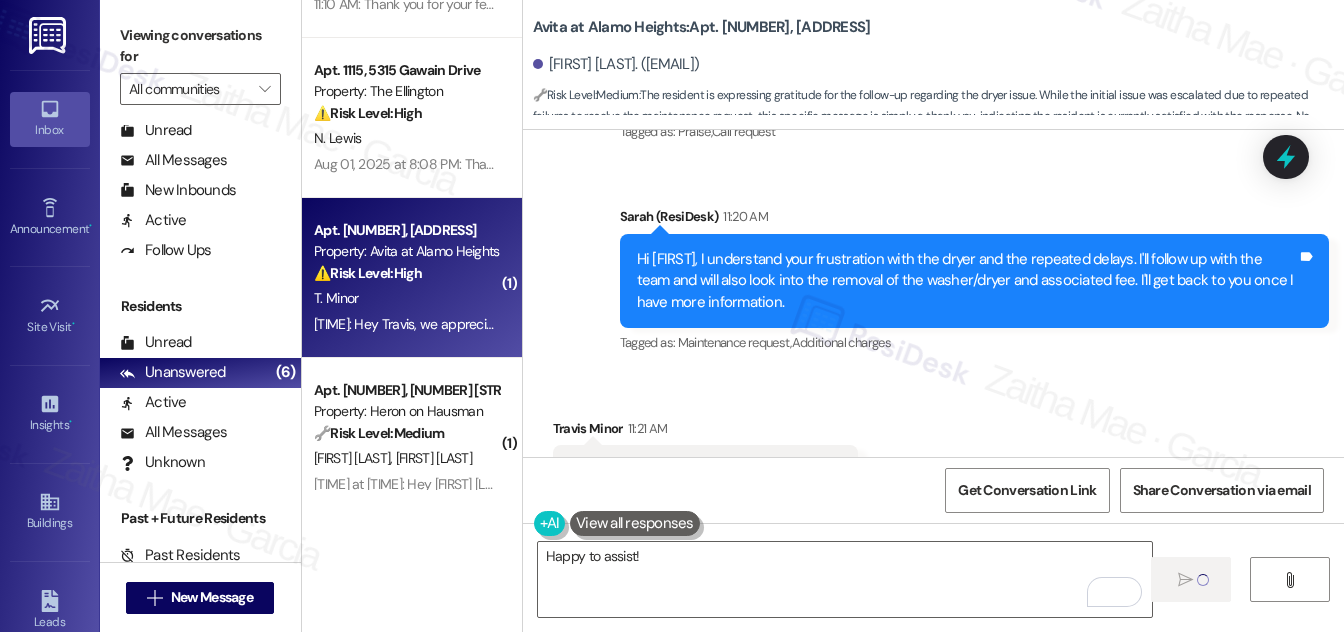 scroll, scrollTop: 629, scrollLeft: 0, axis: vertical 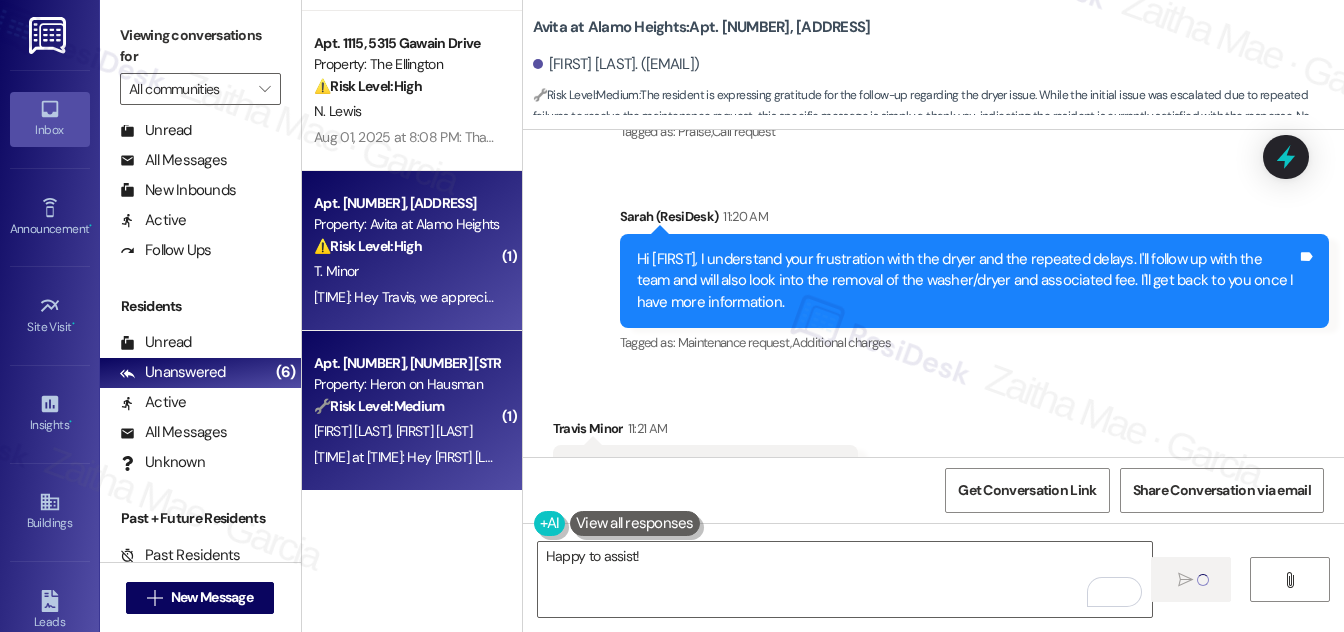type 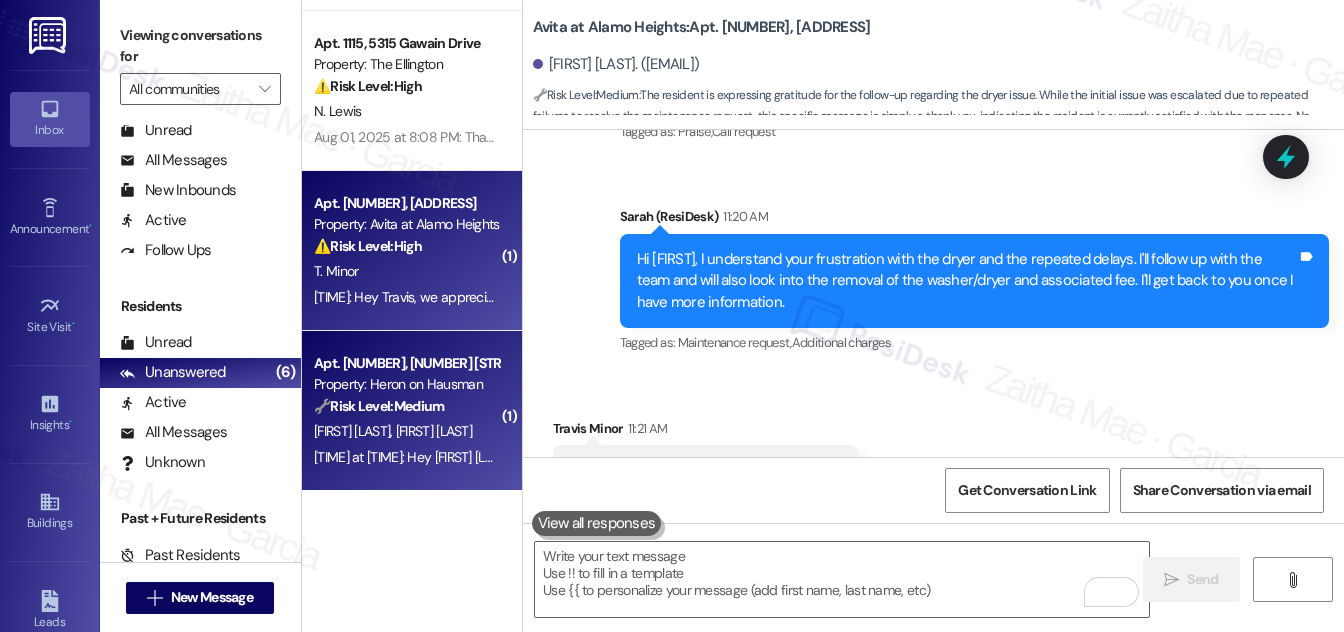 click on "H. Lewis T. Lewis" at bounding box center (406, 431) 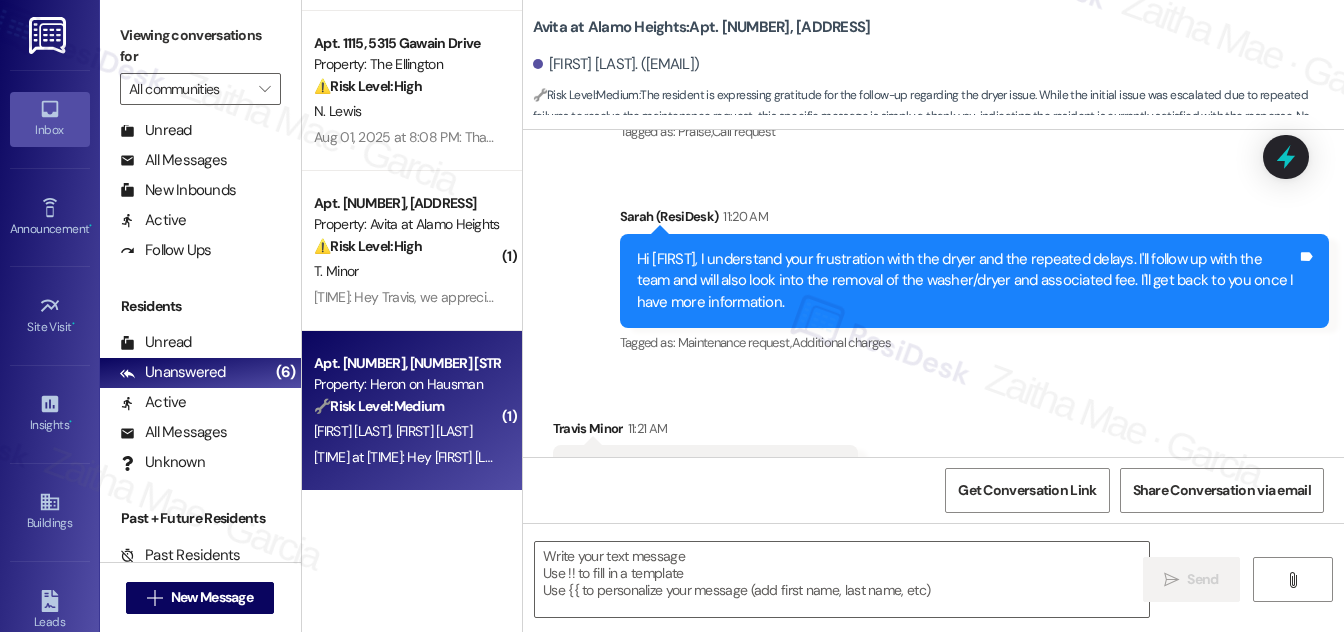 scroll, scrollTop: 5164, scrollLeft: 0, axis: vertical 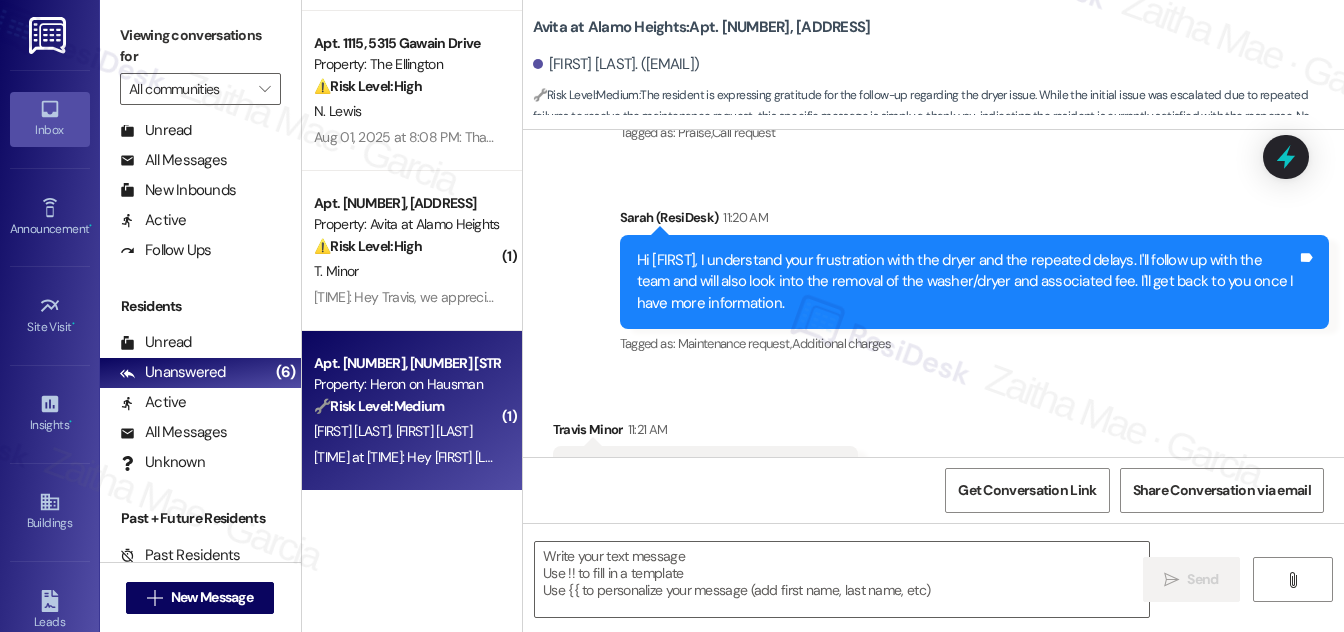 type on "Fetching suggested responses. Please feel free to read through the conversation in the meantime." 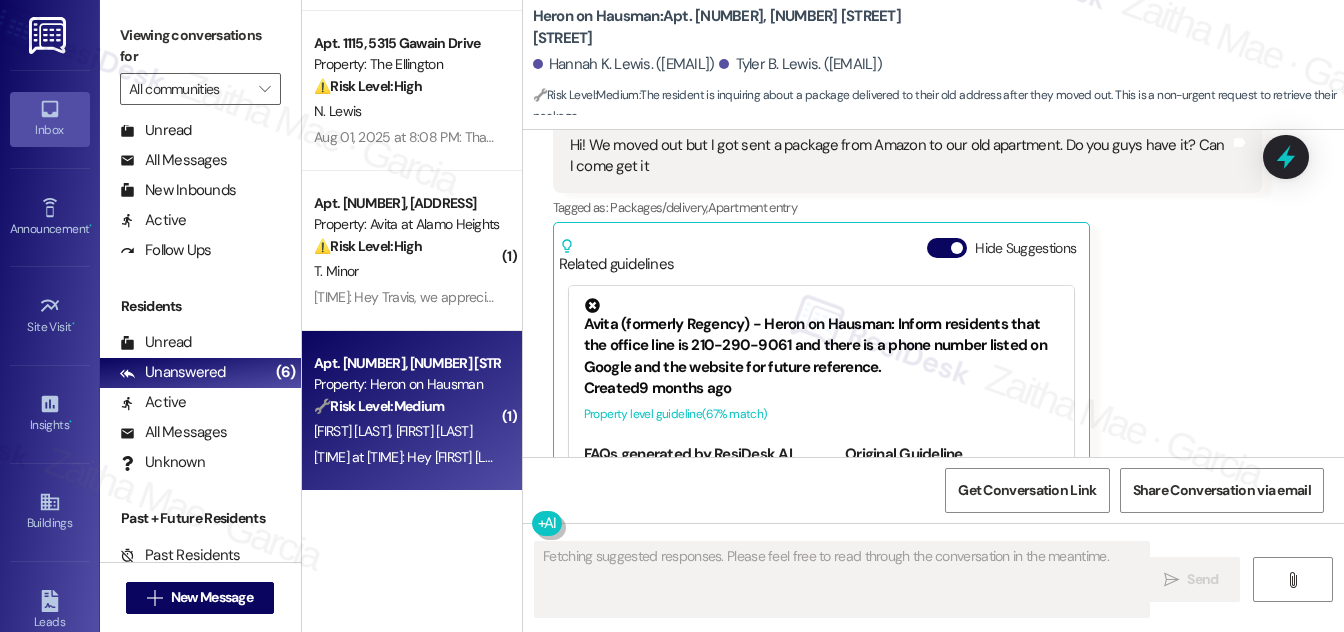 scroll, scrollTop: 4937, scrollLeft: 0, axis: vertical 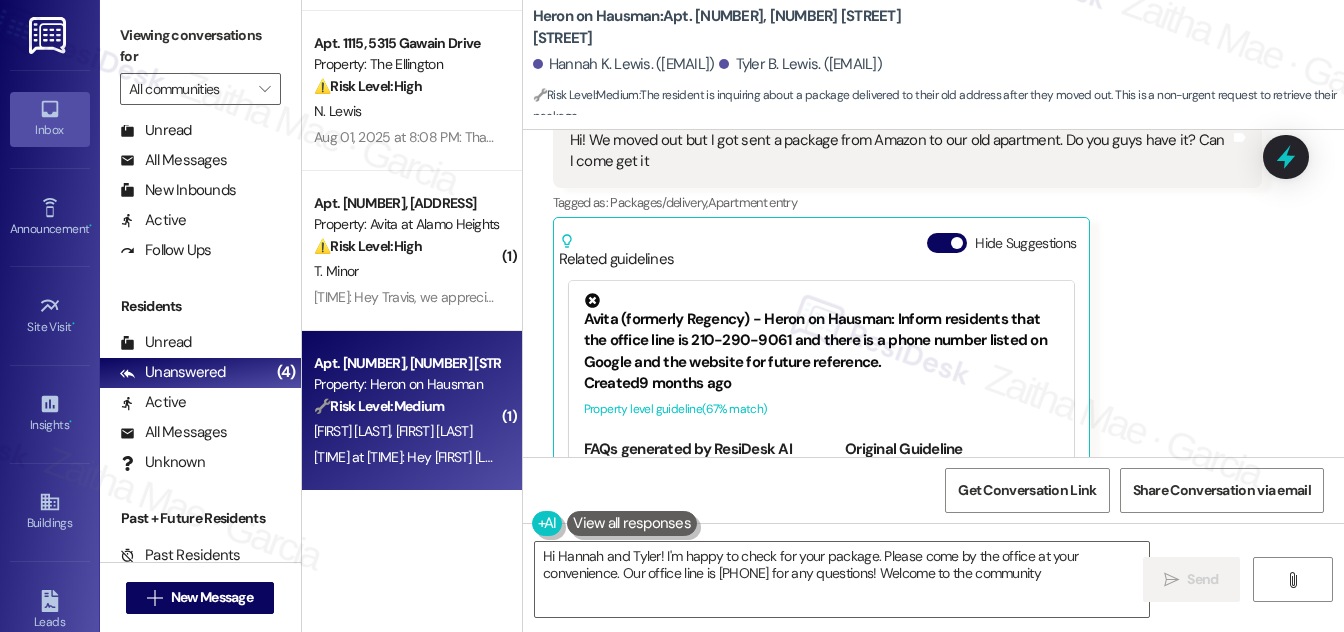 type on "Hi Hannah and Tyler! I'm happy to check for your package. Please come by the office at your convenience. Our office line is 210-290-9061 for any questions! Welcome to the community!" 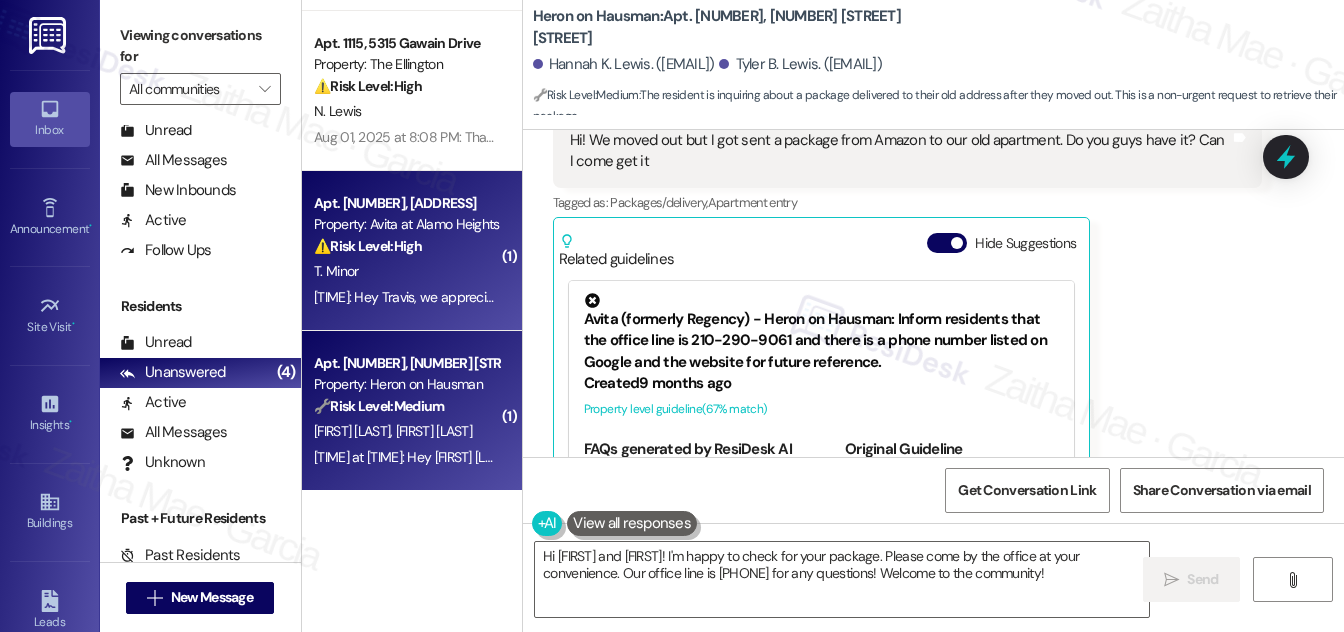 click on "T. Minor" at bounding box center (406, 271) 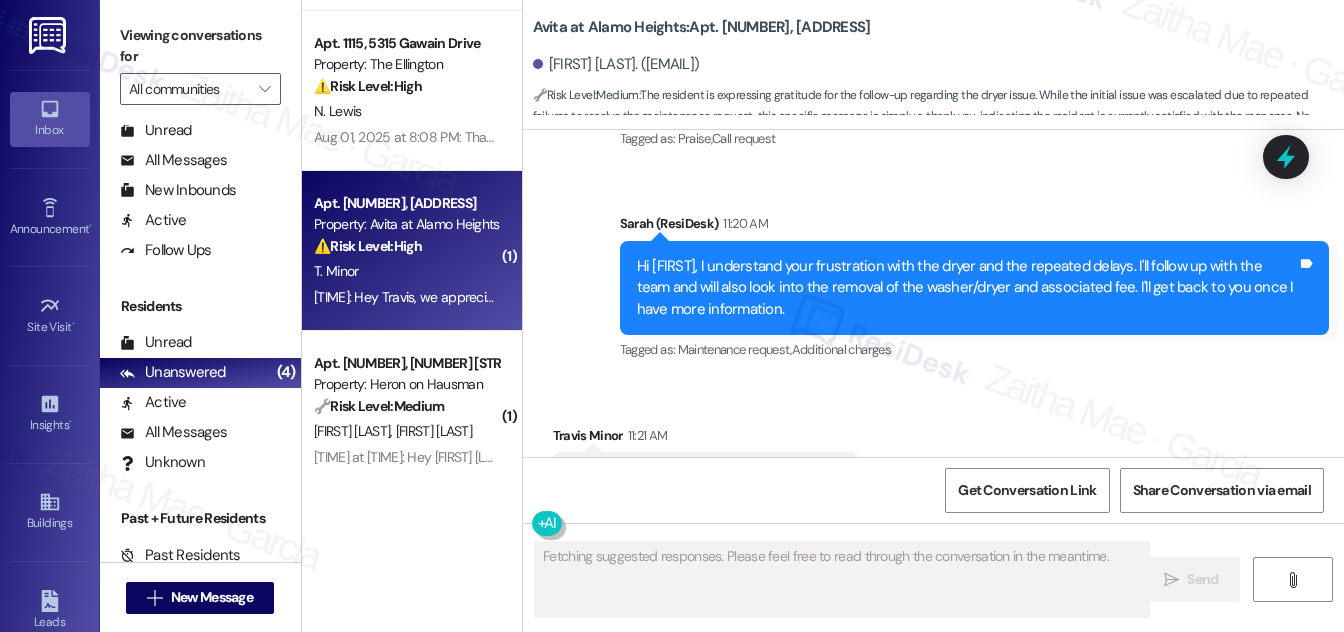 scroll, scrollTop: 5164, scrollLeft: 0, axis: vertical 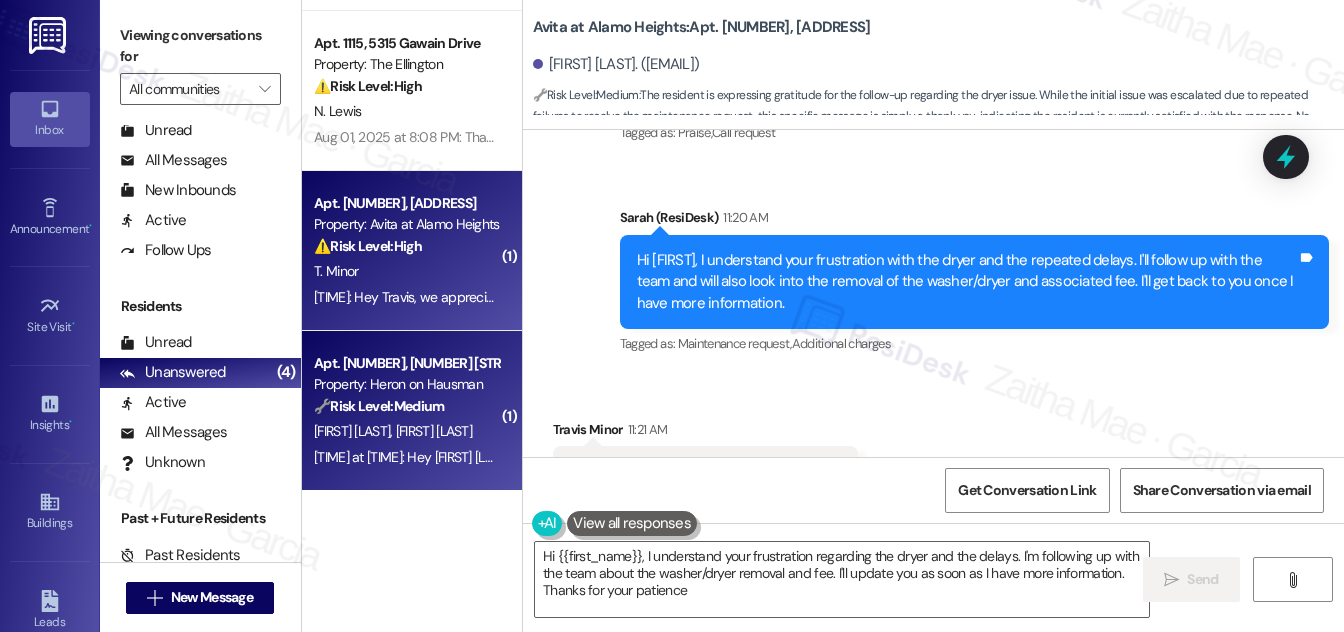 type on "Hi {{first_name}}, I understand your frustration regarding the dryer and the delays. I'm following up with the team about the washer/dryer removal and fee. I'll update you as soon as I have more information. Thanks for your patience!" 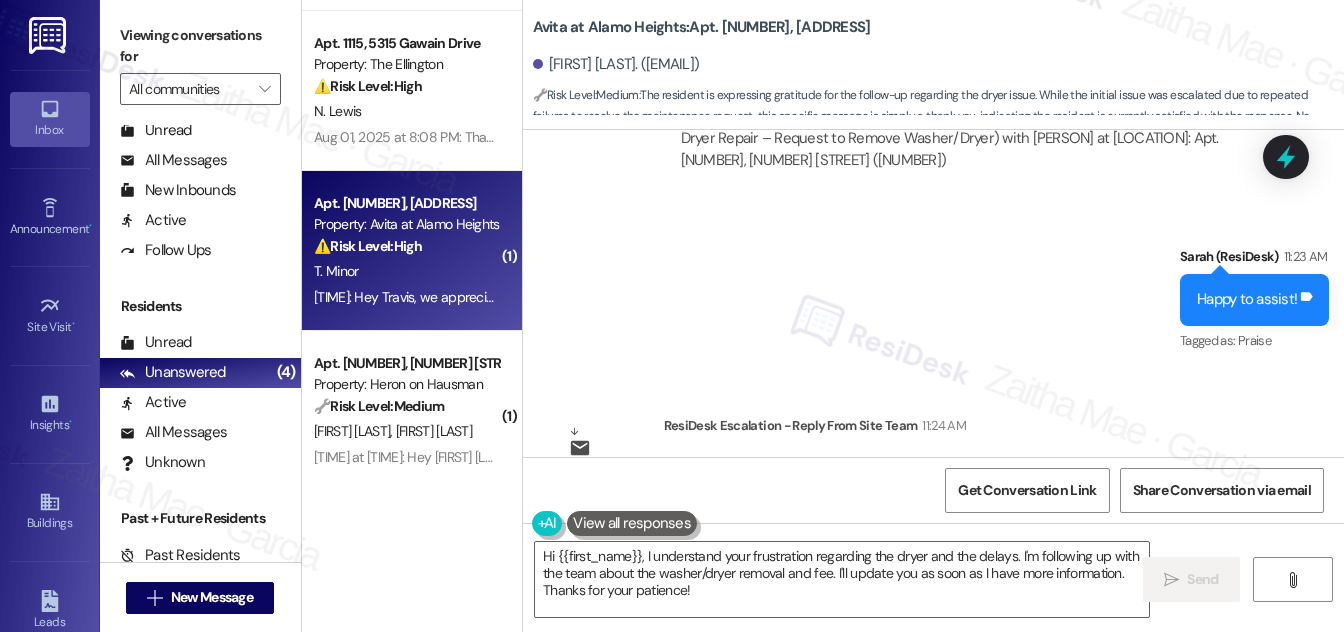 scroll, scrollTop: 5805, scrollLeft: 0, axis: vertical 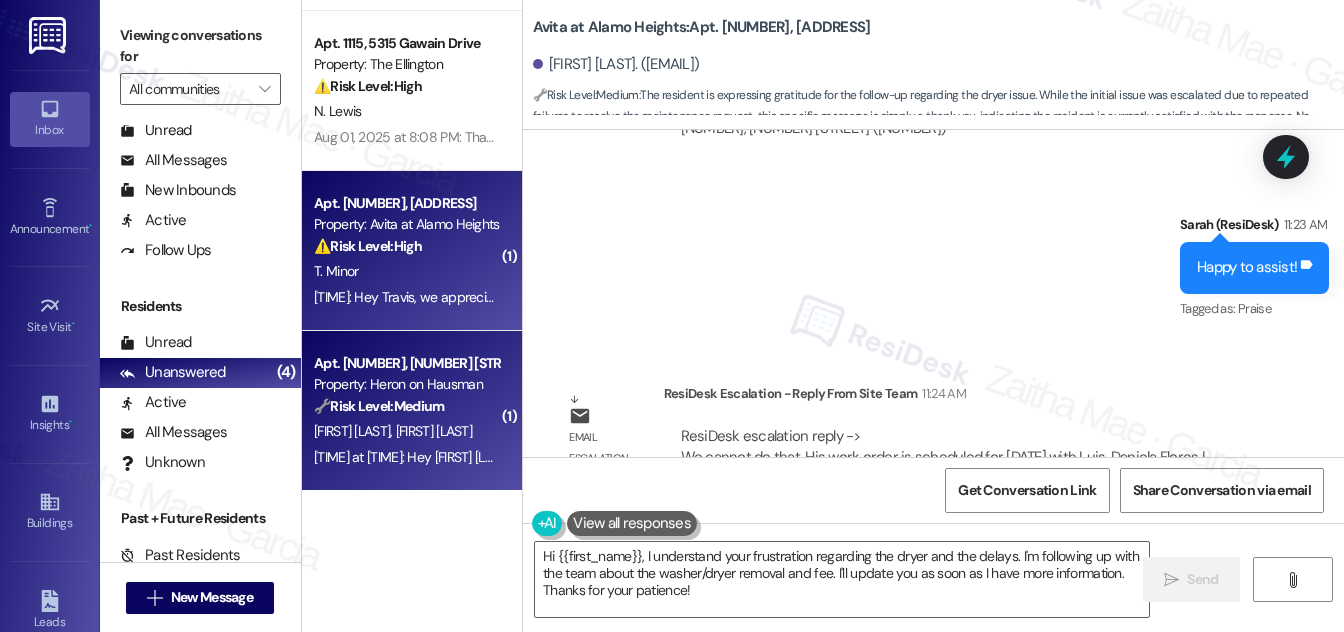 click on "H. Lewis T. Lewis" at bounding box center (406, 431) 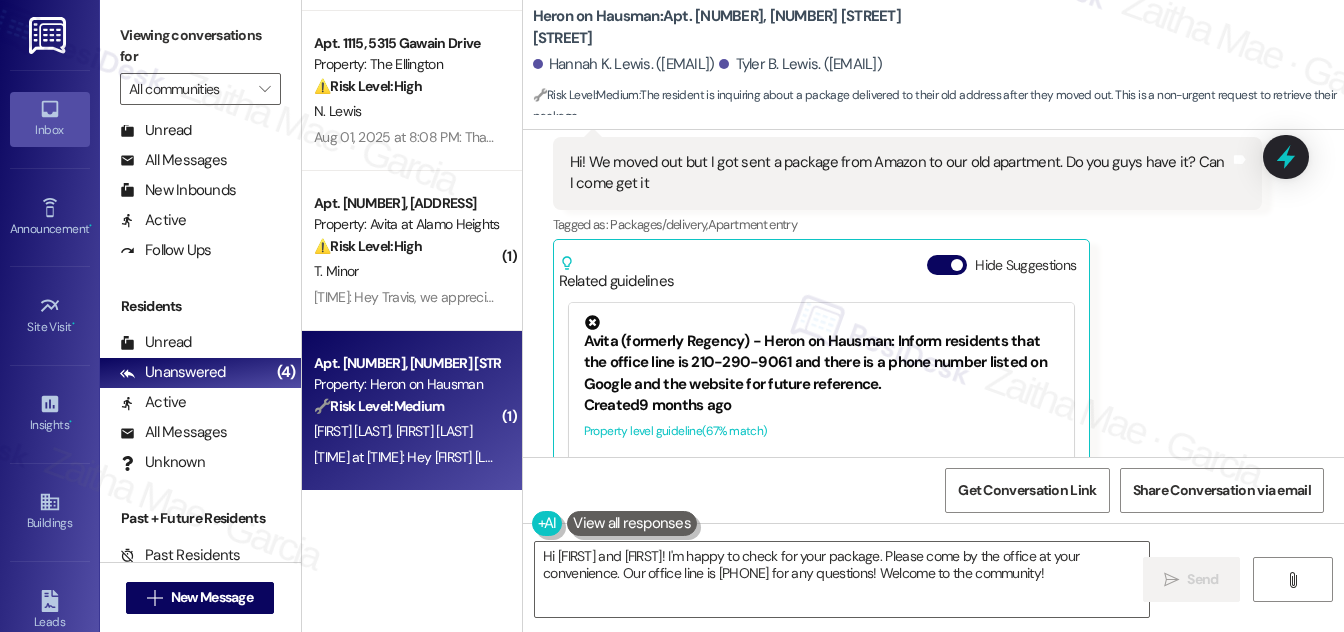 scroll, scrollTop: 4937, scrollLeft: 0, axis: vertical 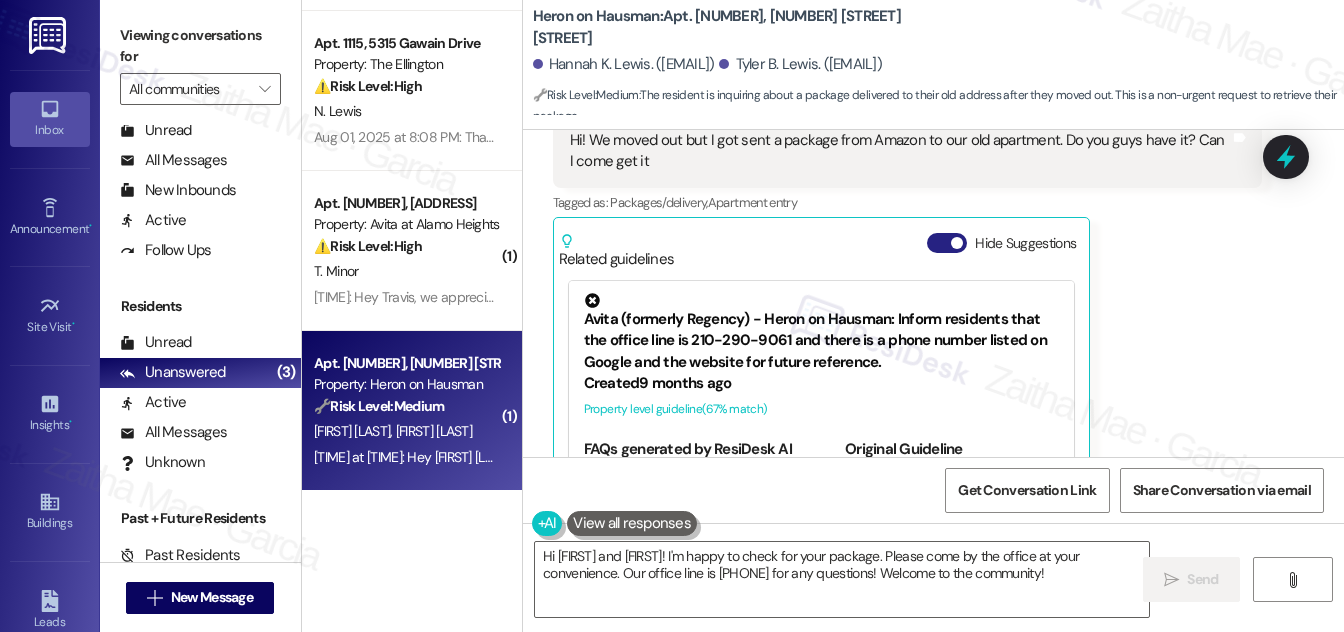 click on "Hide Suggestions" at bounding box center (947, 243) 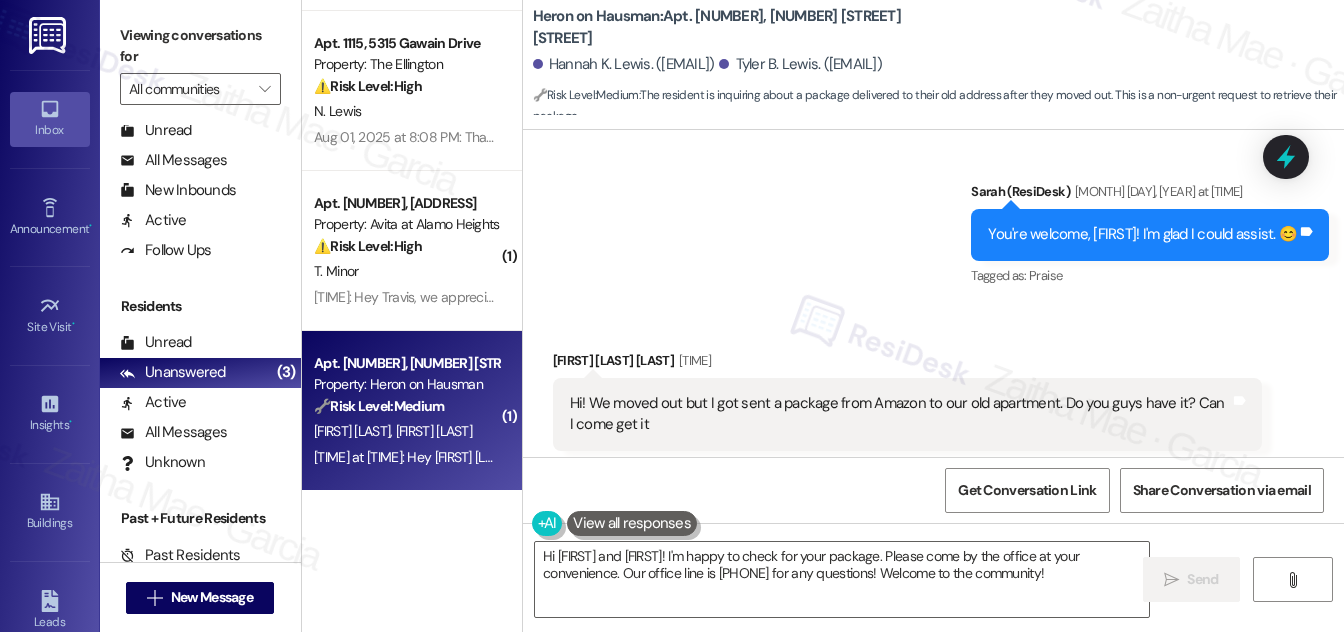 scroll, scrollTop: 4875, scrollLeft: 0, axis: vertical 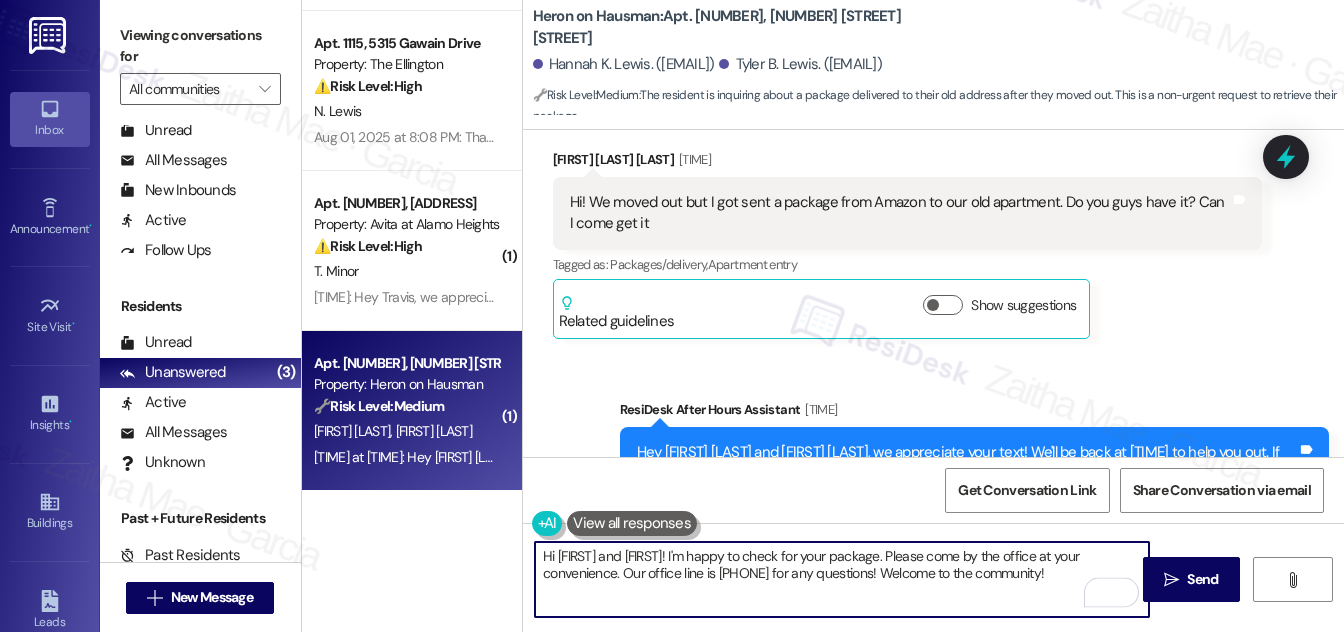 drag, startPoint x: 655, startPoint y: 555, endPoint x: 600, endPoint y: 551, distance: 55.145264 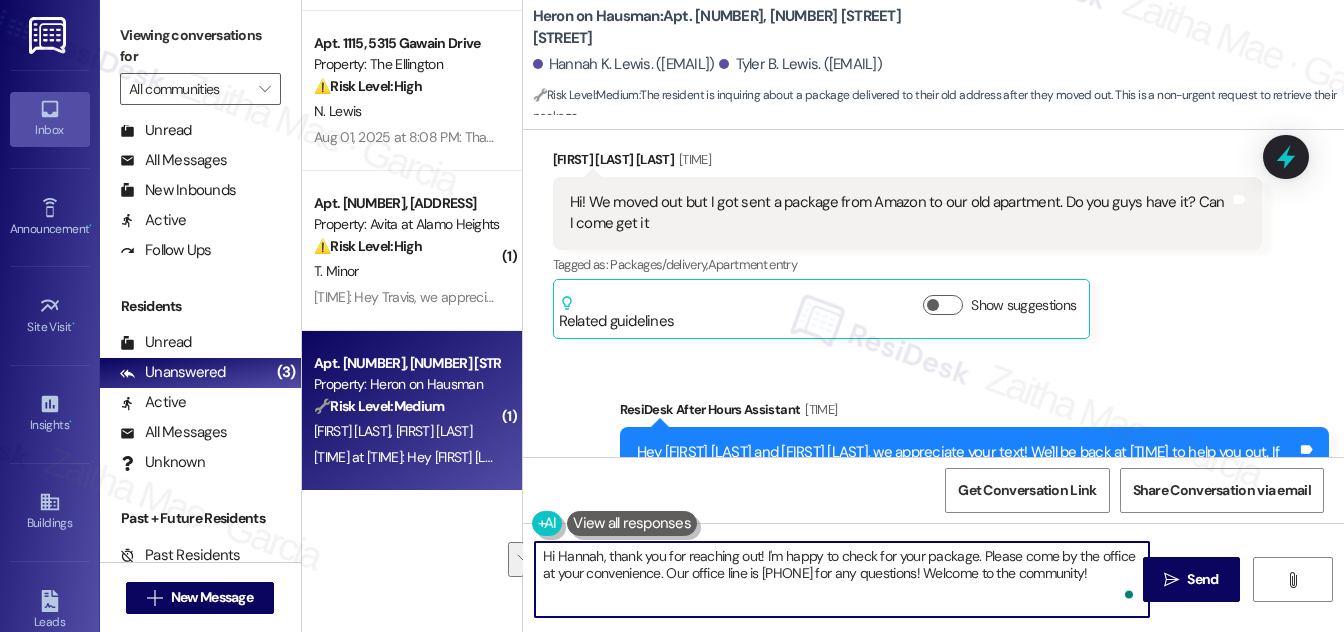 drag, startPoint x: 979, startPoint y: 554, endPoint x: 1125, endPoint y: 566, distance: 146.49232 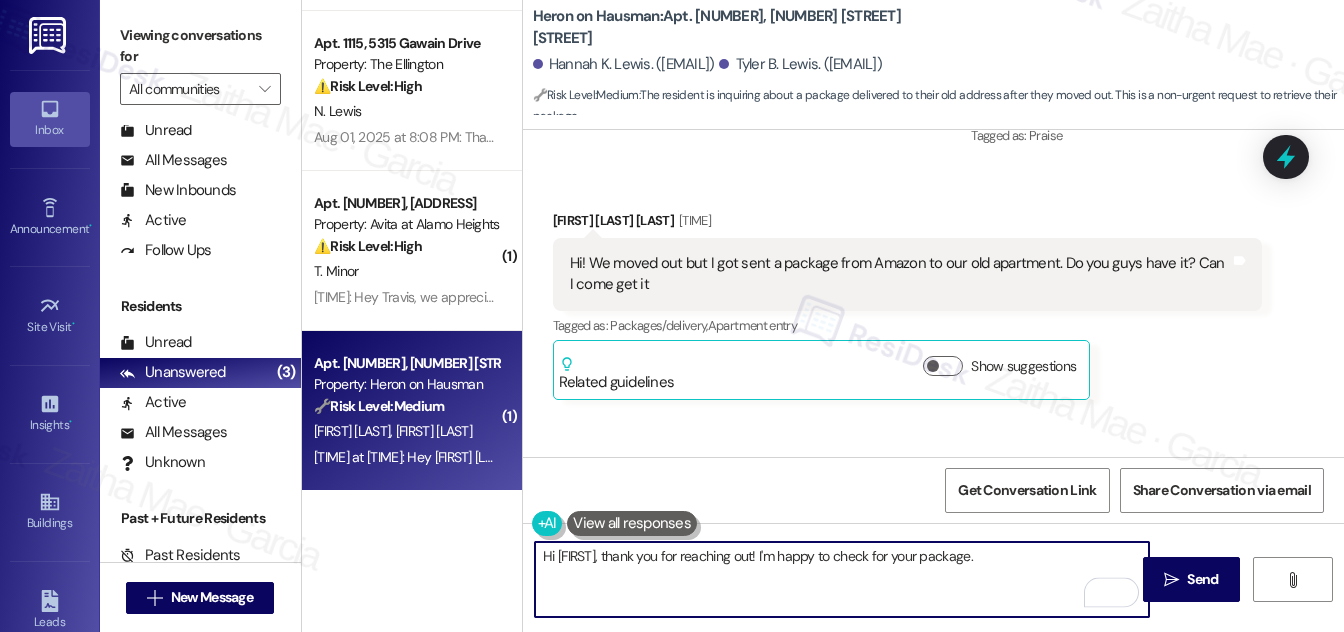 scroll, scrollTop: 4784, scrollLeft: 0, axis: vertical 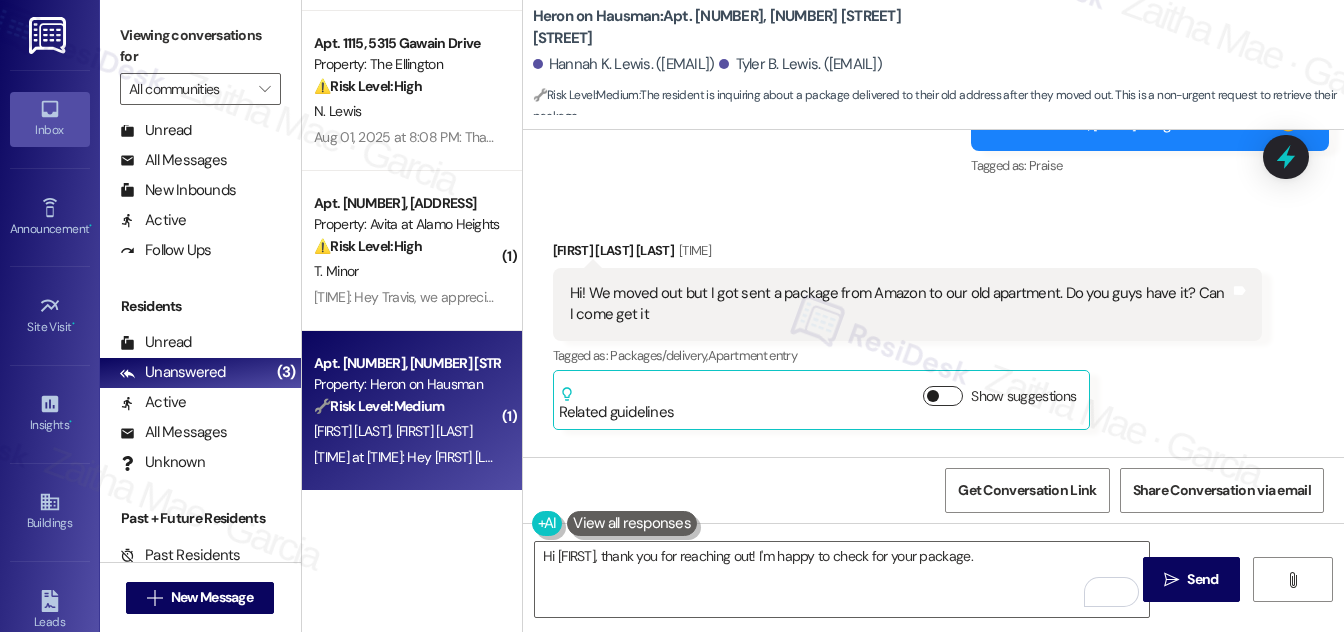 click on "Show suggestions" at bounding box center [943, 396] 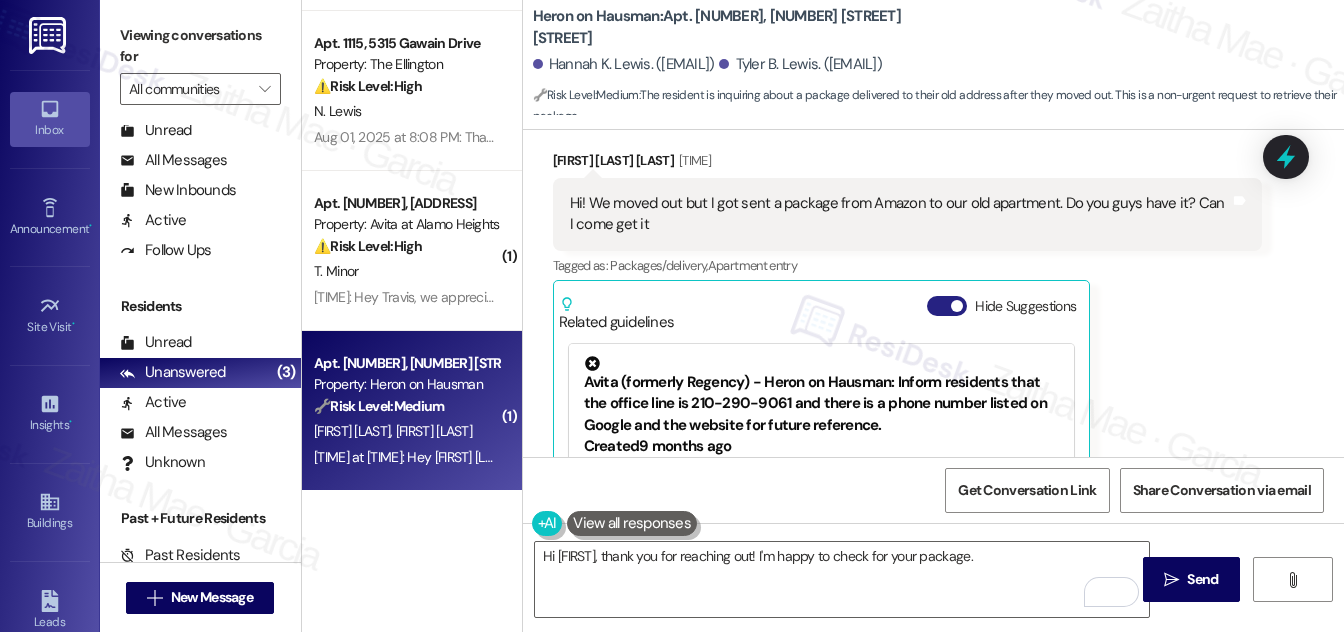 scroll, scrollTop: 4875, scrollLeft: 0, axis: vertical 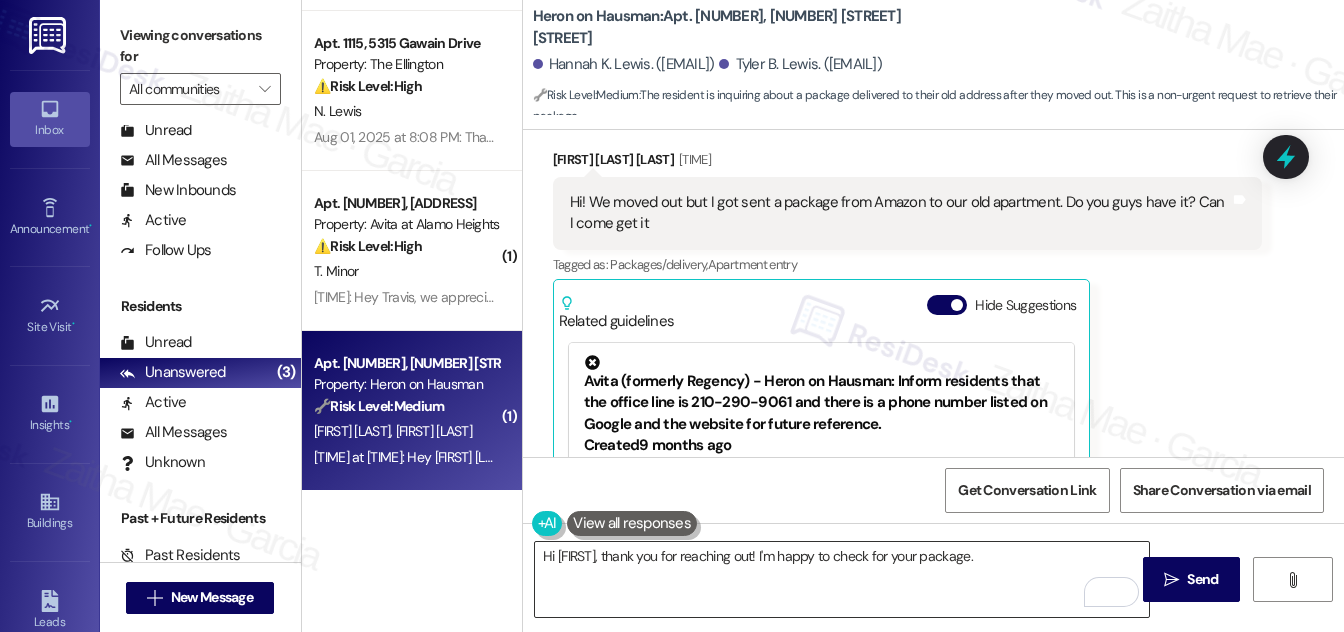 click on "Hi Hannah, thank you for reaching out! I'm happy to check for your package." at bounding box center [842, 579] 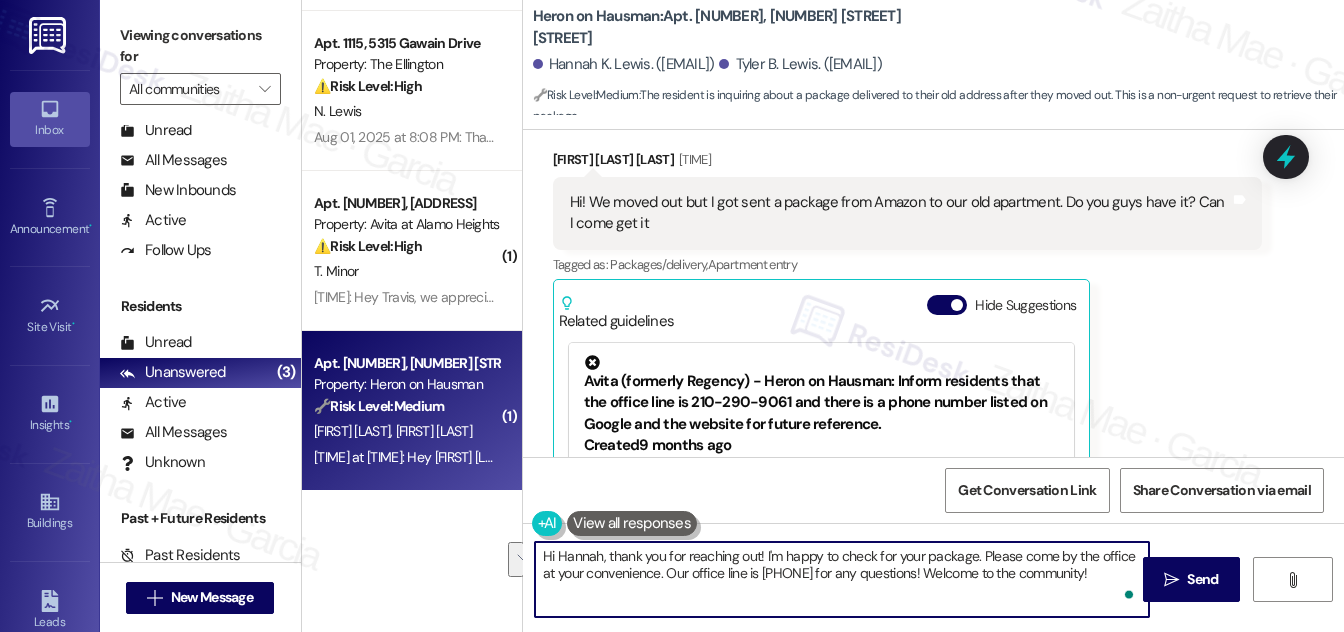 click on "Hi Hannah, thank you for reaching out! I'm happy to check for your package. Please come by the office at your convenience. Our office line is 210-290-9061 for any questions! Welcome to the community!" at bounding box center [842, 579] 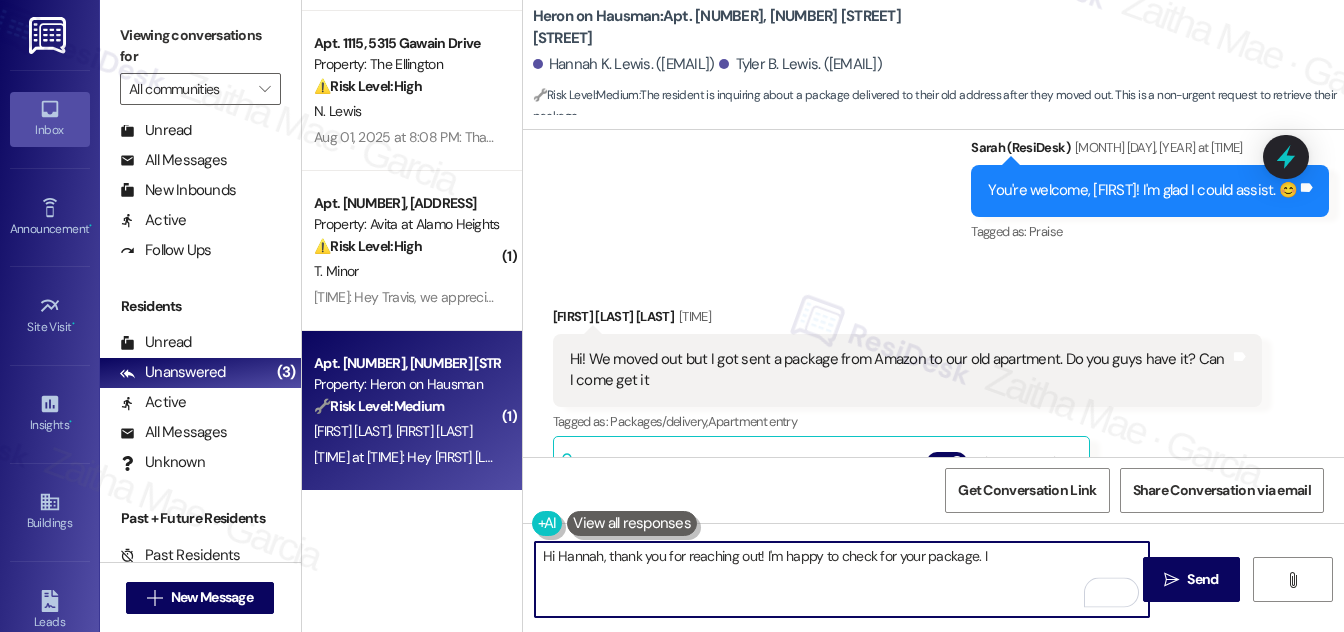 scroll, scrollTop: 4693, scrollLeft: 0, axis: vertical 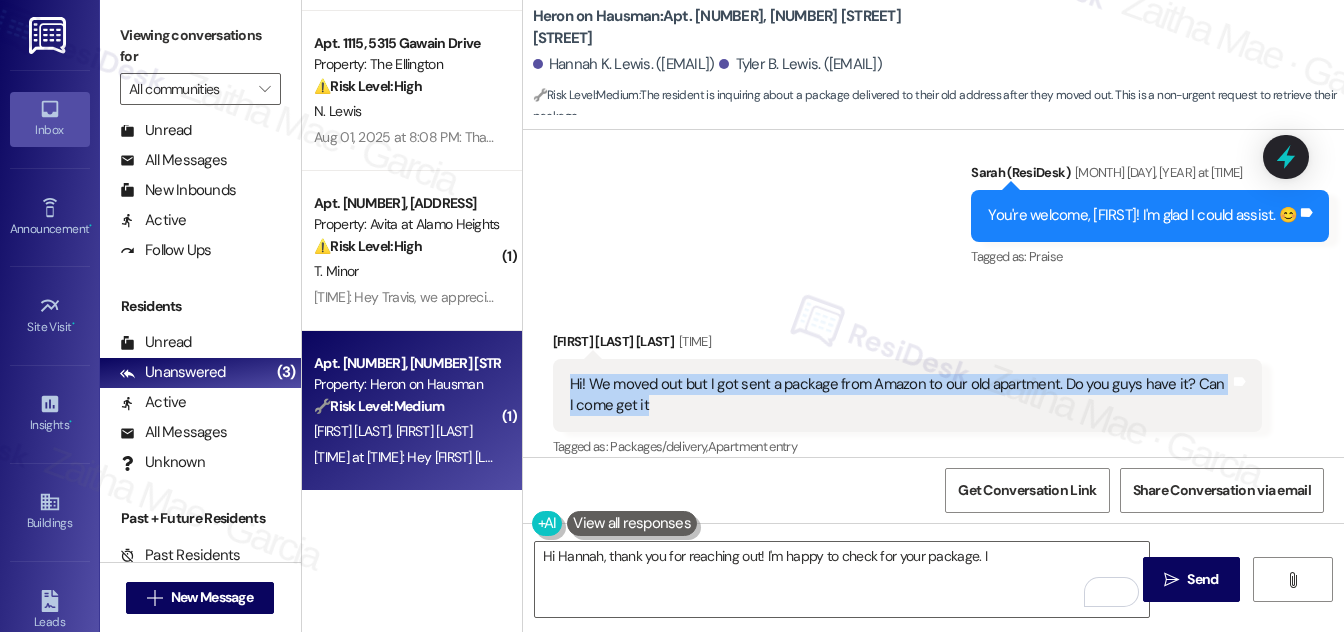 drag, startPoint x: 560, startPoint y: 291, endPoint x: 636, endPoint y: 311, distance: 78.58753 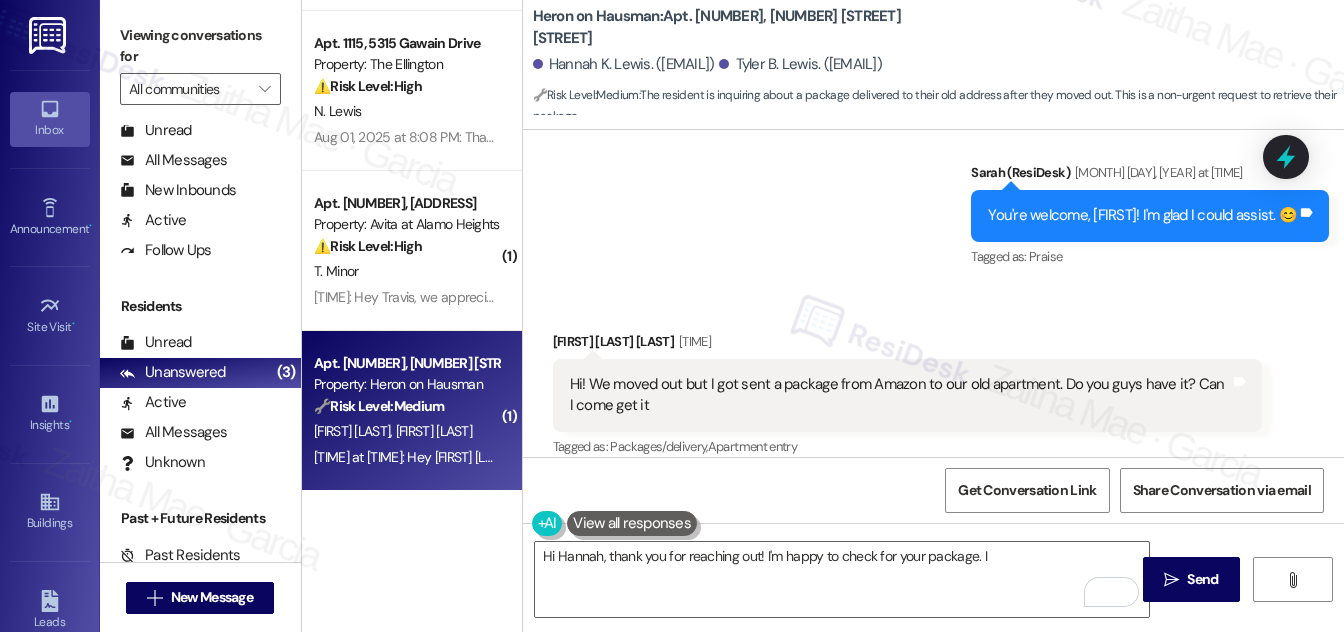click on "Sent via SMS Sarah   (ResiDesk) May 29, 2025 at 7:42 PM You're welcome, Hannah! I'm glad I could assist. 😊 Tags and notes Tagged as:   Praise Click to highlight conversations about Praise" at bounding box center [933, 201] 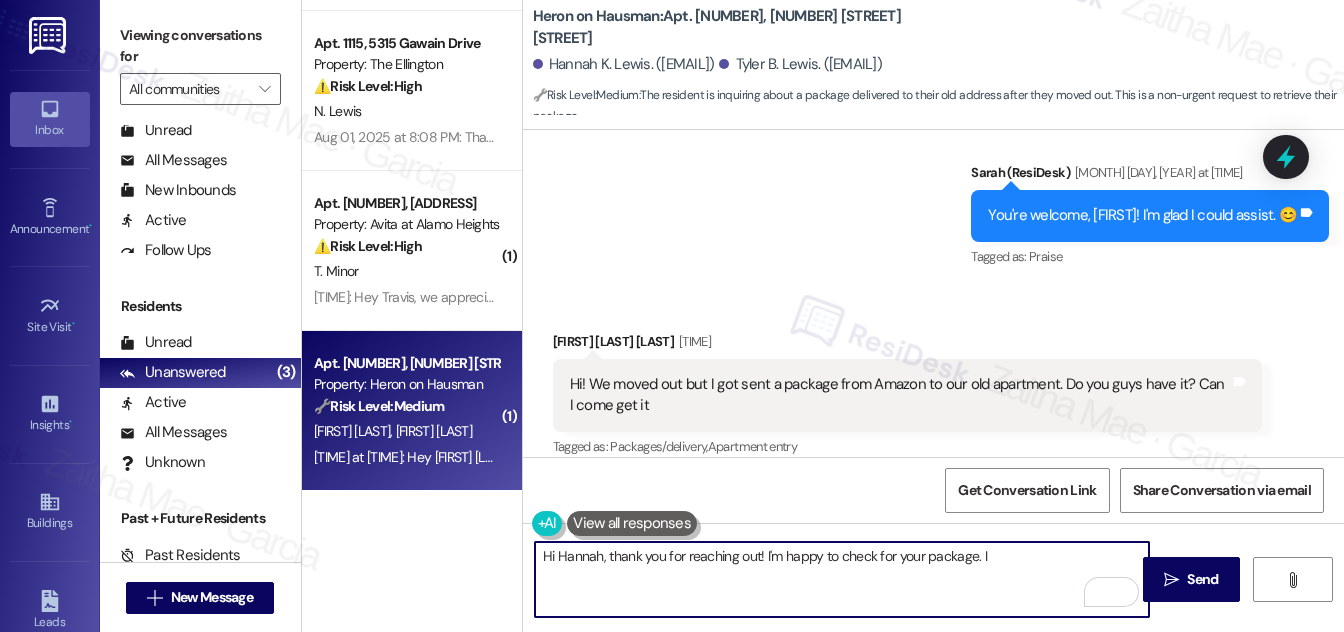 click on "Hi Hannah, thank you for reaching out! I'm happy to check for your package. I" at bounding box center [842, 579] 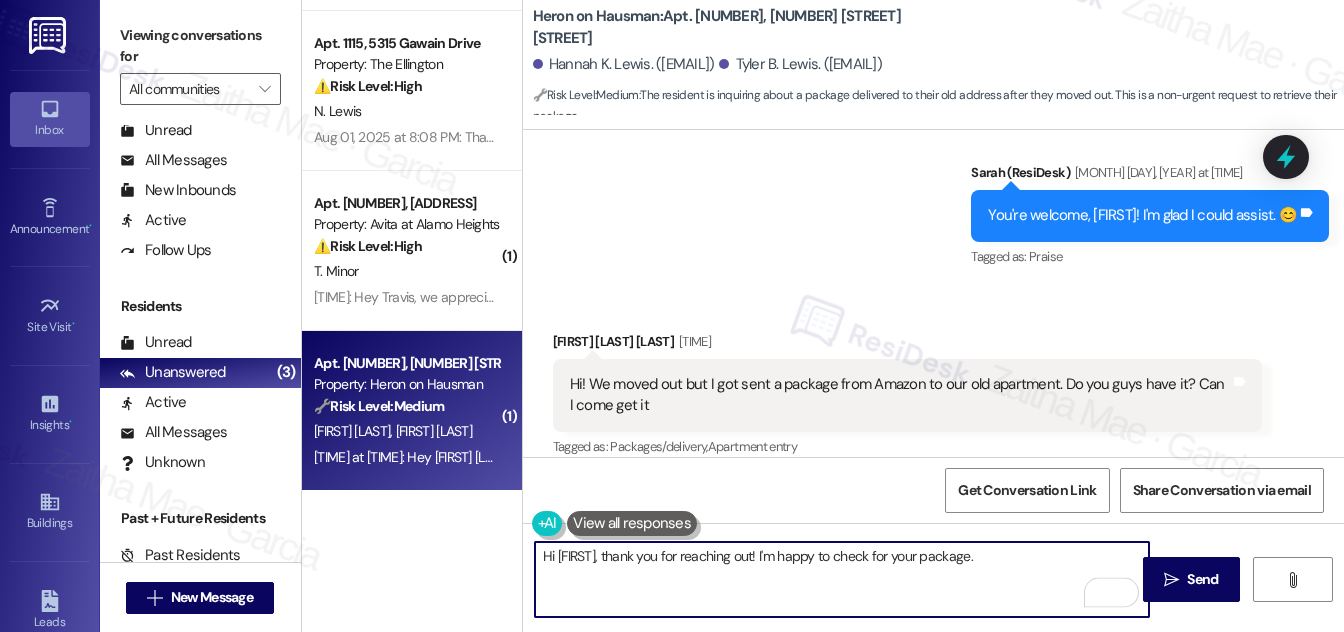 paste on "I’ll check with the team to see if the package was received. I’ll follow up with you as soon as I have an updat" 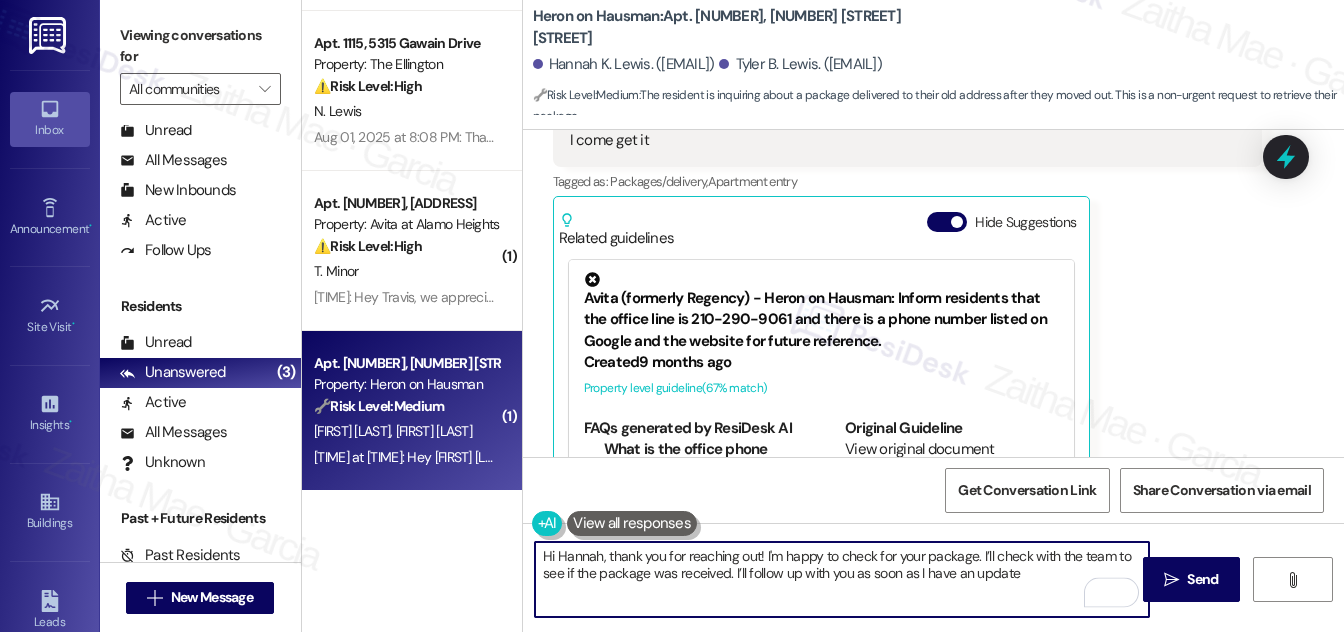 scroll, scrollTop: 4966, scrollLeft: 0, axis: vertical 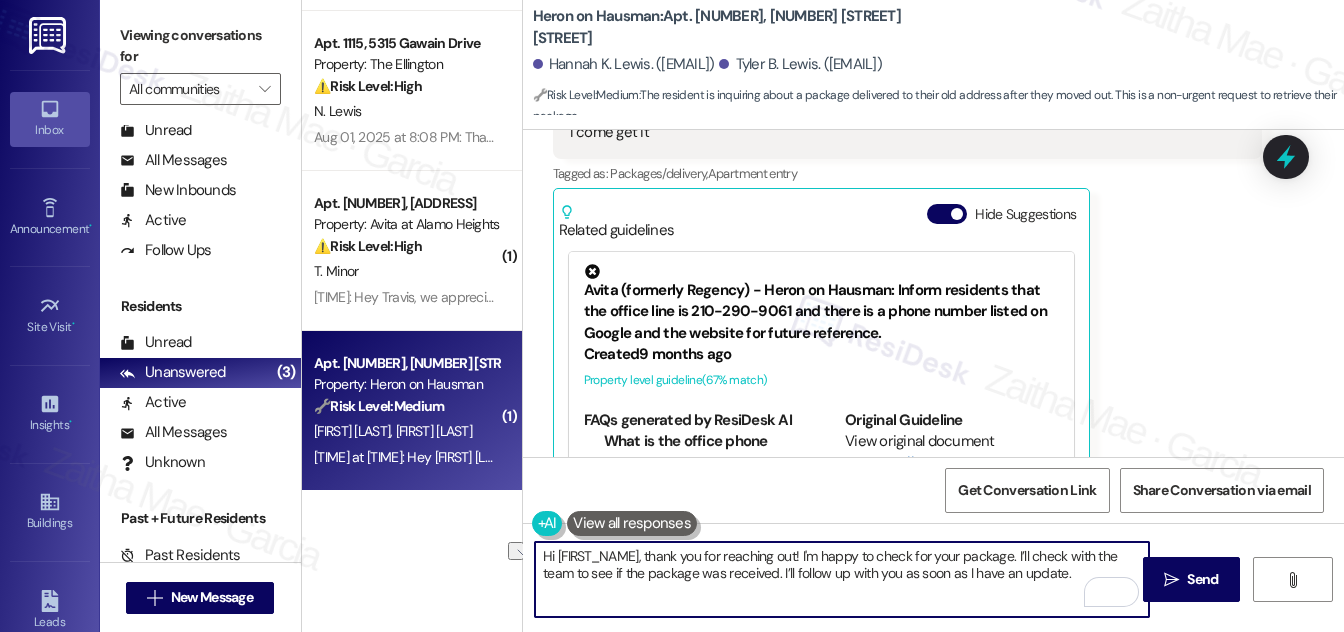 drag, startPoint x: 975, startPoint y: 556, endPoint x: 762, endPoint y: 546, distance: 213.23462 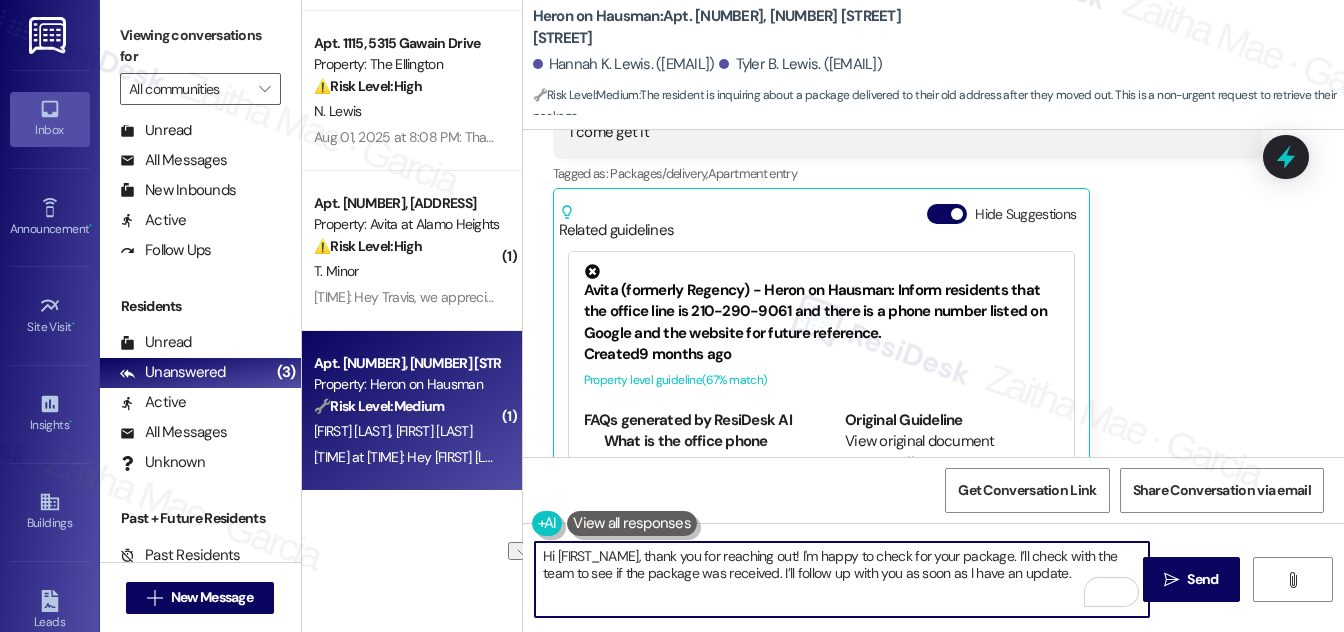 click on "Hi Hannah, thank you for reaching out! I'm happy to check for your package. I’ll check with the team to see if the package was received. I’ll follow up with you as soon as I have an update." at bounding box center (842, 579) 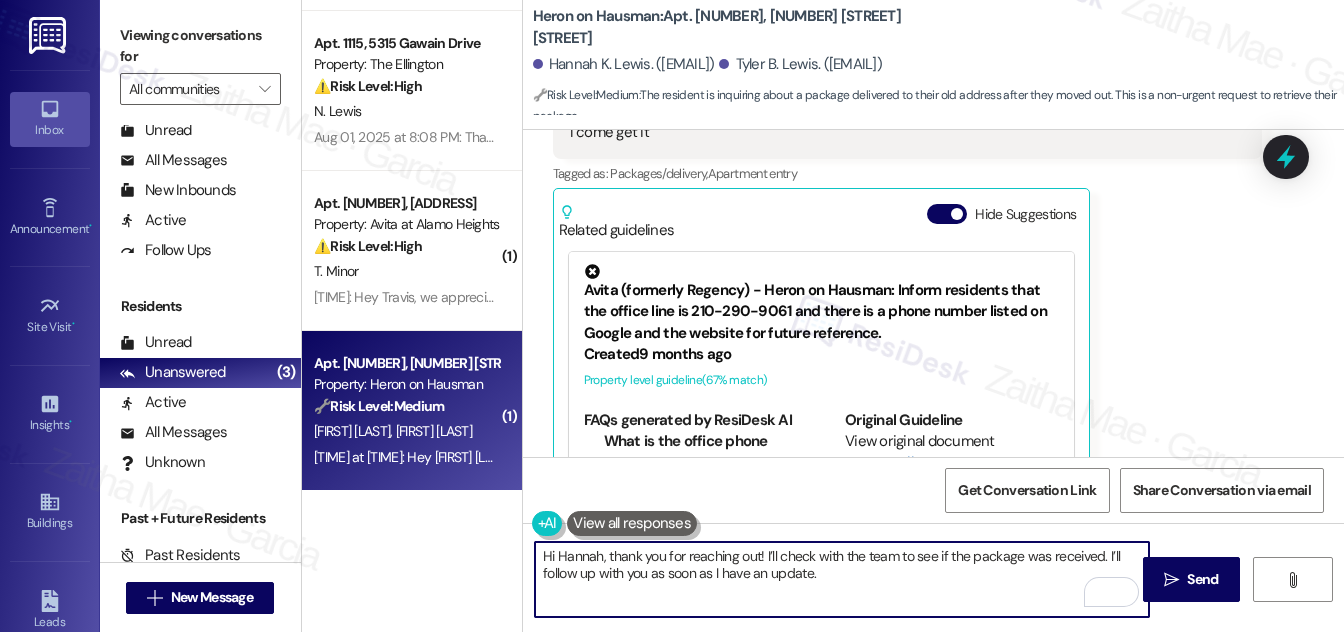 scroll, scrollTop: 4875, scrollLeft: 0, axis: vertical 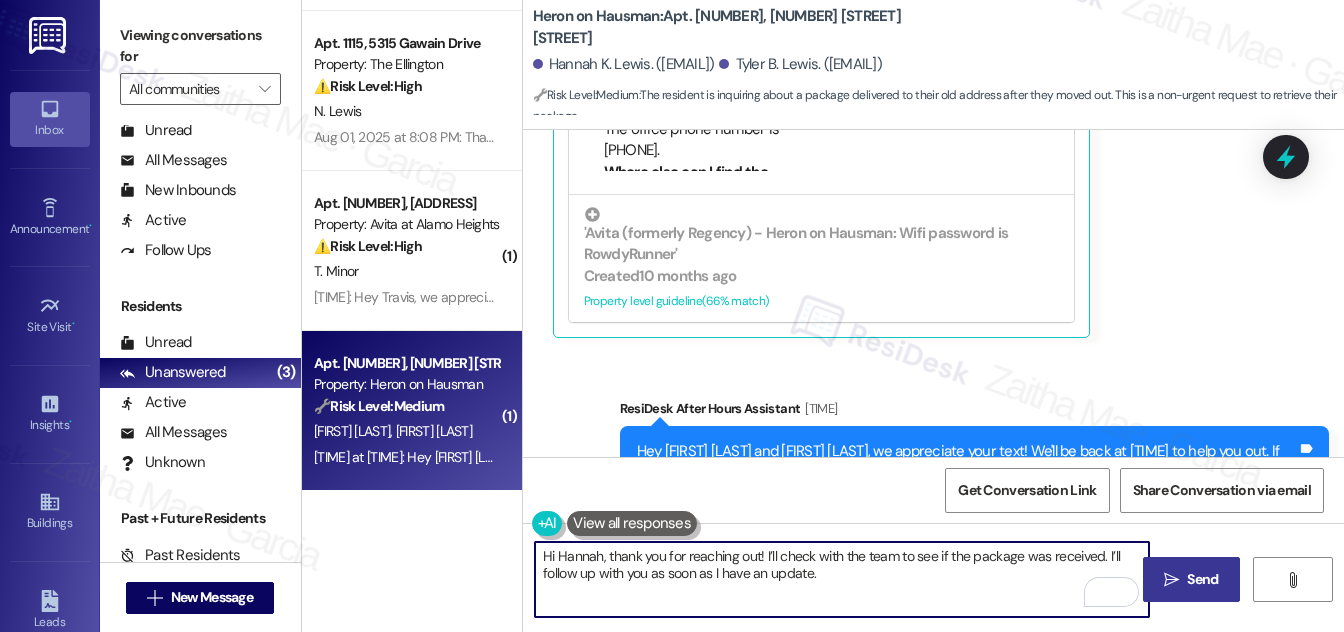 type on "Hi Hannah, thank you for reaching out! I’ll check with the team to see if the package was received. I’ll follow up with you as soon as I have an update." 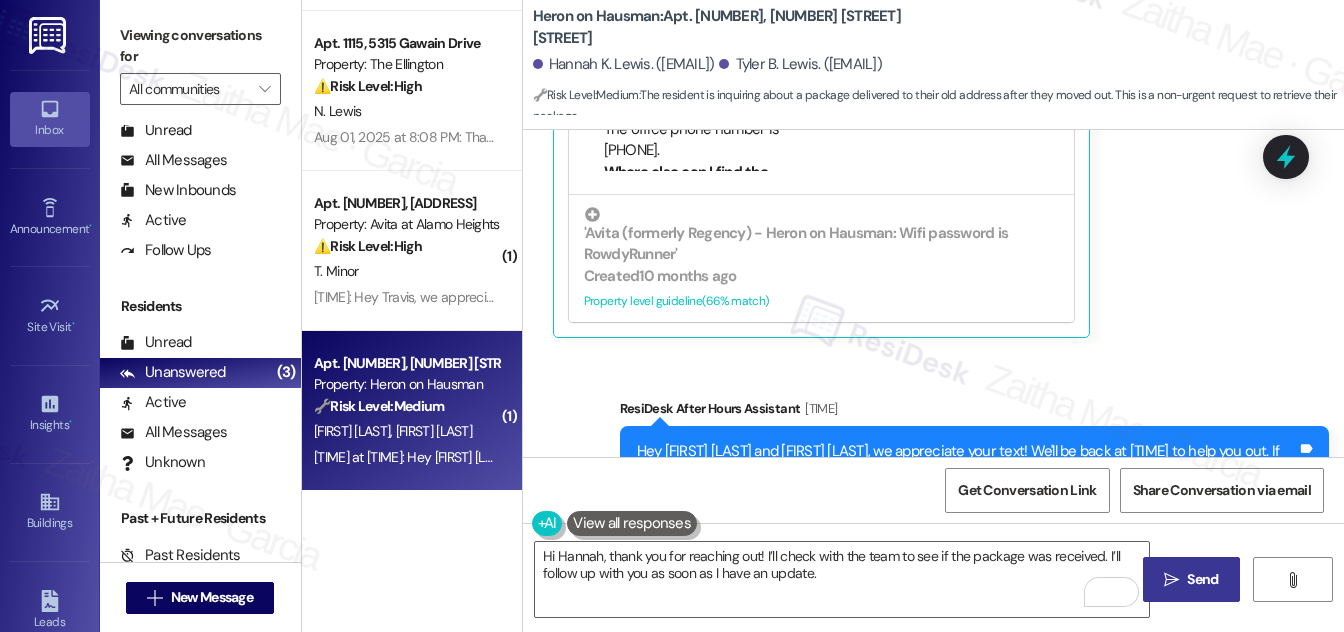 click on "Send" at bounding box center [1202, 579] 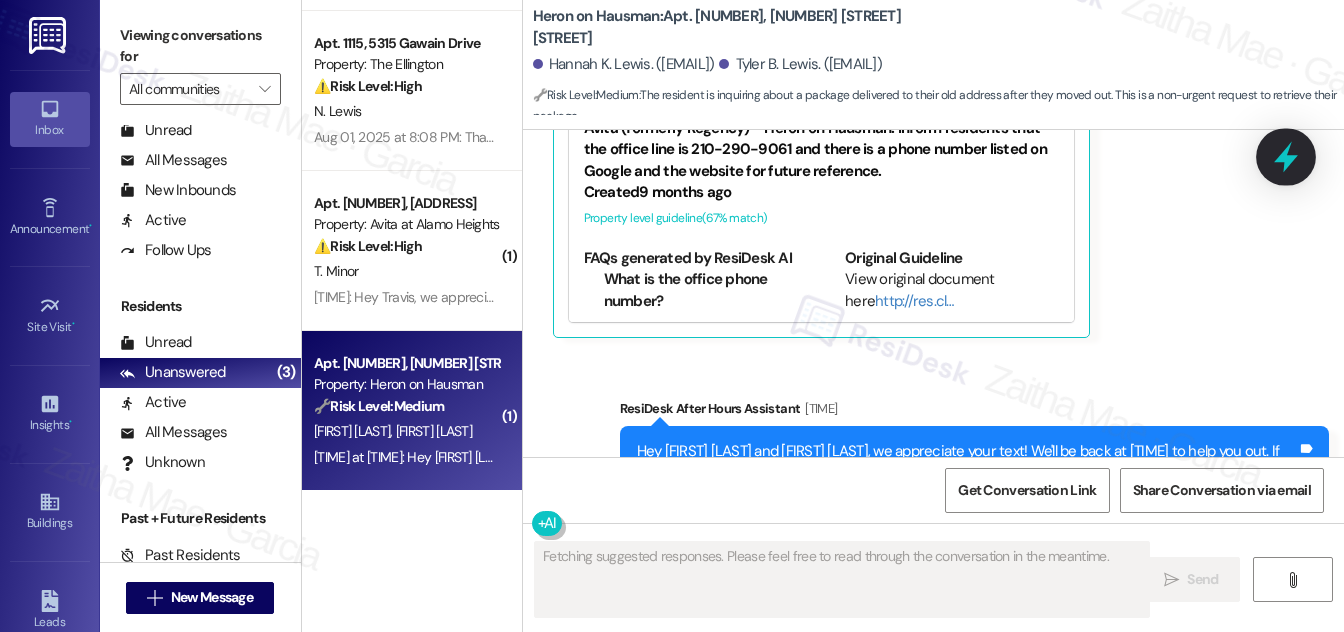 scroll, scrollTop: 4937, scrollLeft: 0, axis: vertical 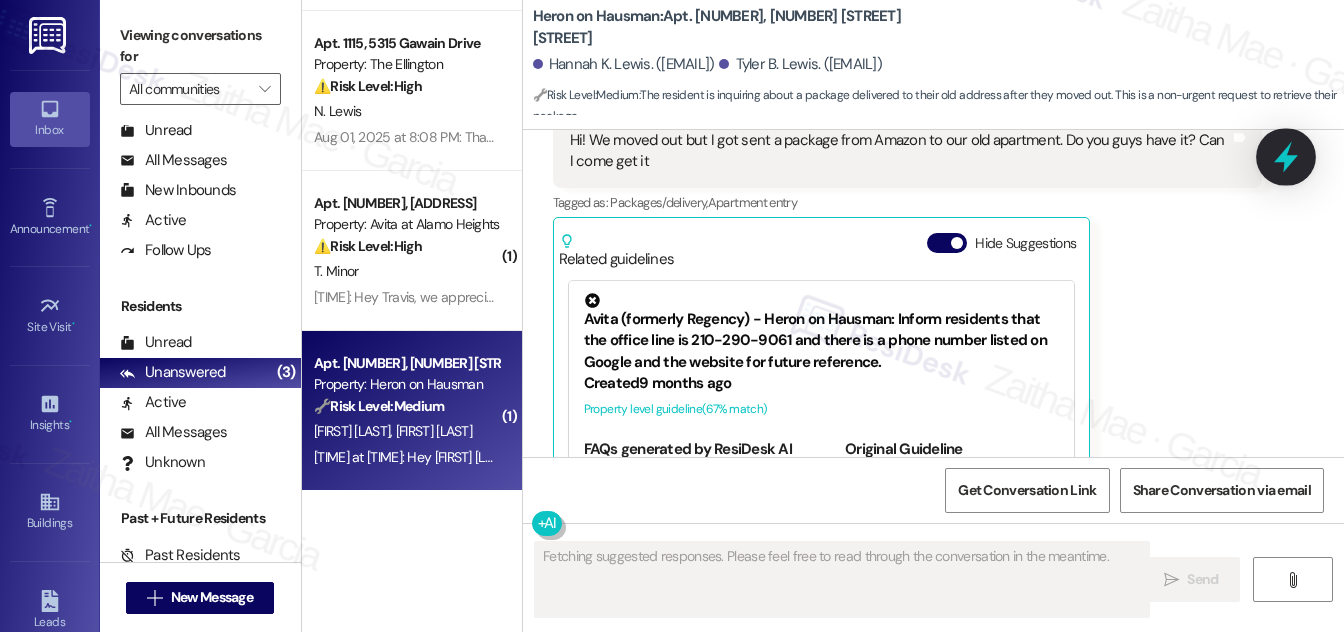 click 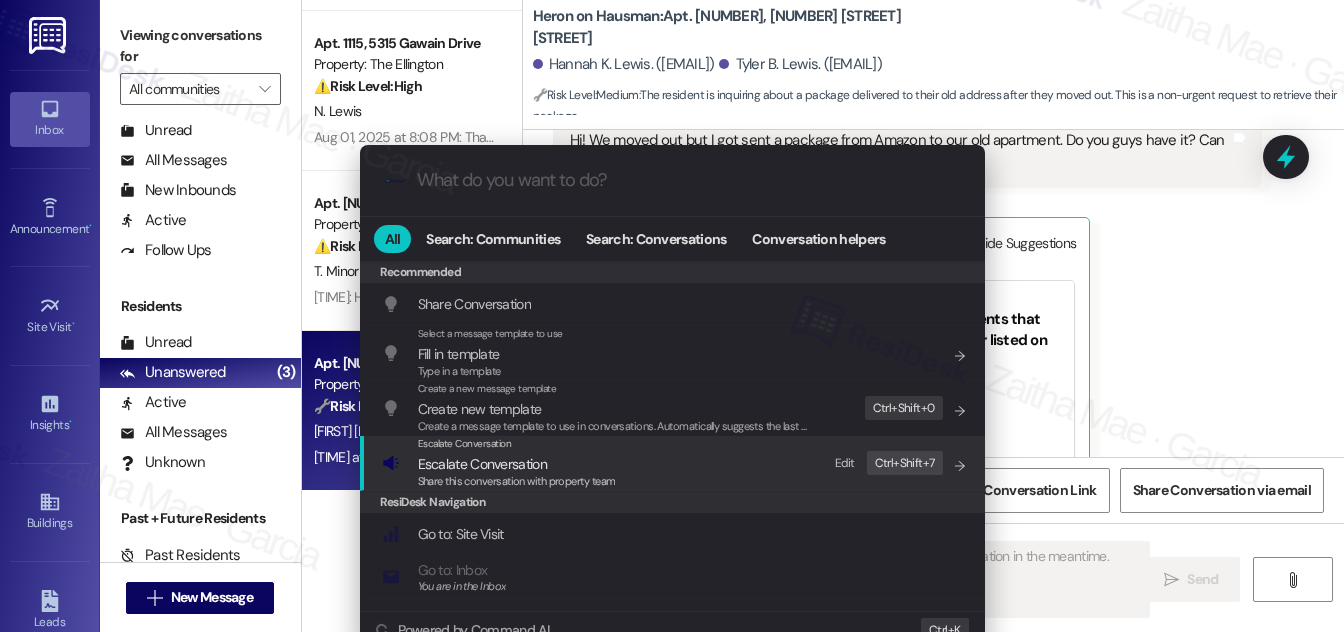 click on "Escalate Conversation" at bounding box center [482, 464] 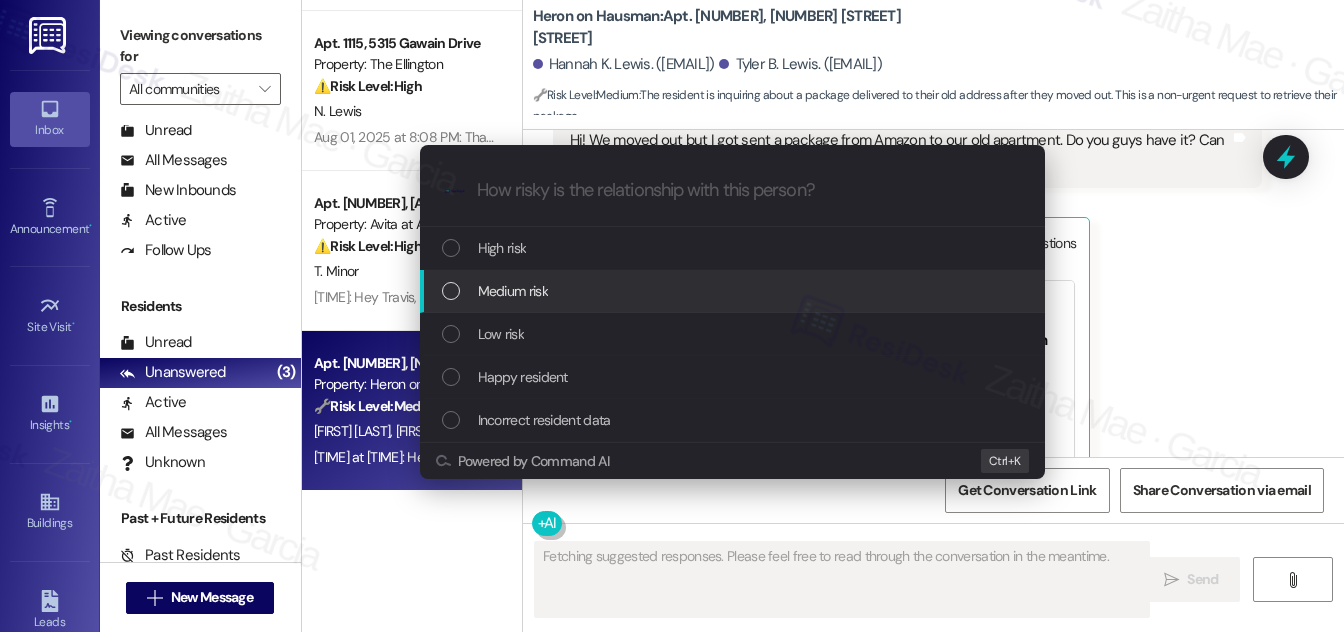 click on "Medium risk" at bounding box center [513, 291] 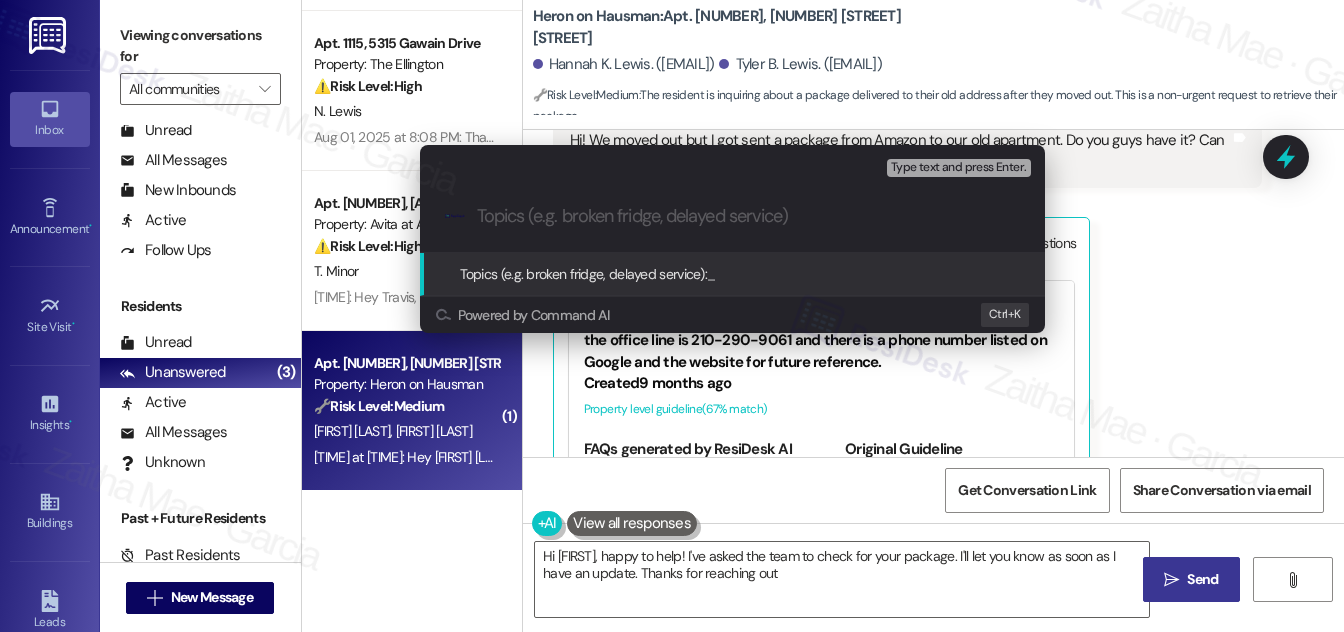 type on "Hi Hannah, happy to help! I've asked the team to check for your package. I'll let you know as soon as I have an update. Thanks for reaching out!" 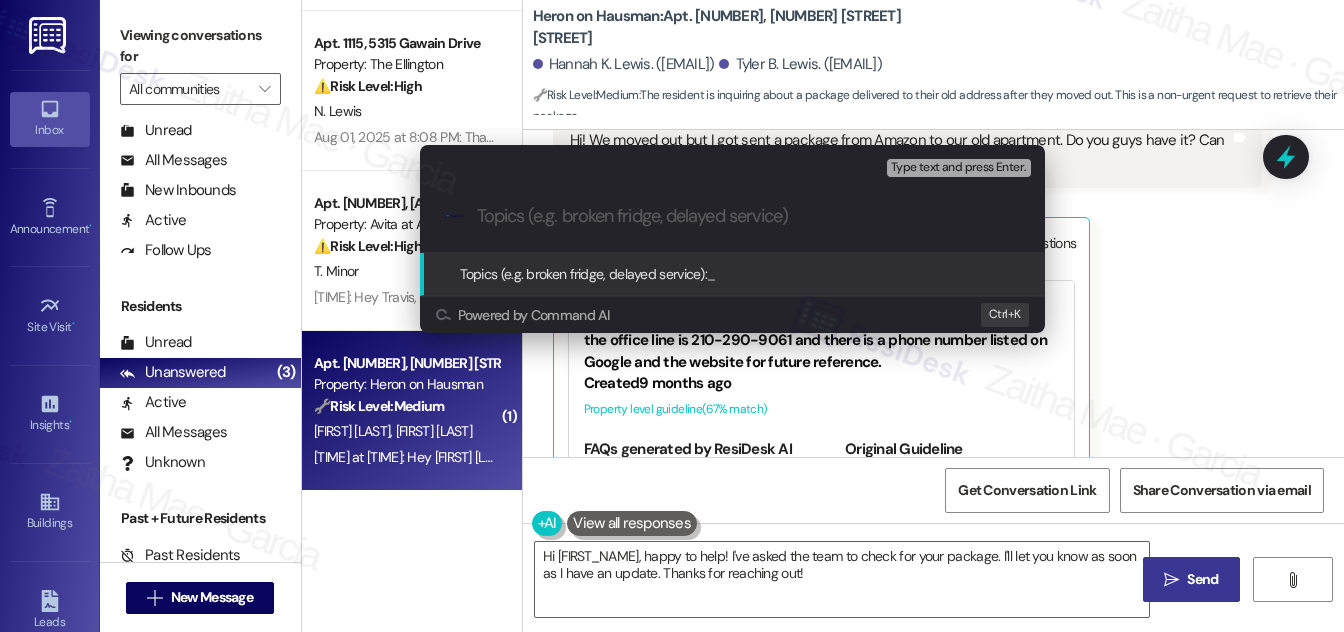 paste on "Package Inquiry" 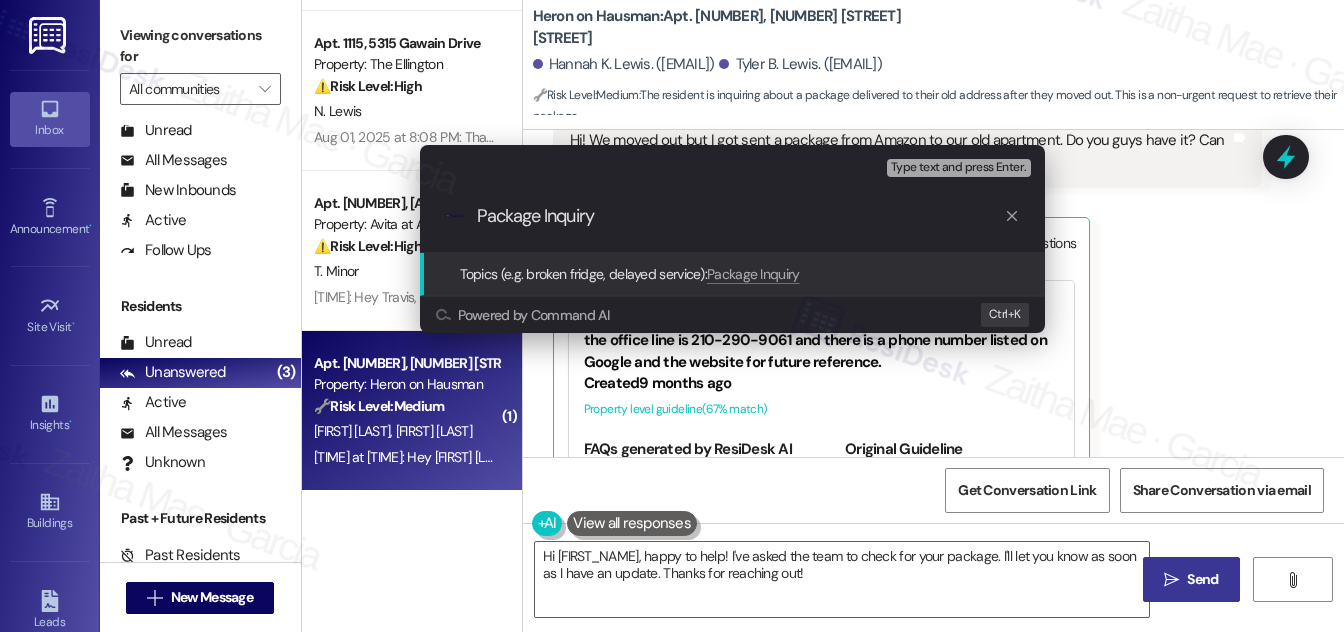 type 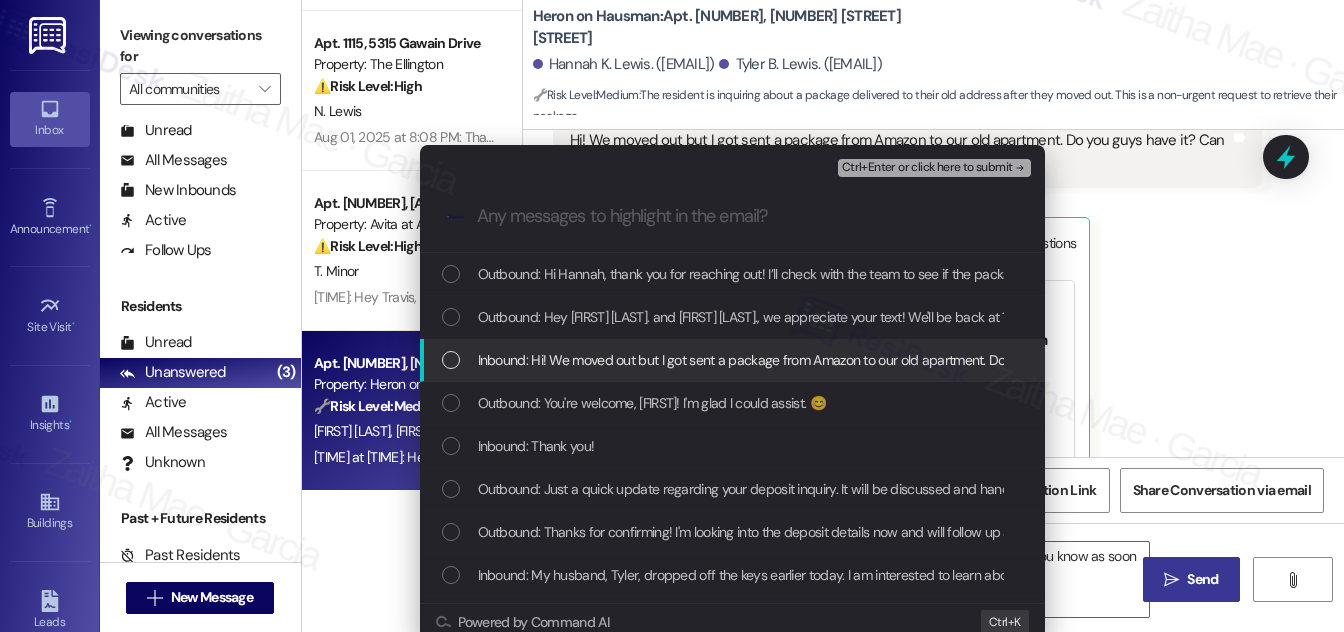 click at bounding box center [451, 360] 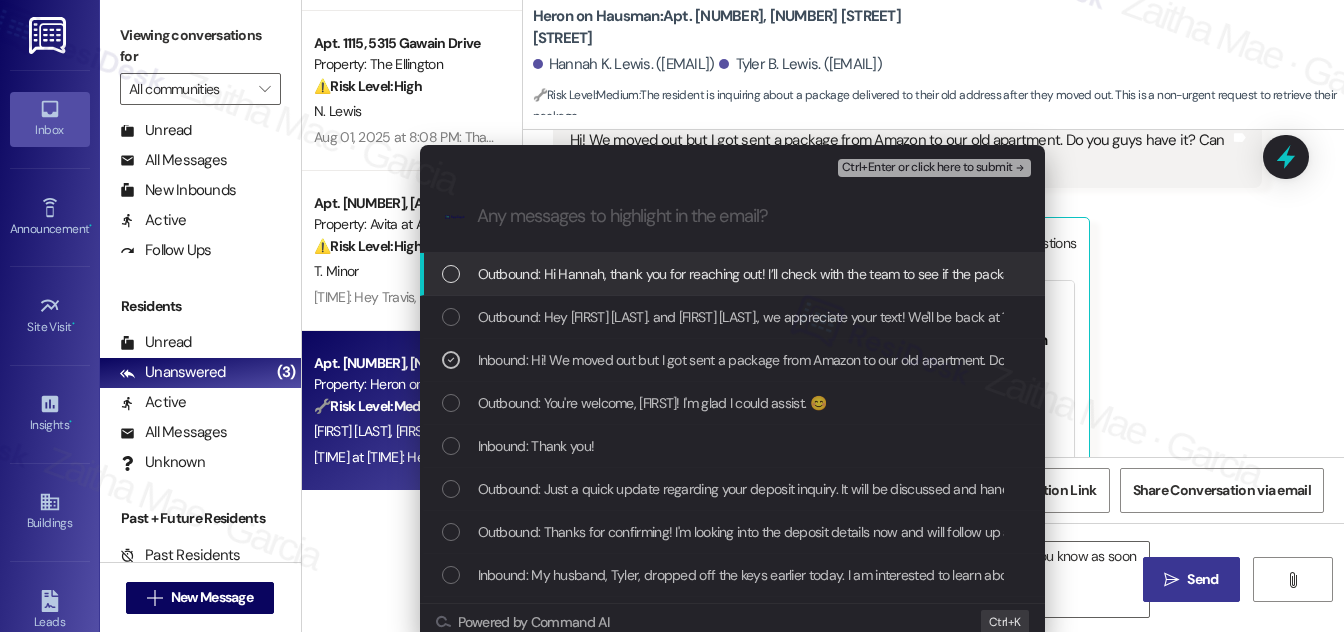 click on "Ctrl+Enter or click here to submit" at bounding box center [936, 168] 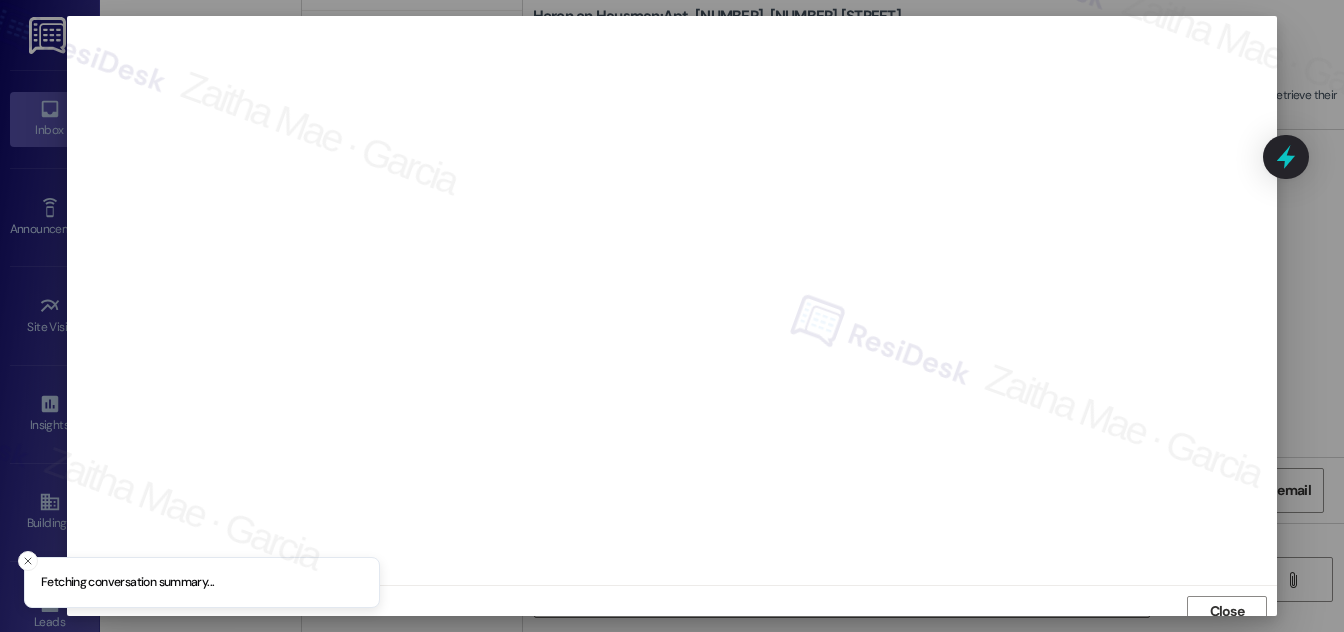 scroll, scrollTop: 11, scrollLeft: 0, axis: vertical 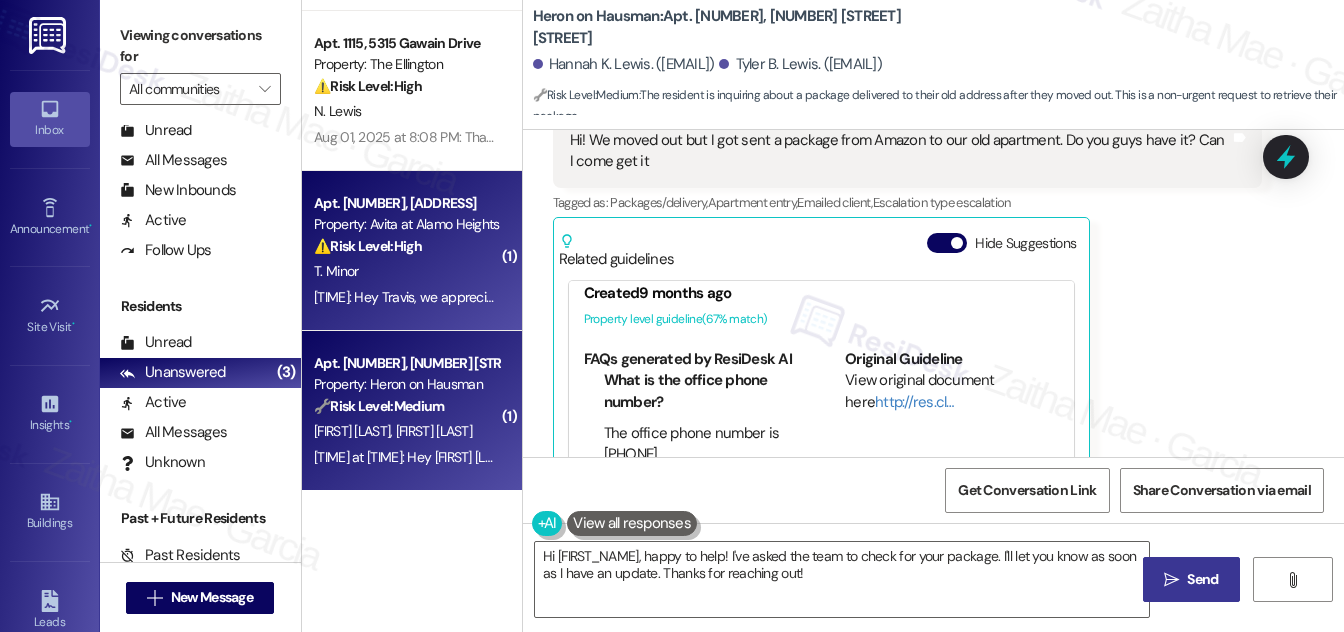 click on "⚠️  Risk Level:  High" at bounding box center [368, 246] 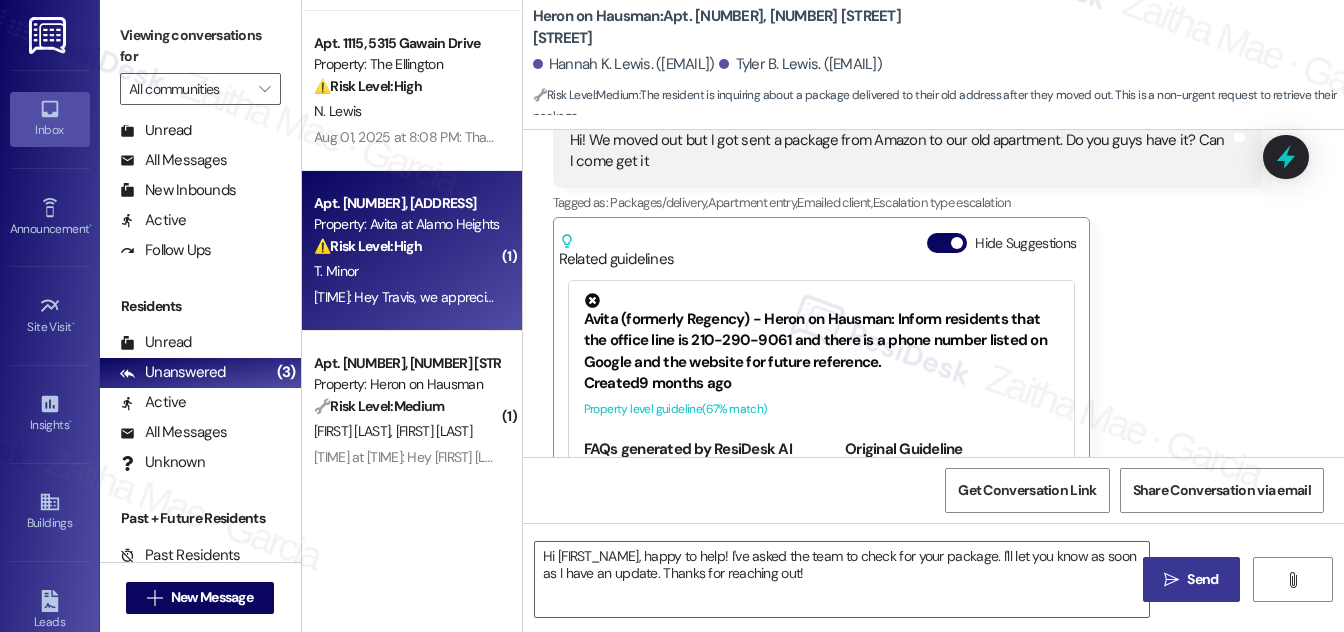 type on "Fetching suggested responses. Please feel free to read through the conversation in the meantime." 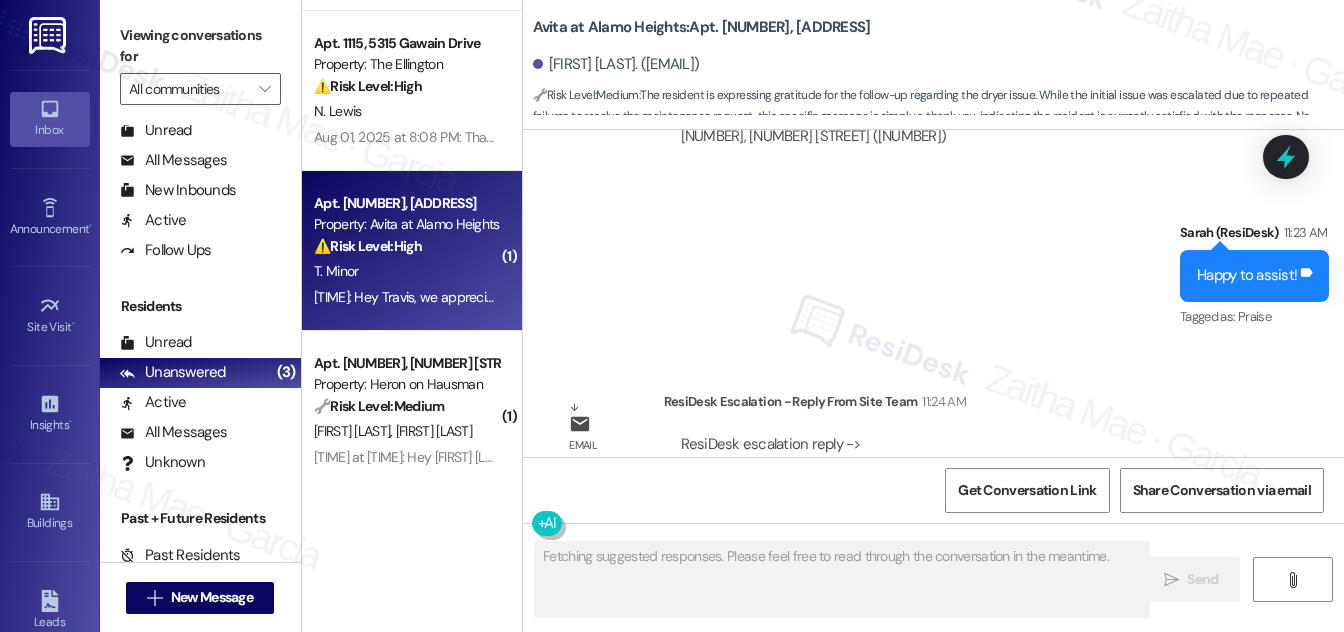 scroll, scrollTop: 5805, scrollLeft: 0, axis: vertical 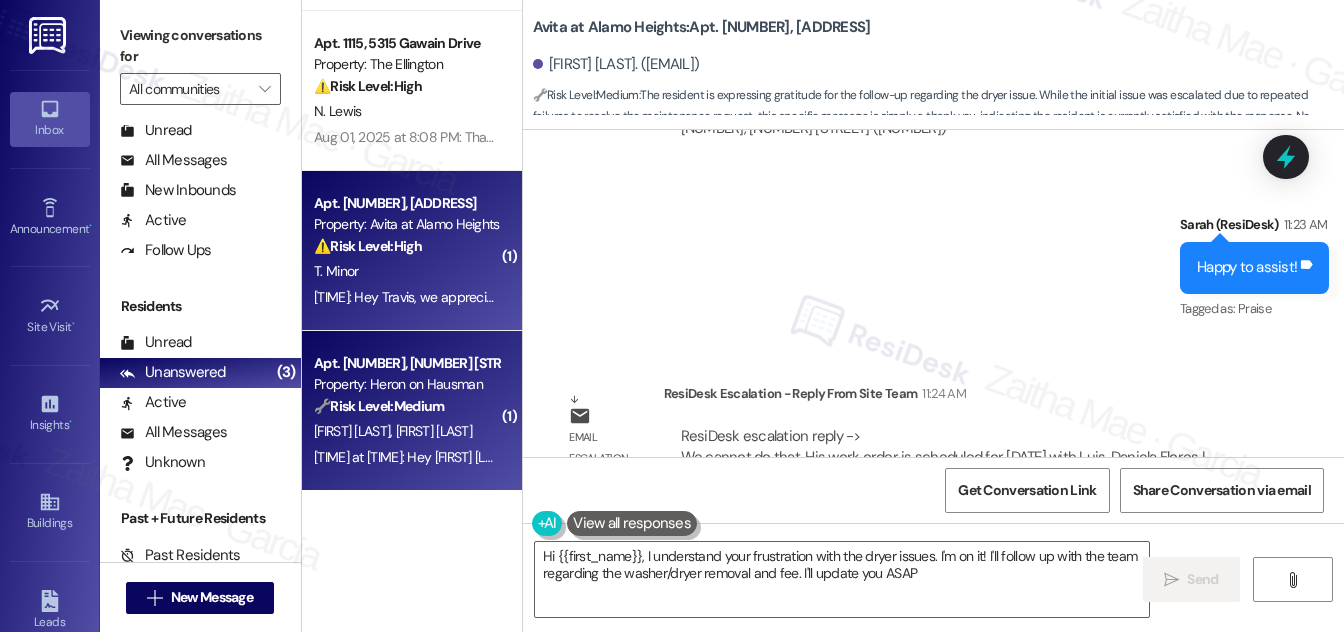 type on "Hi {{first_name}}, I understand your frustration with the dryer issues. I'm on it! I'll follow up with the team regarding the washer/dryer removal and fee. I'll update you ASAP." 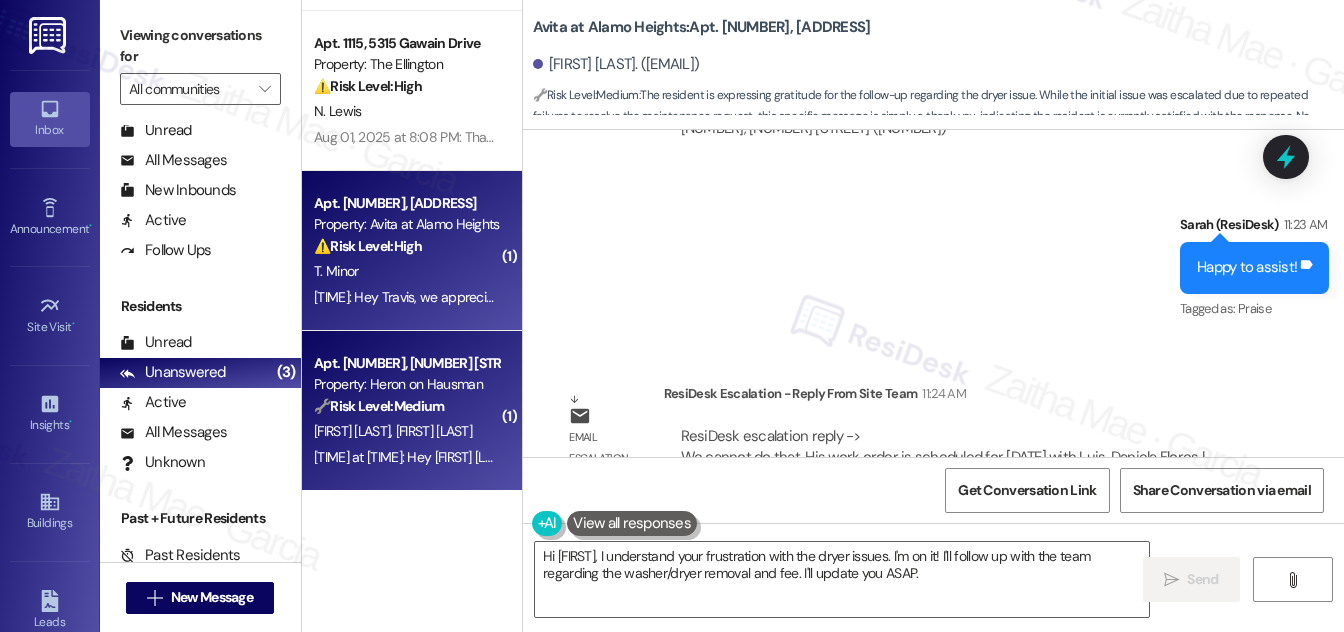 click on "H. Lewis T. Lewis" at bounding box center [406, 431] 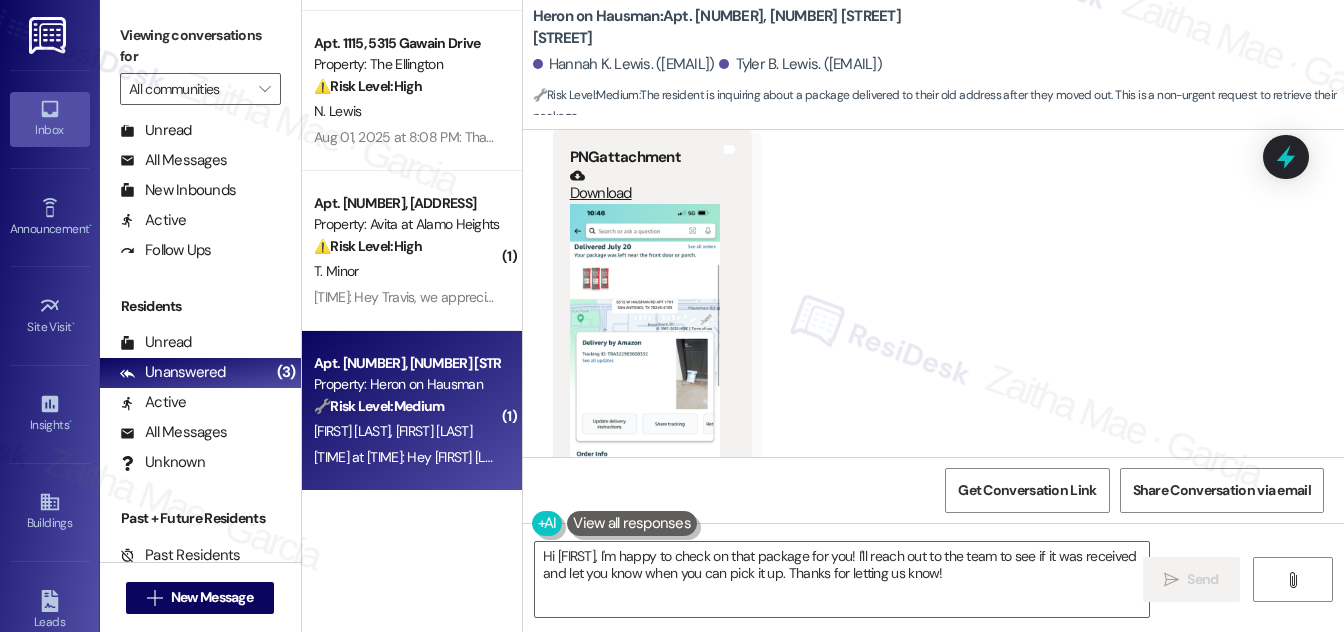 scroll, scrollTop: 6237, scrollLeft: 0, axis: vertical 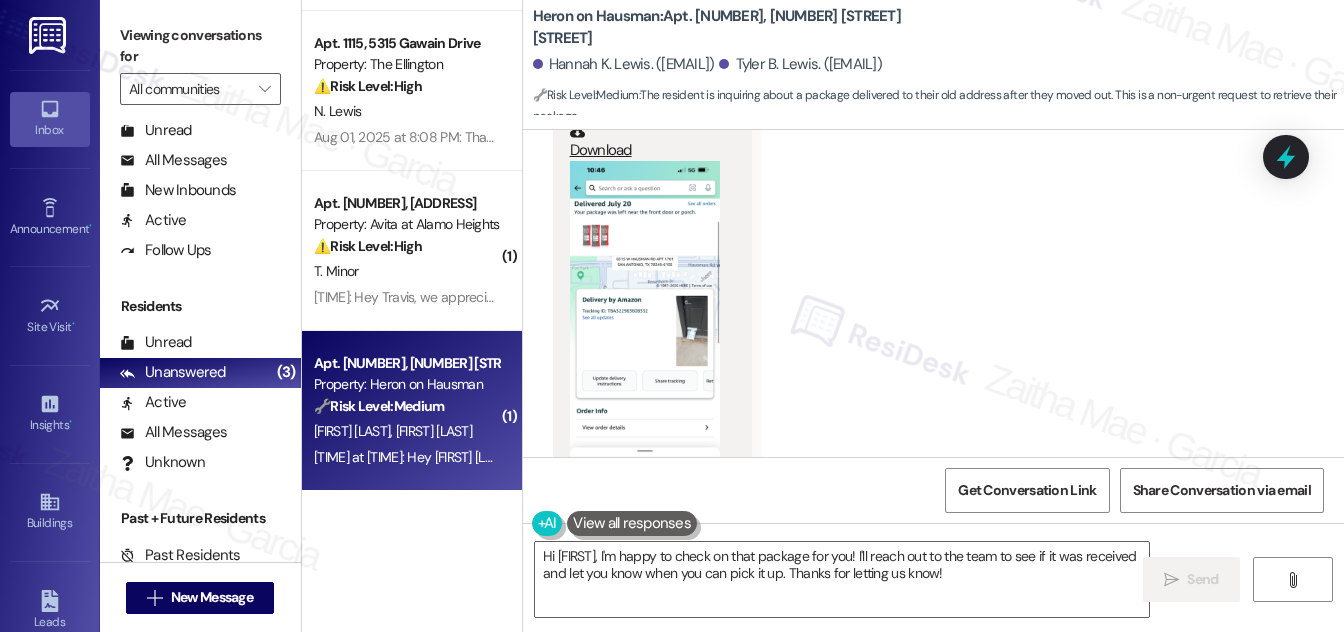 click at bounding box center [645, 323] 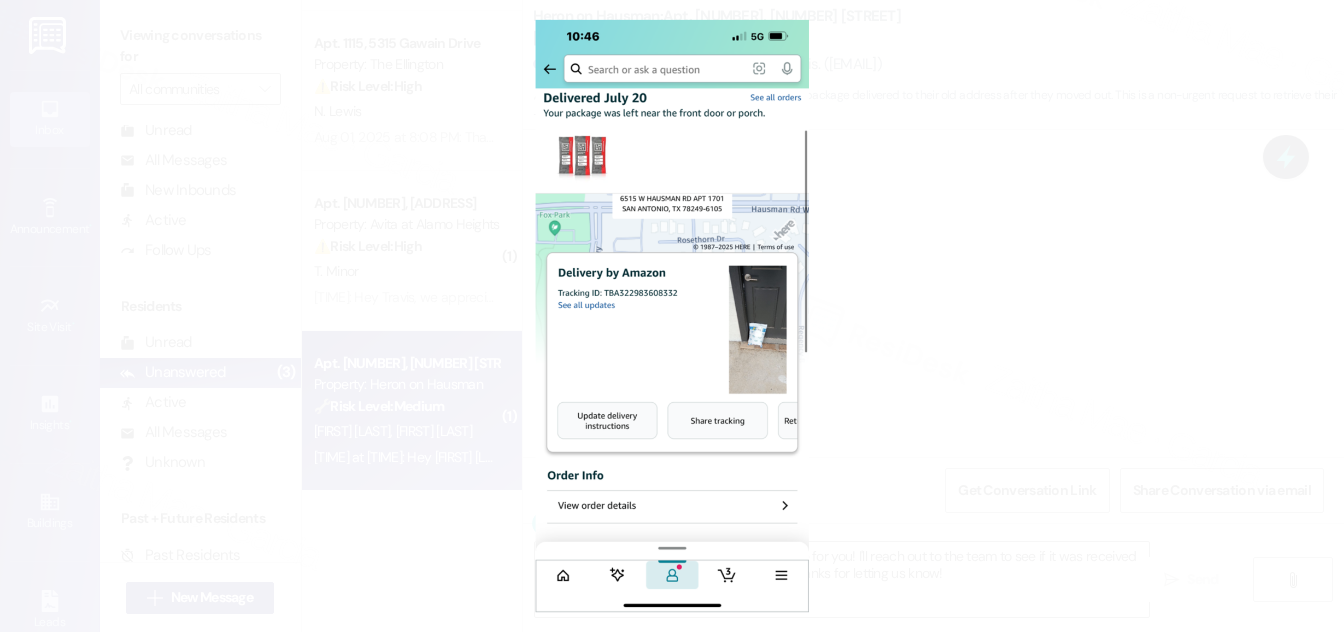click at bounding box center (672, 316) 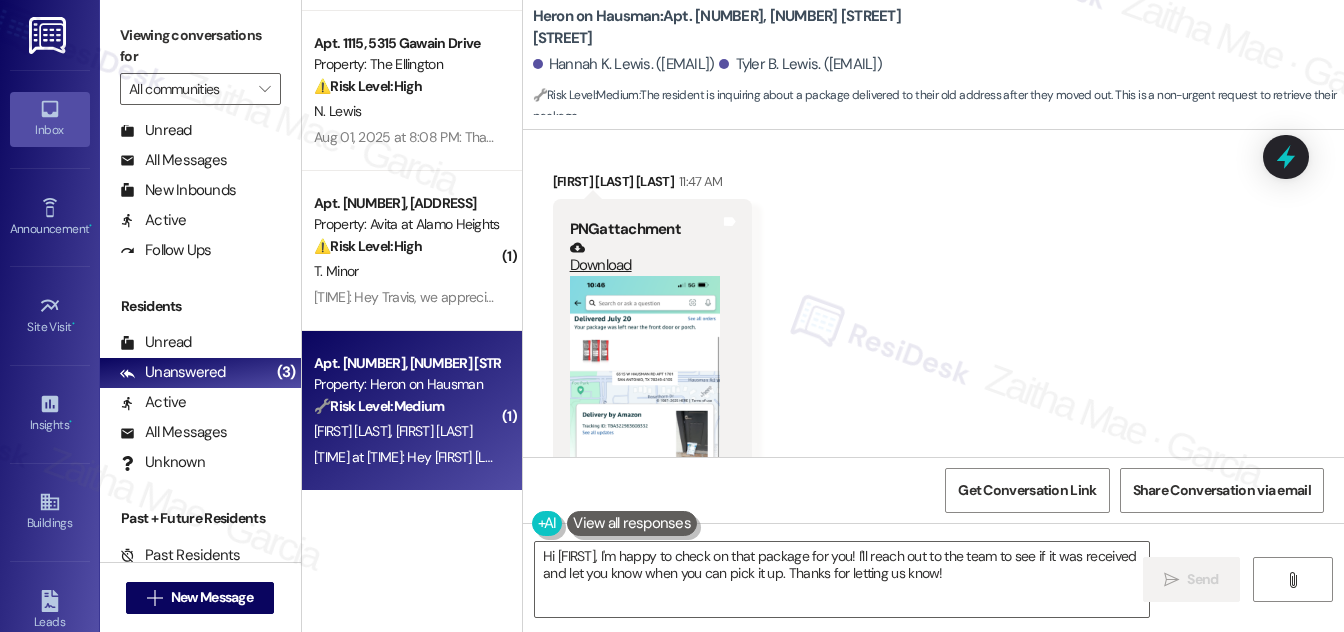 scroll, scrollTop: 6146, scrollLeft: 0, axis: vertical 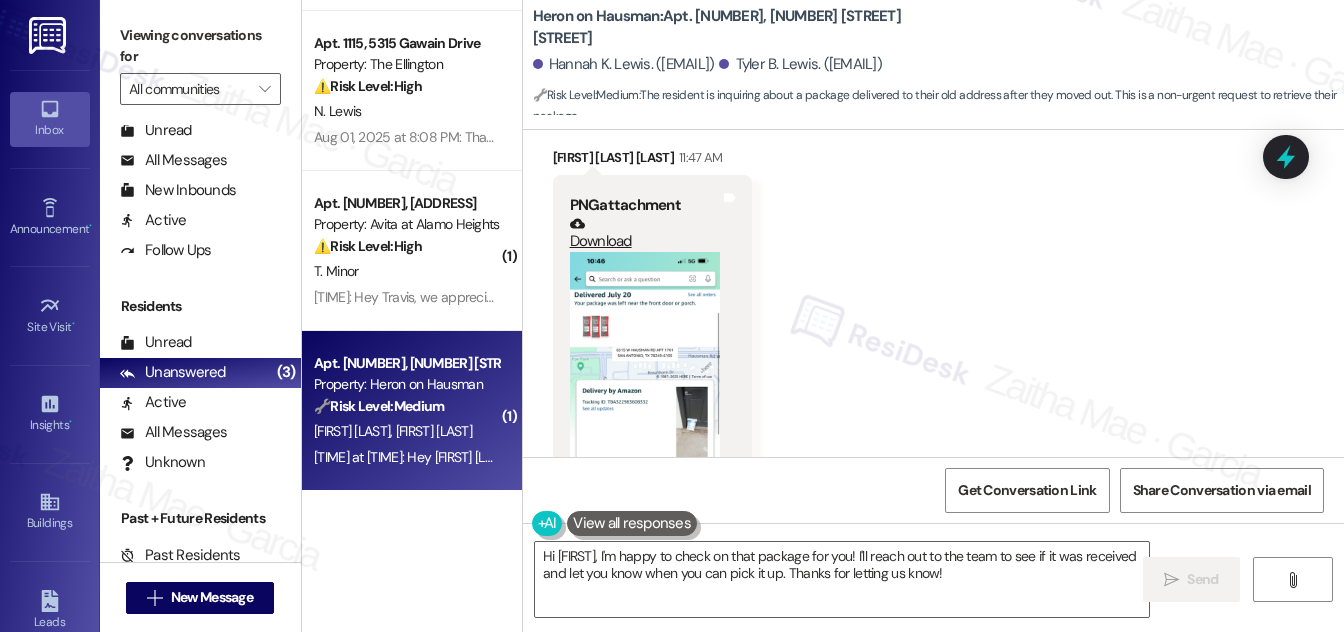 click at bounding box center (645, 414) 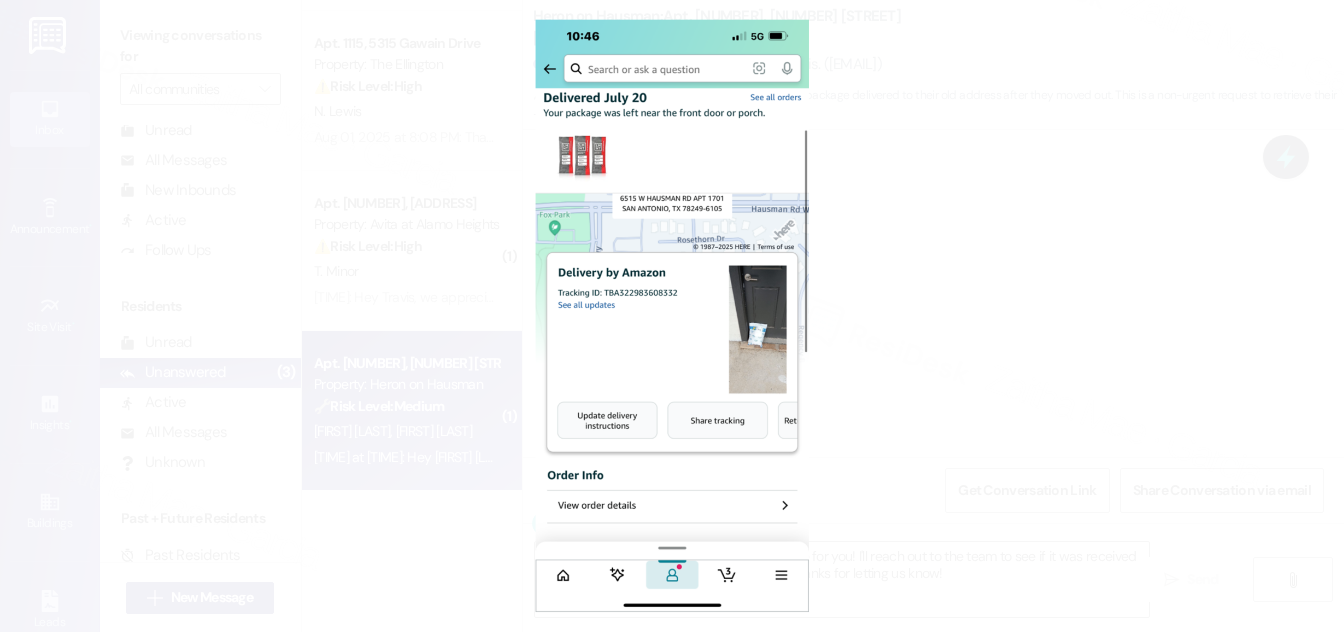 click at bounding box center (672, 316) 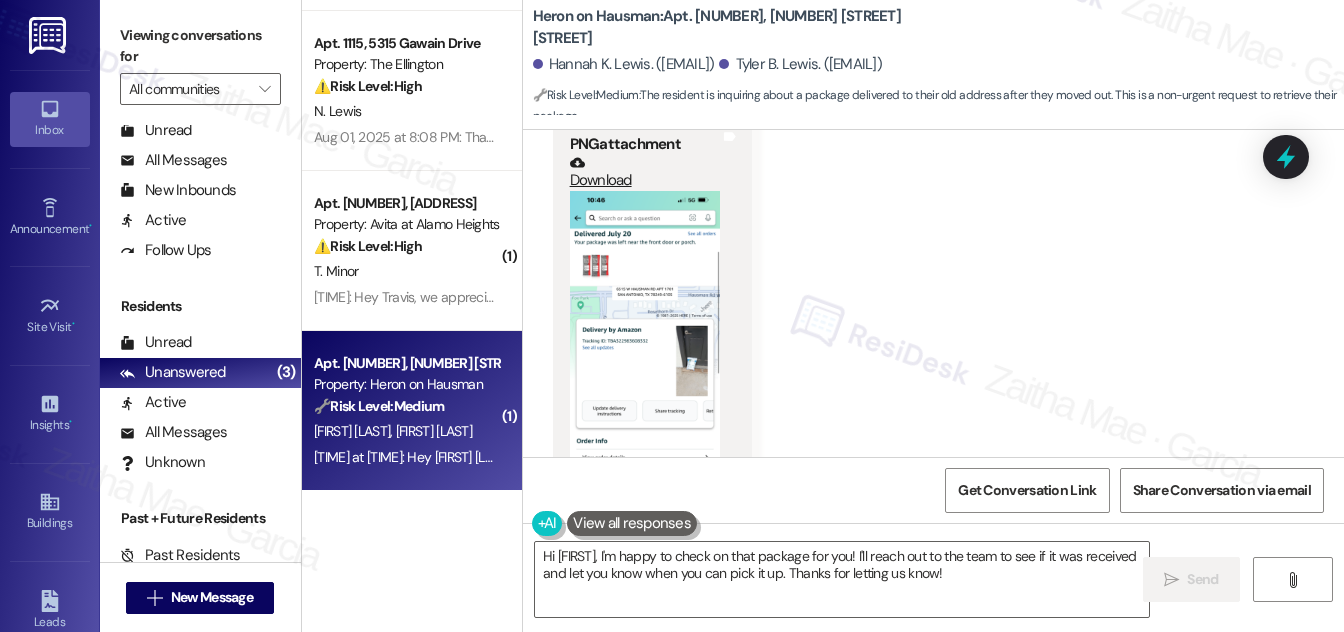 scroll, scrollTop: 6237, scrollLeft: 0, axis: vertical 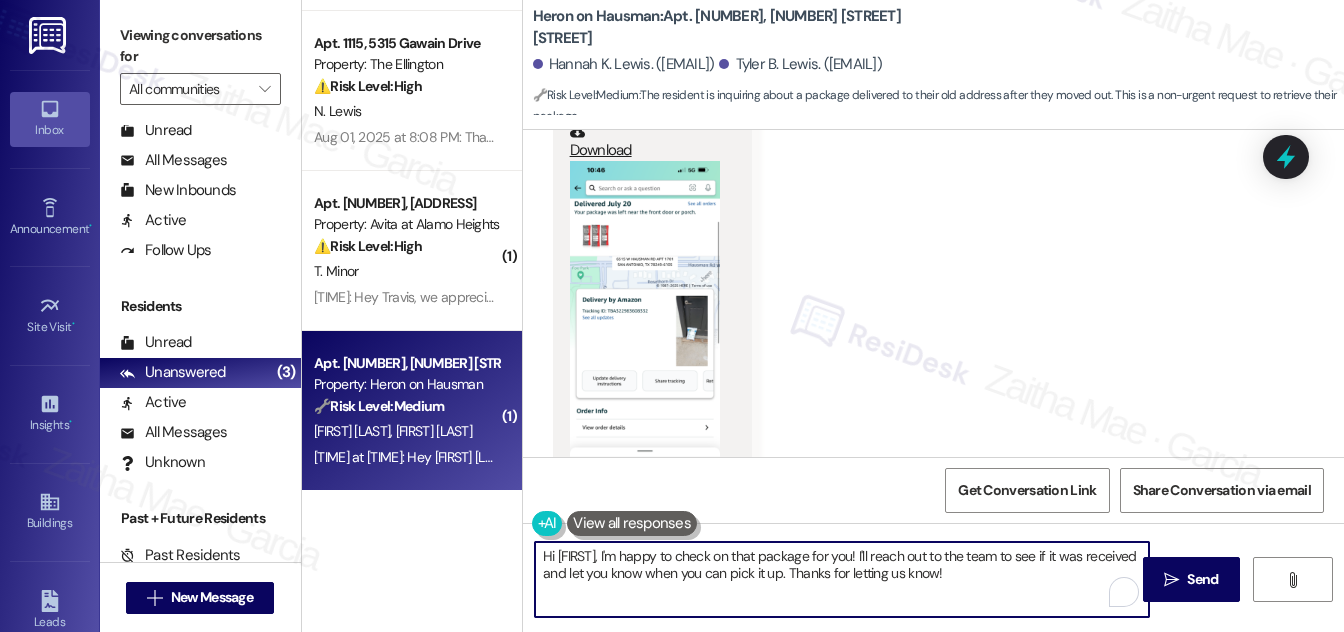 drag, startPoint x: 538, startPoint y: 554, endPoint x: 981, endPoint y: 567, distance: 443.1907 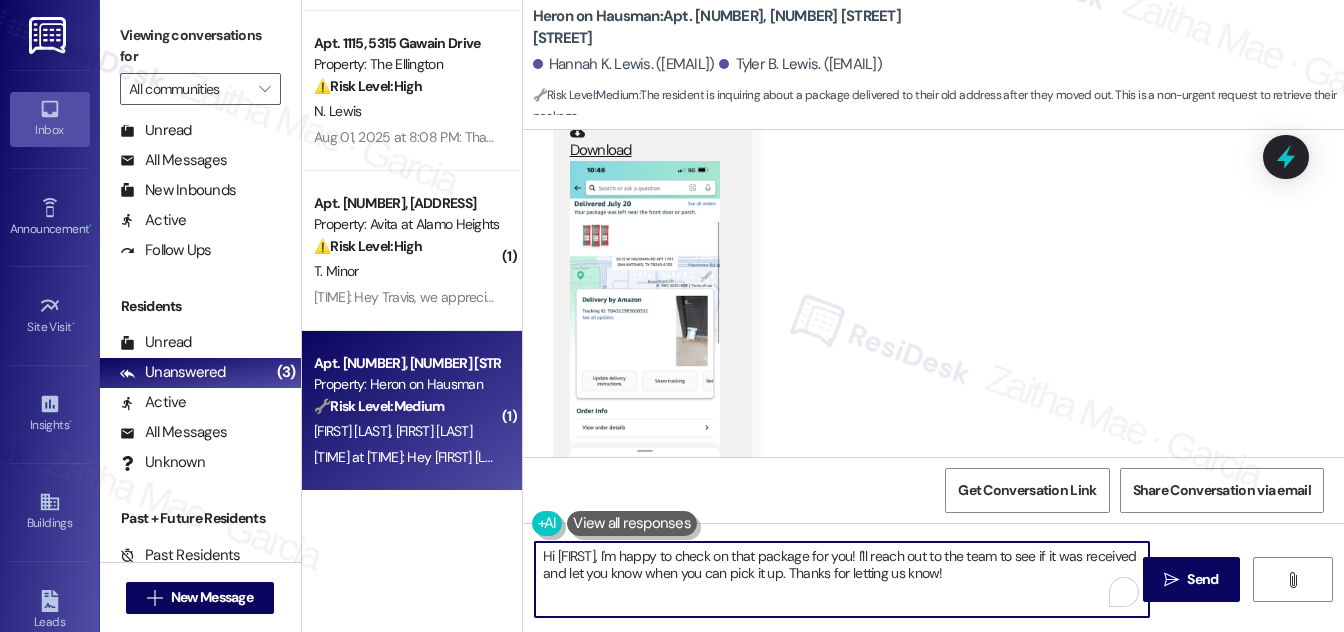 click on "Hi Hannah, I'm happy to check on that package for you! I'll reach out to the team to see if it was received and let you know when you can pick it up. Thanks for letting us know!" at bounding box center [842, 579] 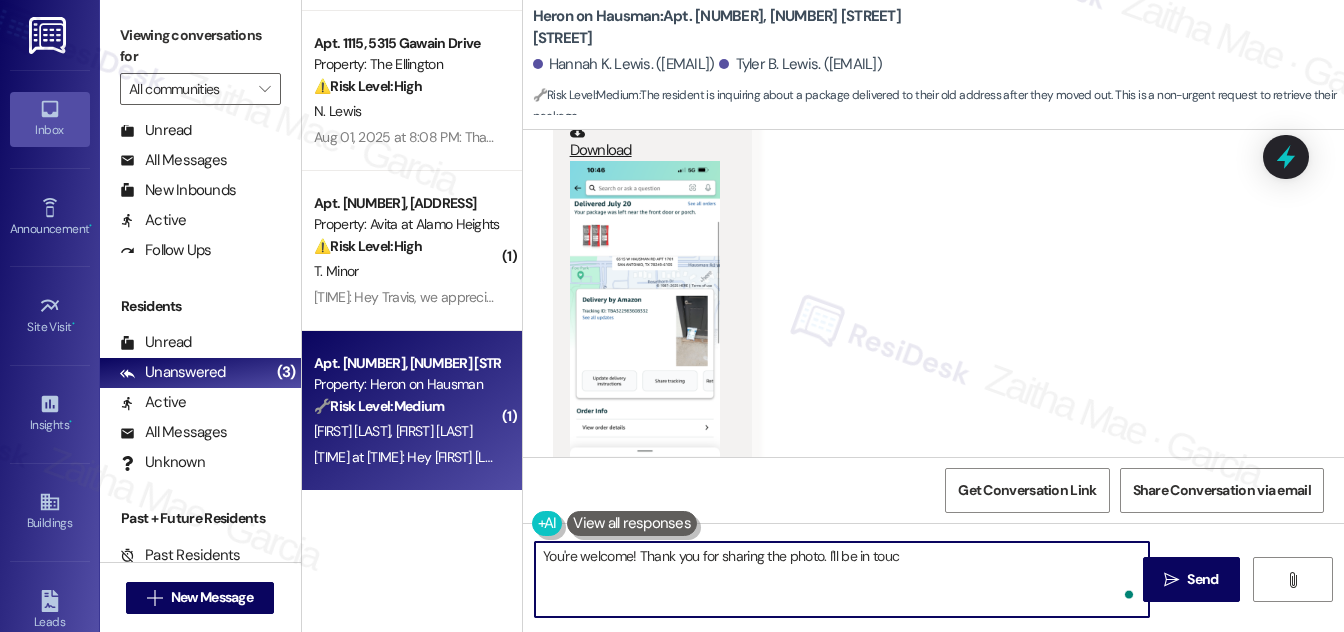 type on "You're welcome! Thank you for sharing the photo. I'll be in touch" 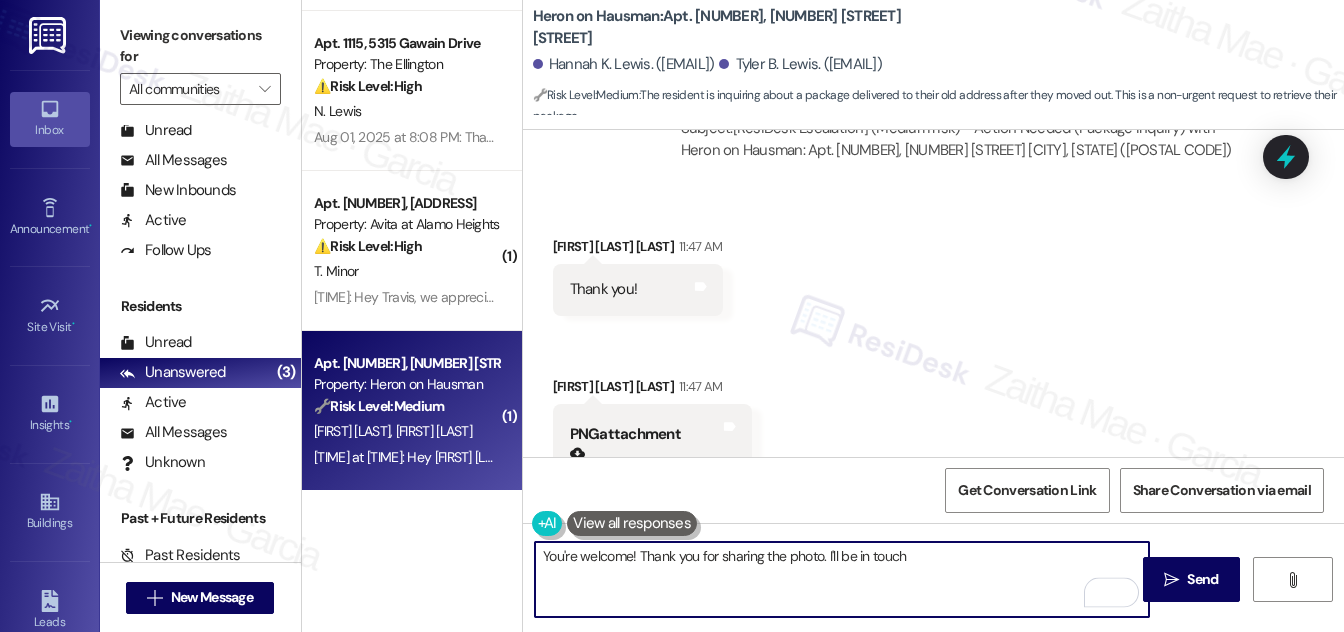 scroll, scrollTop: 6237, scrollLeft: 0, axis: vertical 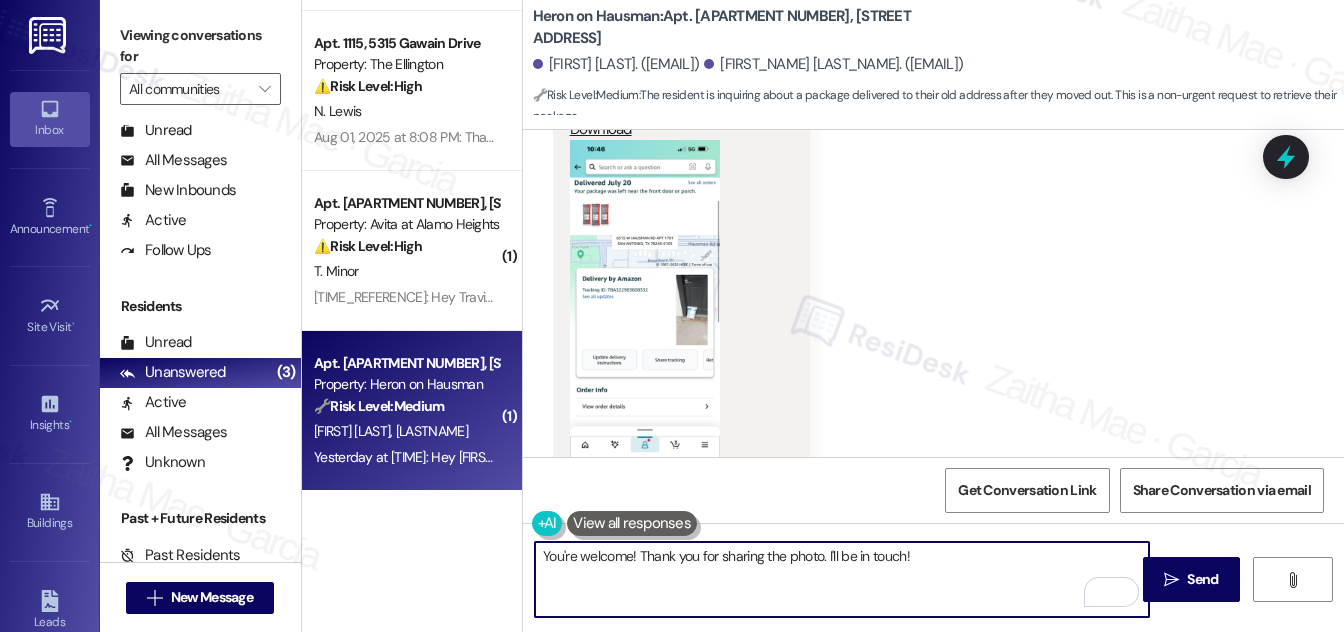 type on "You're welcome! Thank you for sharing the photo. I'll be in touch!" 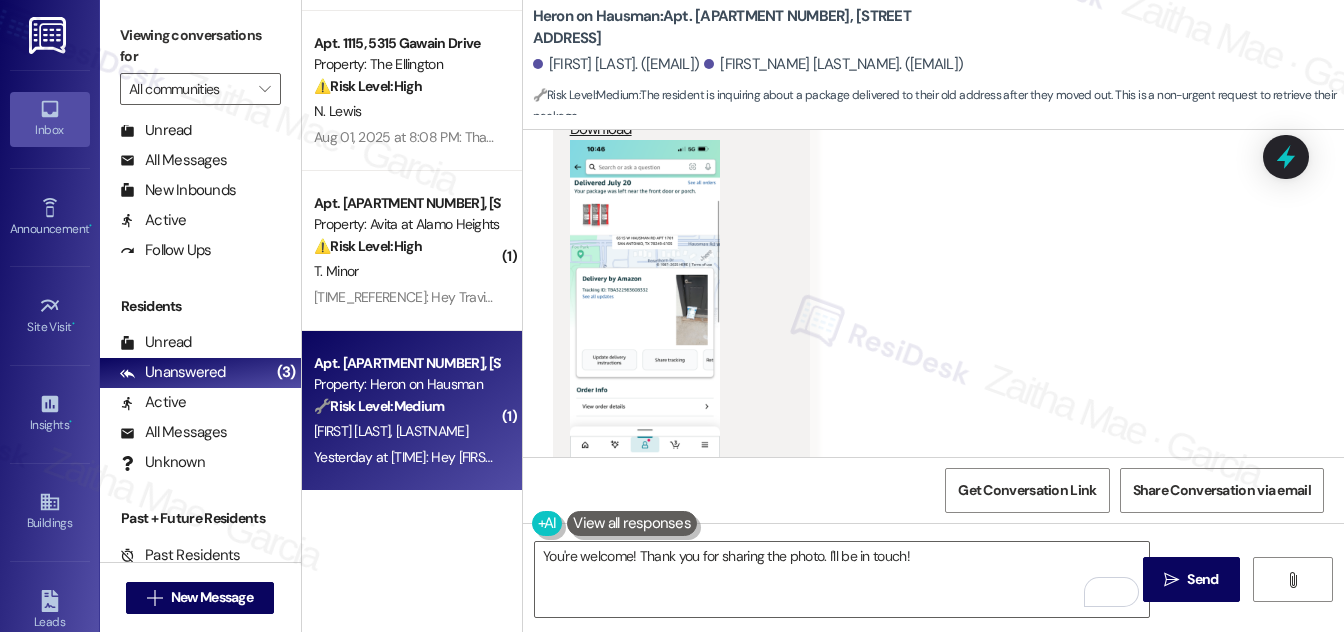 click at bounding box center [645, 302] 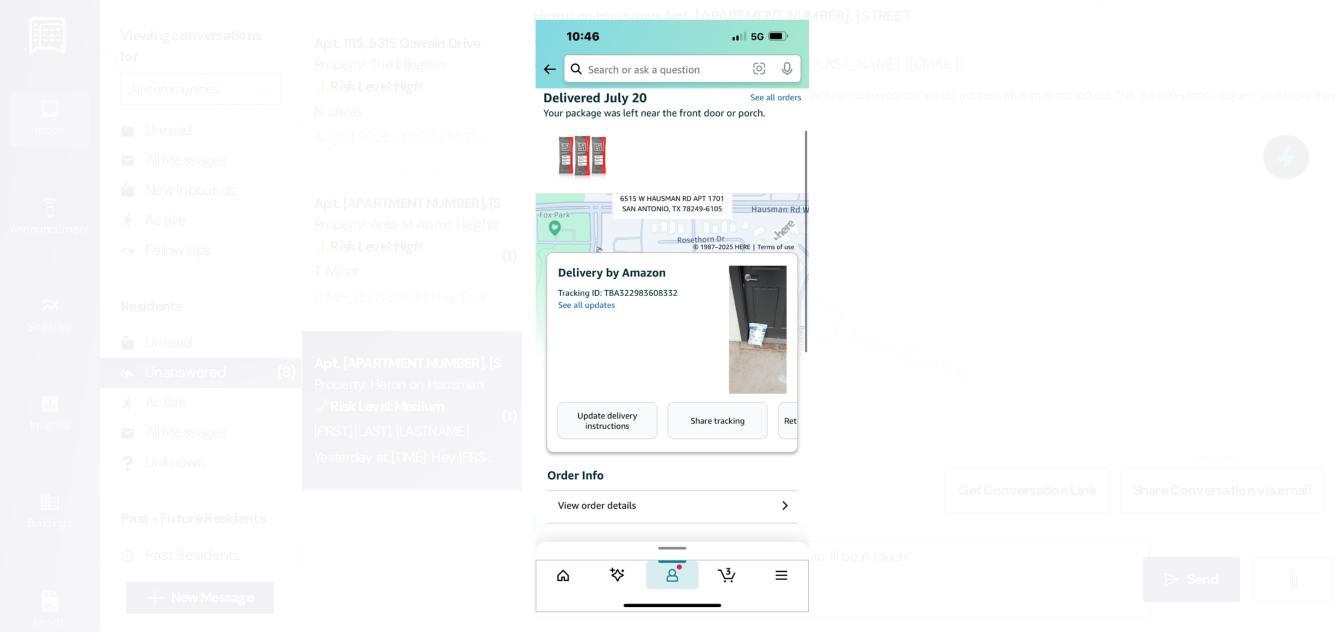 click at bounding box center (672, 316) 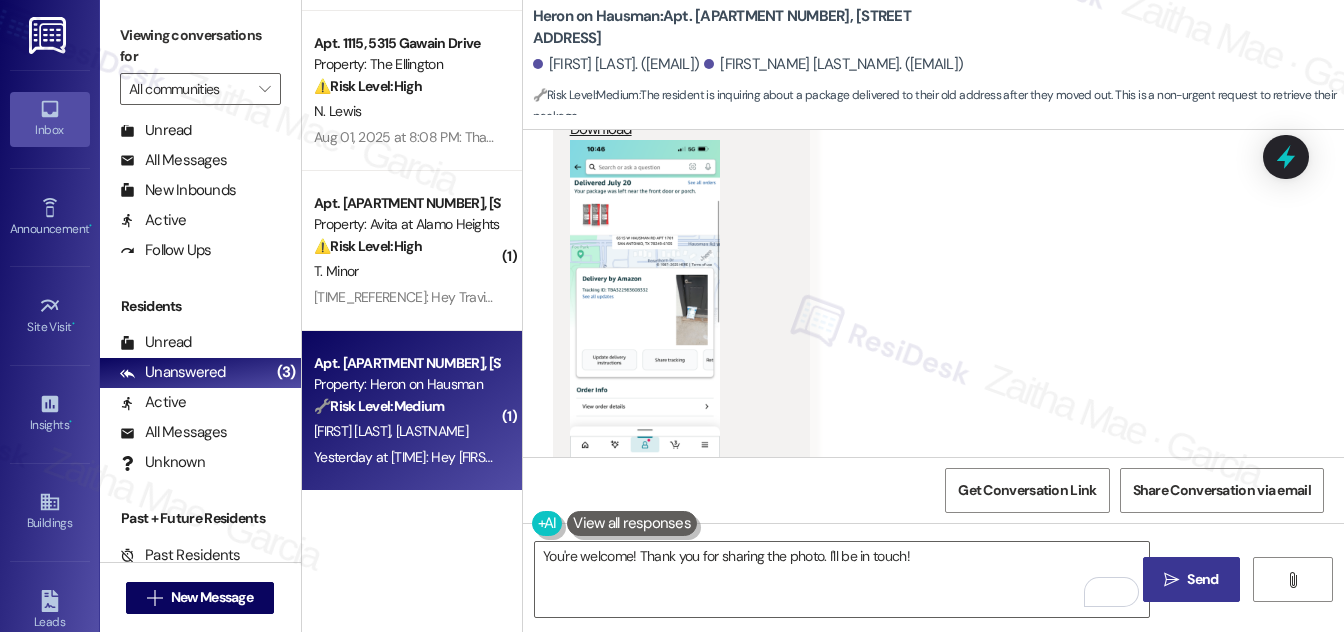 click on "" at bounding box center [1171, 580] 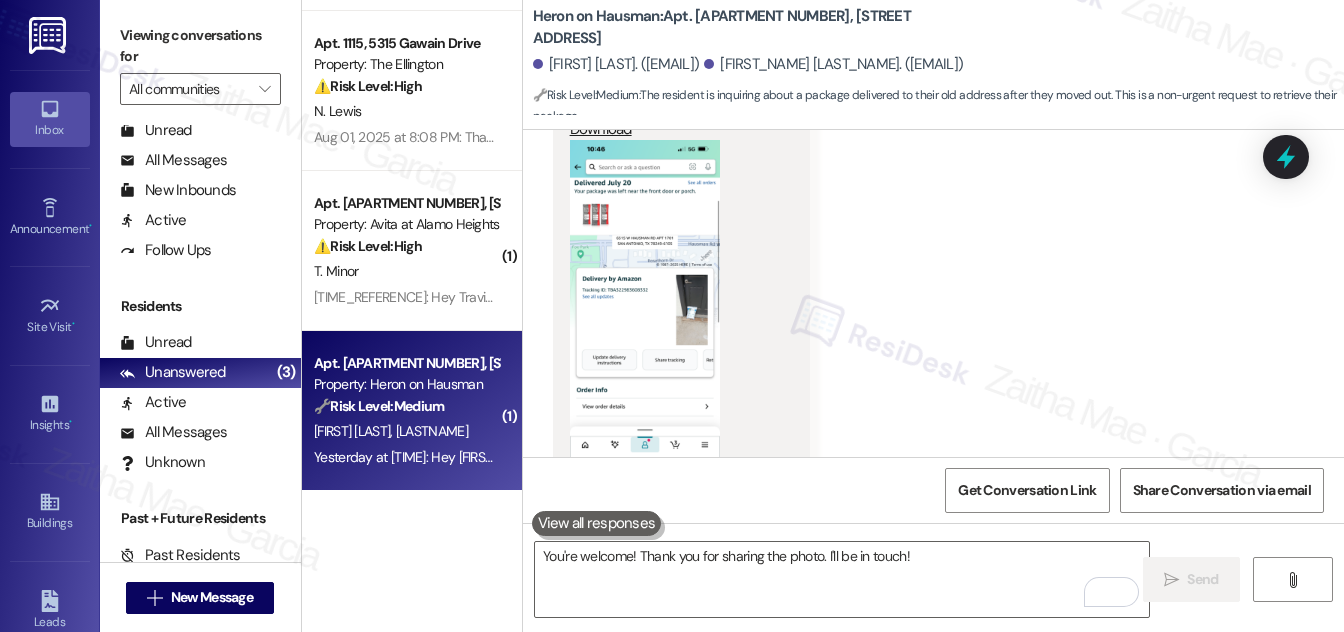 scroll, scrollTop: 6236, scrollLeft: 0, axis: vertical 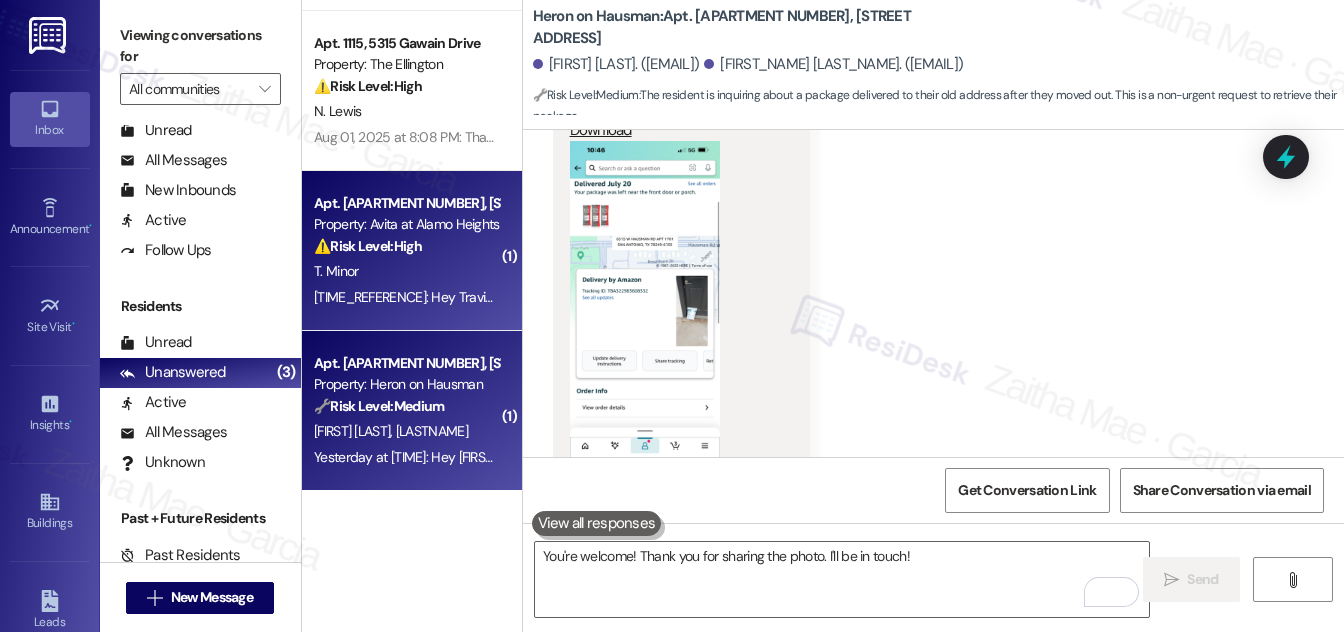click on "T. Minor" at bounding box center [406, 271] 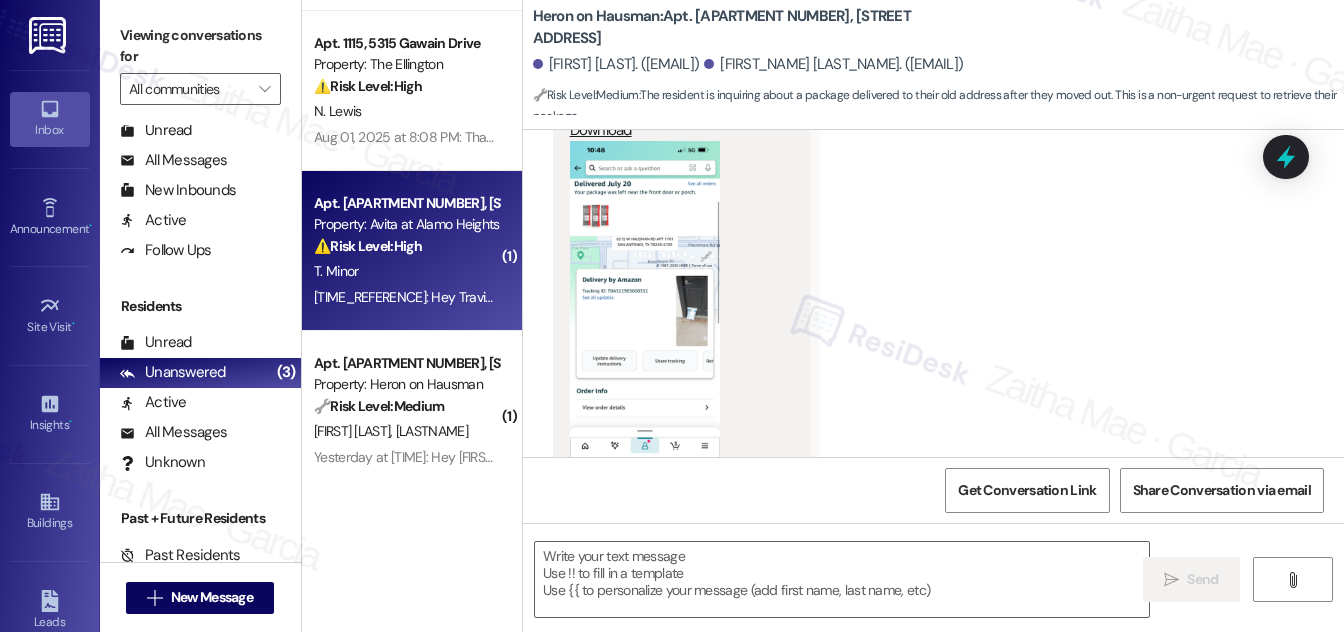 type on "Fetching suggested responses. Please feel free to read through the conversation in the meantime." 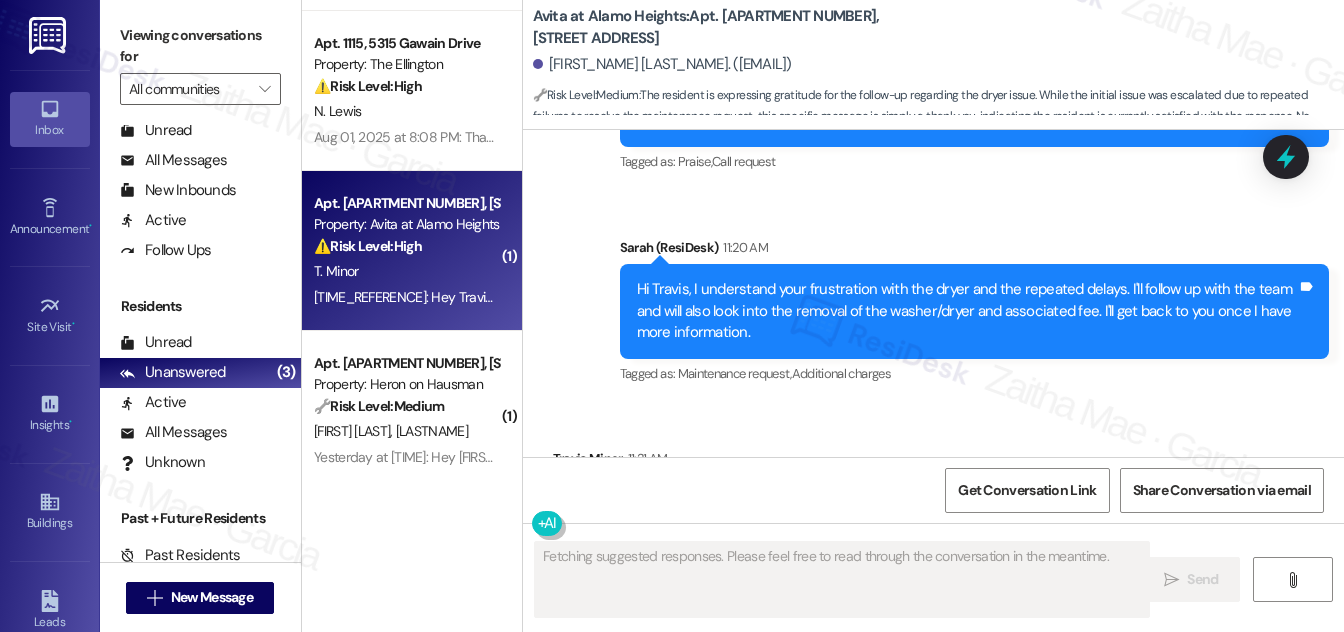 scroll, scrollTop: 5164, scrollLeft: 0, axis: vertical 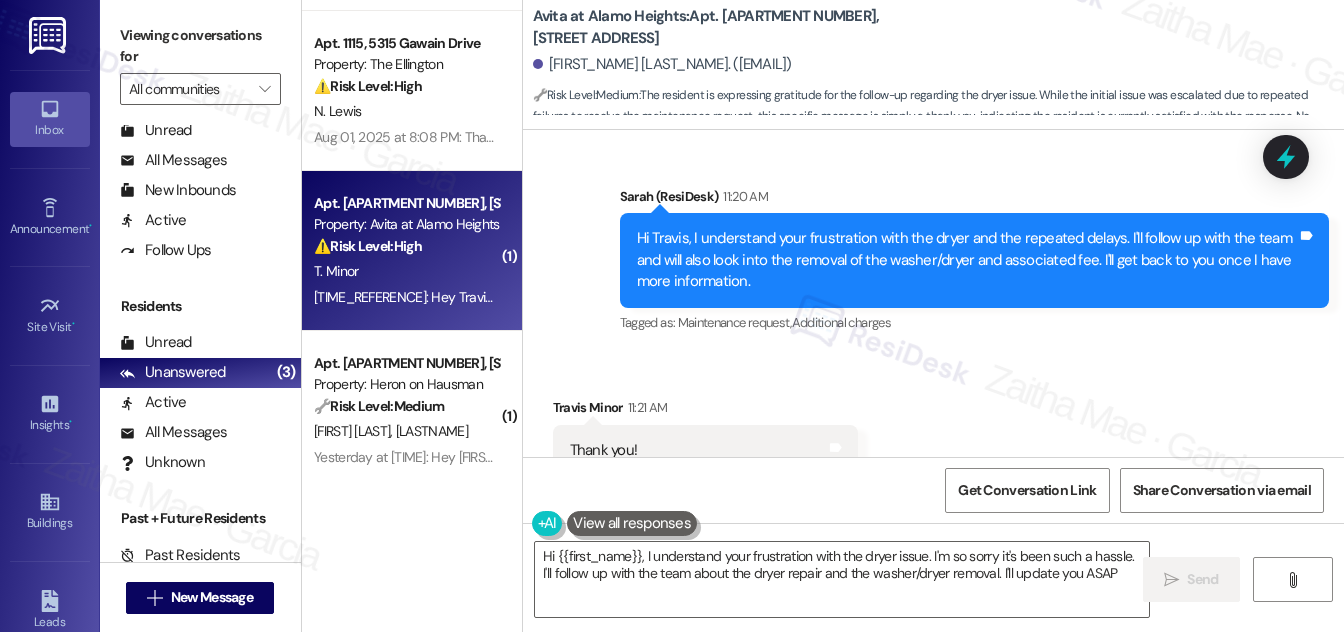 type on "Hi {{first_name}}, I understand your frustration with the dryer issue. I'm so sorry it's been such a hassle. I'll follow up with the team about the dryer repair and the washer/dryer removal. I'll update you ASAP!" 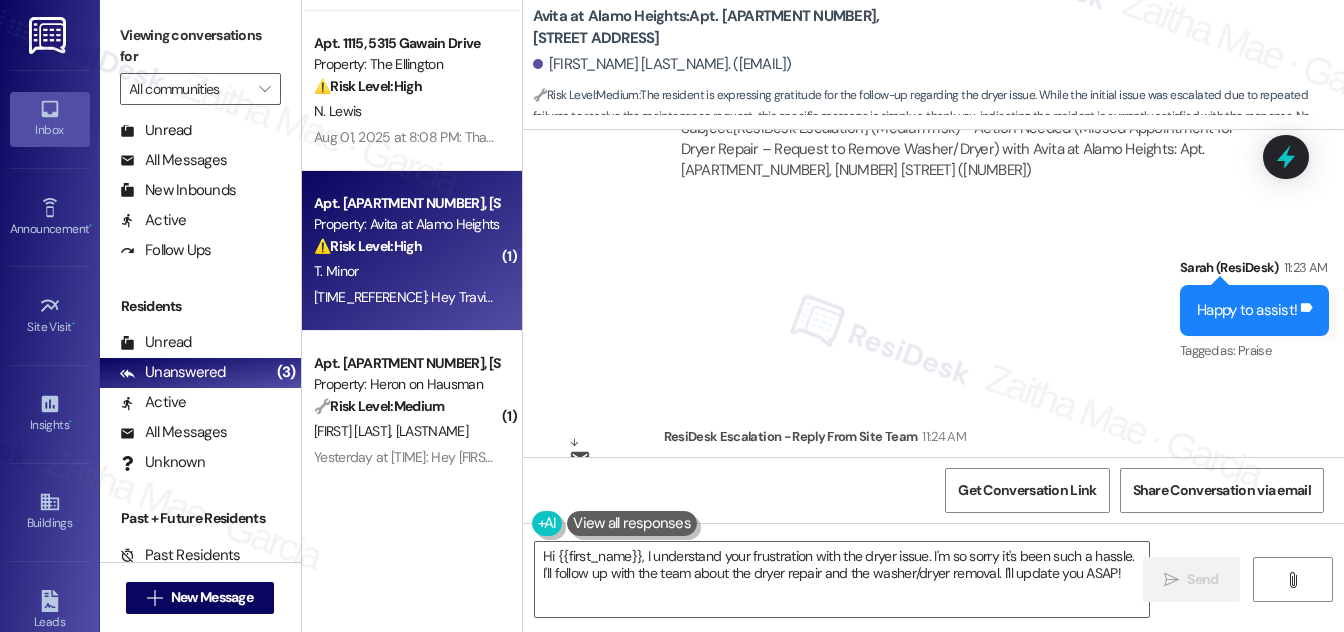 scroll, scrollTop: 5966, scrollLeft: 0, axis: vertical 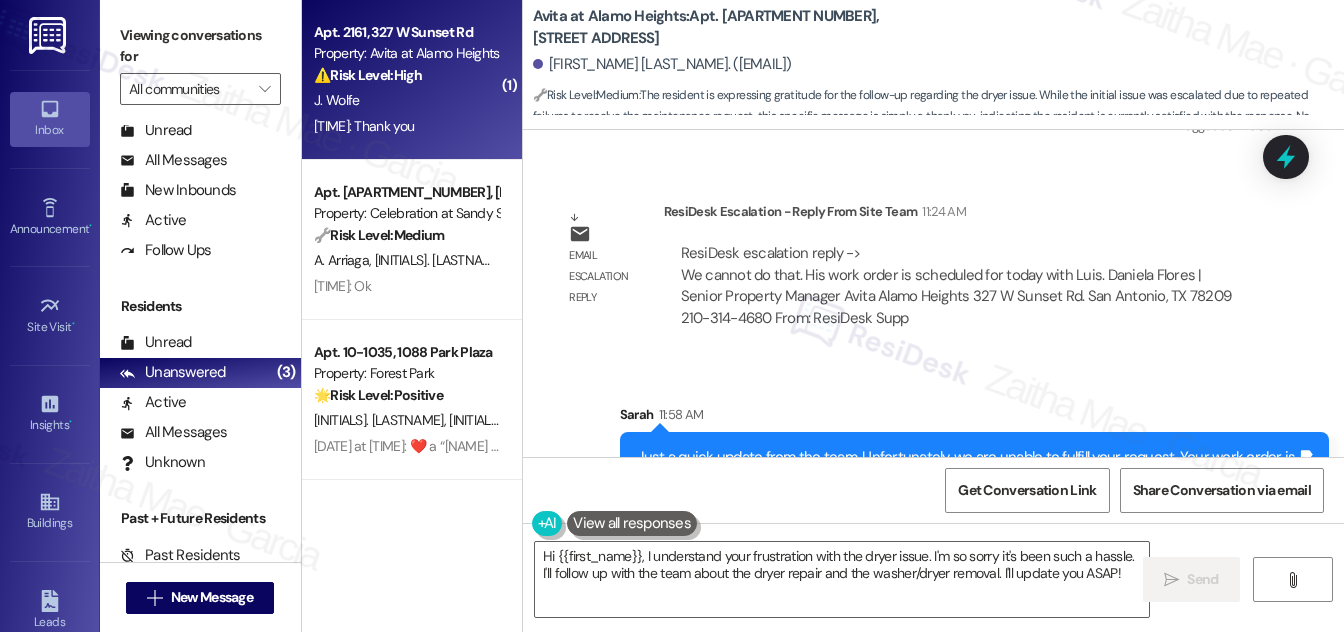 click on "11:16 AM: Thank you  11:16 AM: Thank you" at bounding box center [406, 126] 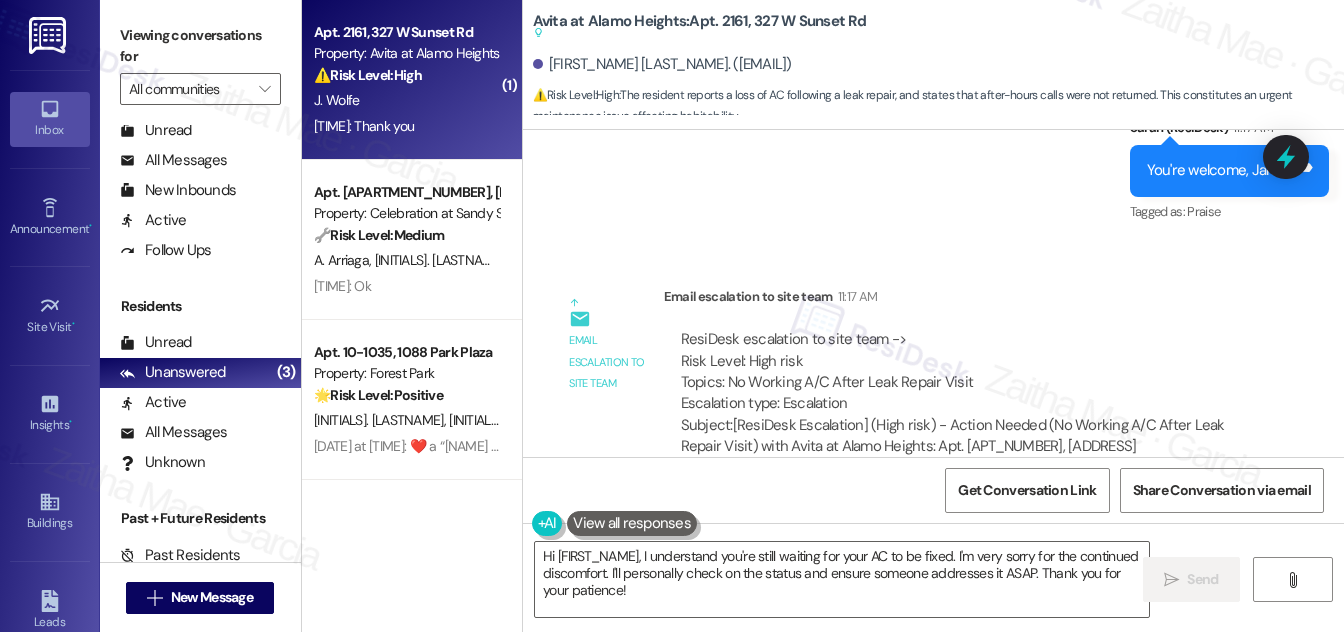 scroll, scrollTop: 9232, scrollLeft: 0, axis: vertical 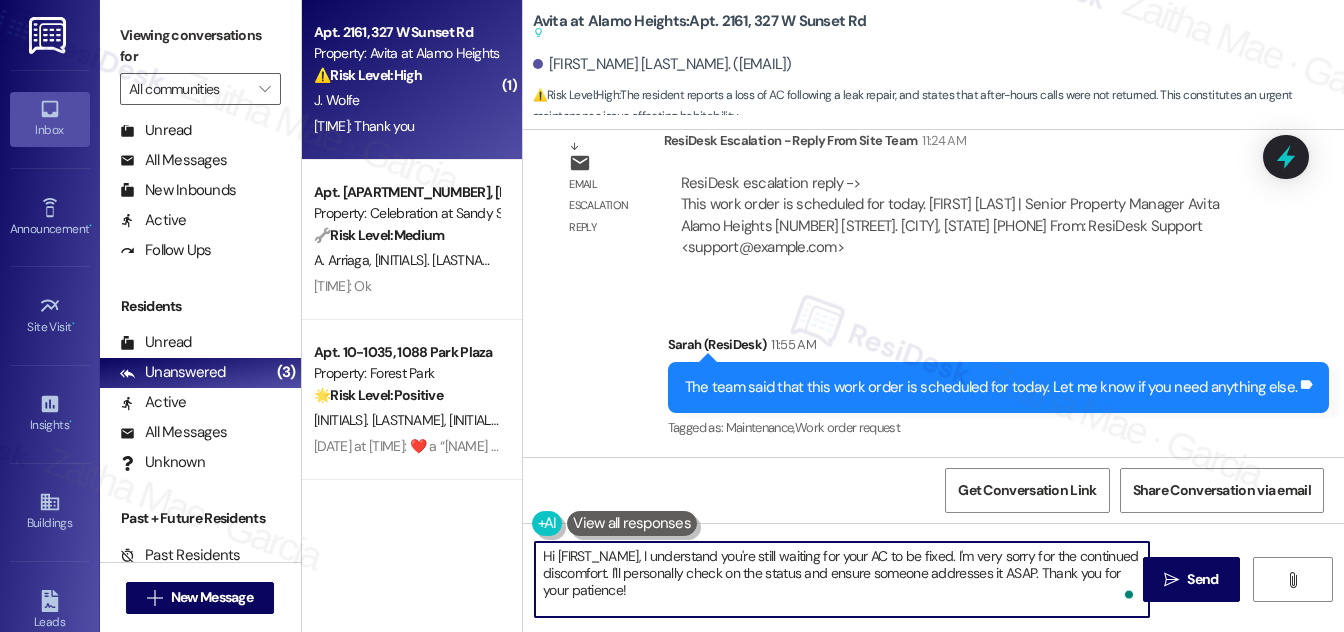 drag, startPoint x: 542, startPoint y: 555, endPoint x: 657, endPoint y: 591, distance: 120.50311 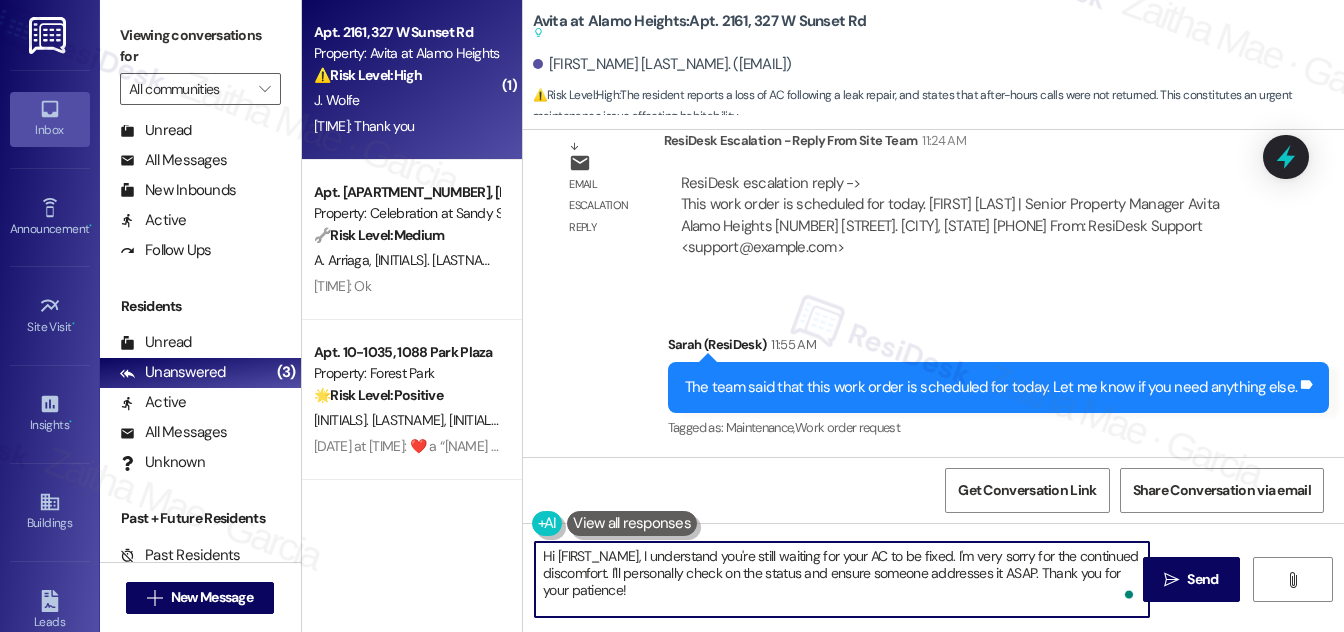 click on "Hi {{first_name}}, I understand you're still waiting for your AC to be fixed. I'm very sorry for the continued discomfort. I'll personally check on the status and ensure someone addresses it ASAP. Thank you for your patience!" at bounding box center (842, 579) 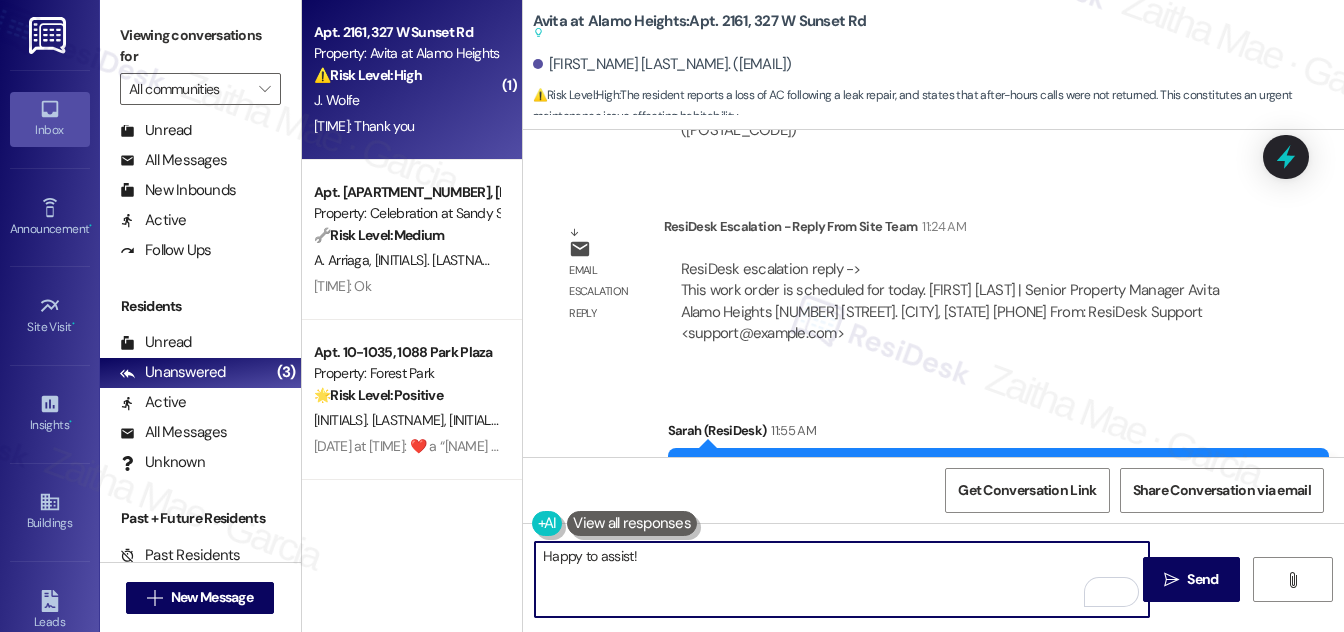 scroll, scrollTop: 9232, scrollLeft: 0, axis: vertical 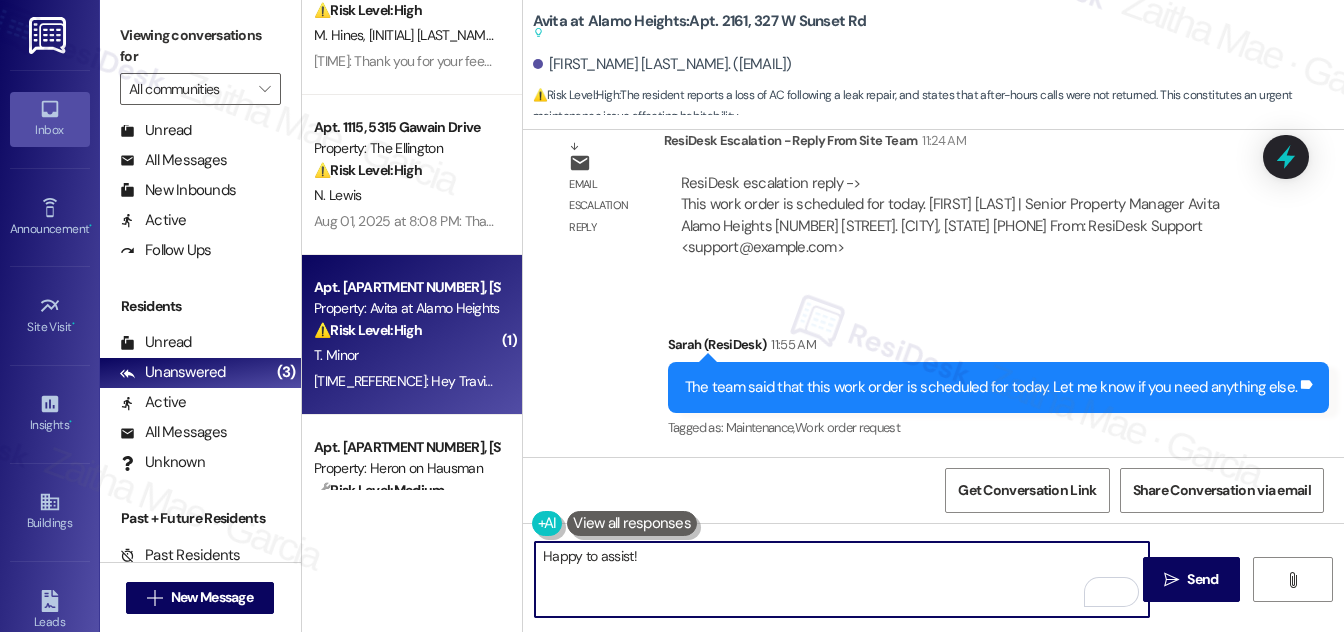 type on "Happy to assist!" 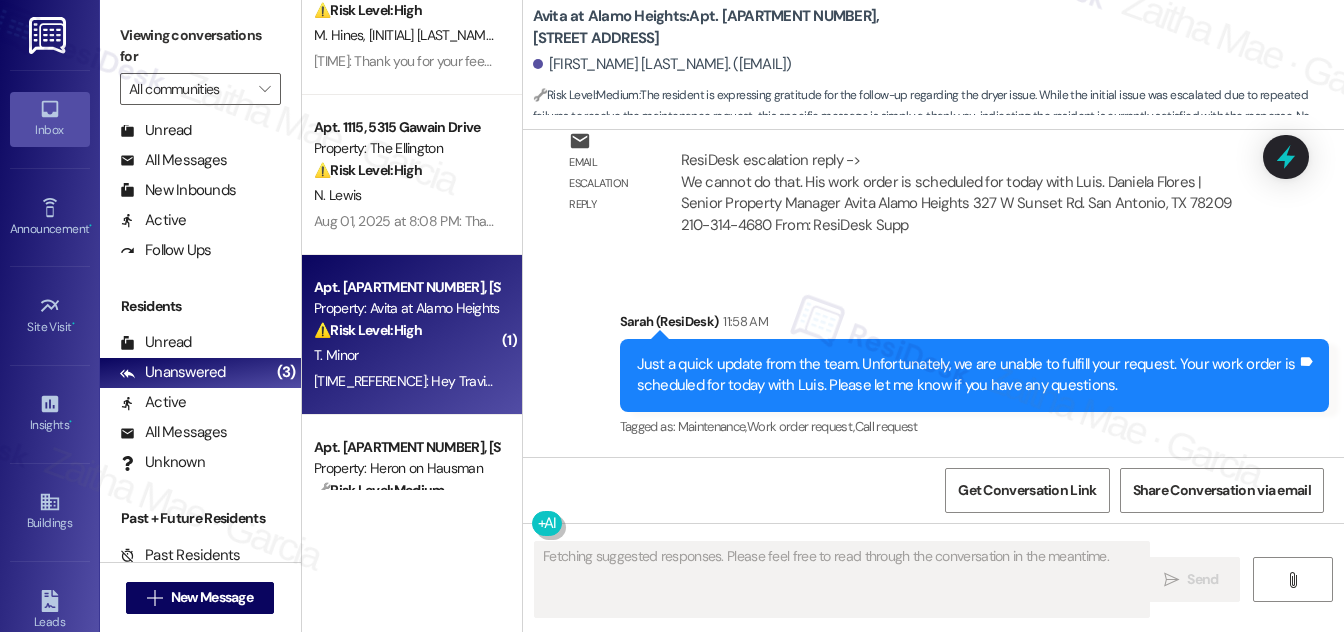 scroll, scrollTop: 5995, scrollLeft: 0, axis: vertical 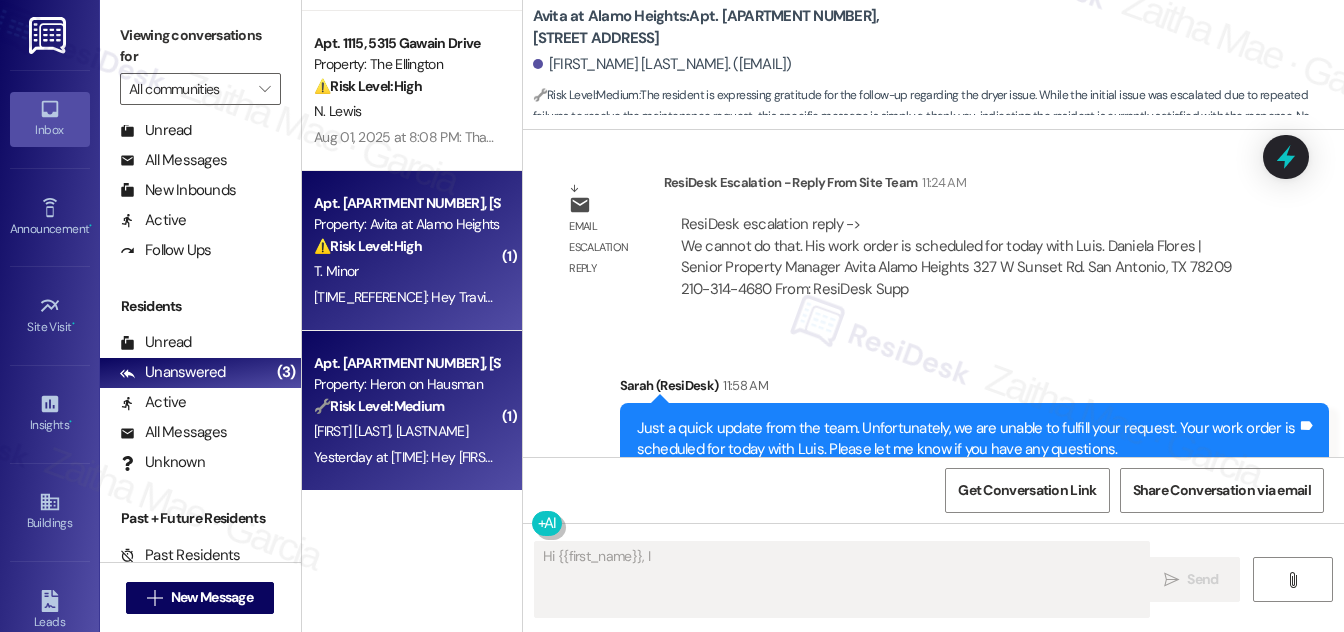 type on "Hi {{first_name}}, I understand" 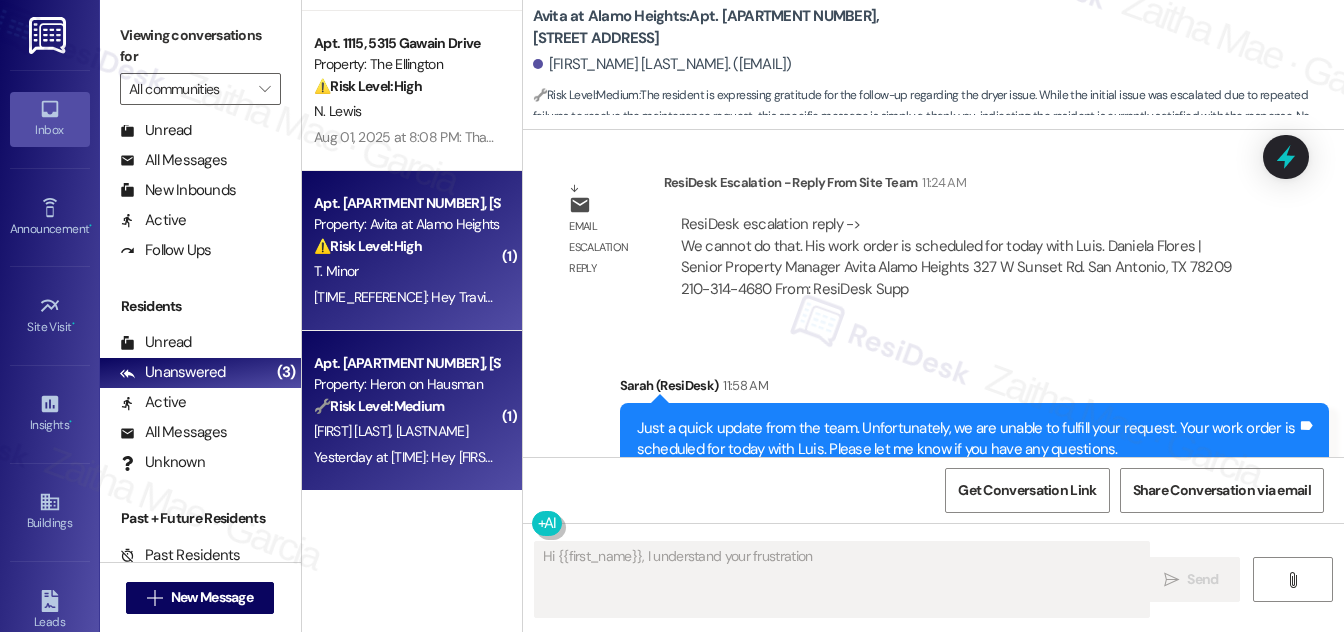 click on "H. Lewis T. Lewis" at bounding box center [406, 431] 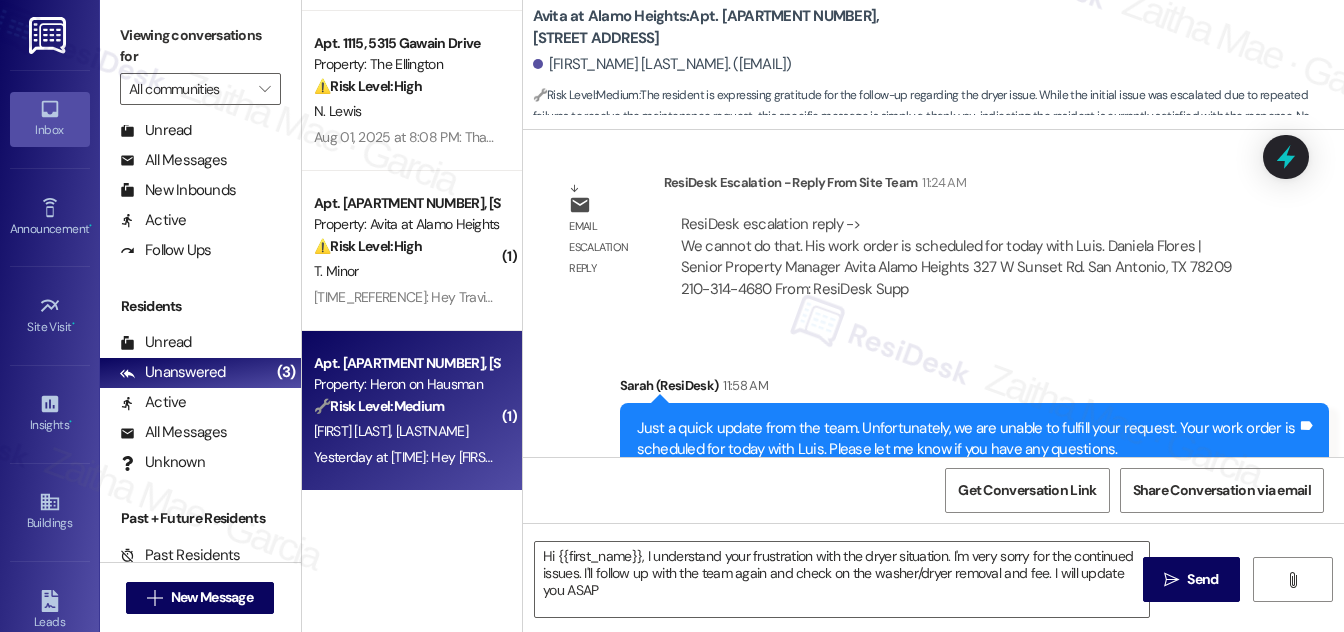 type on "Hi {{first_name}}, I understand your frustration with the dryer situation. I'm very sorry for the continued issues. I'll follow up with the team again and check on the washer/dryer removal and fee. I will update you ASAP!" 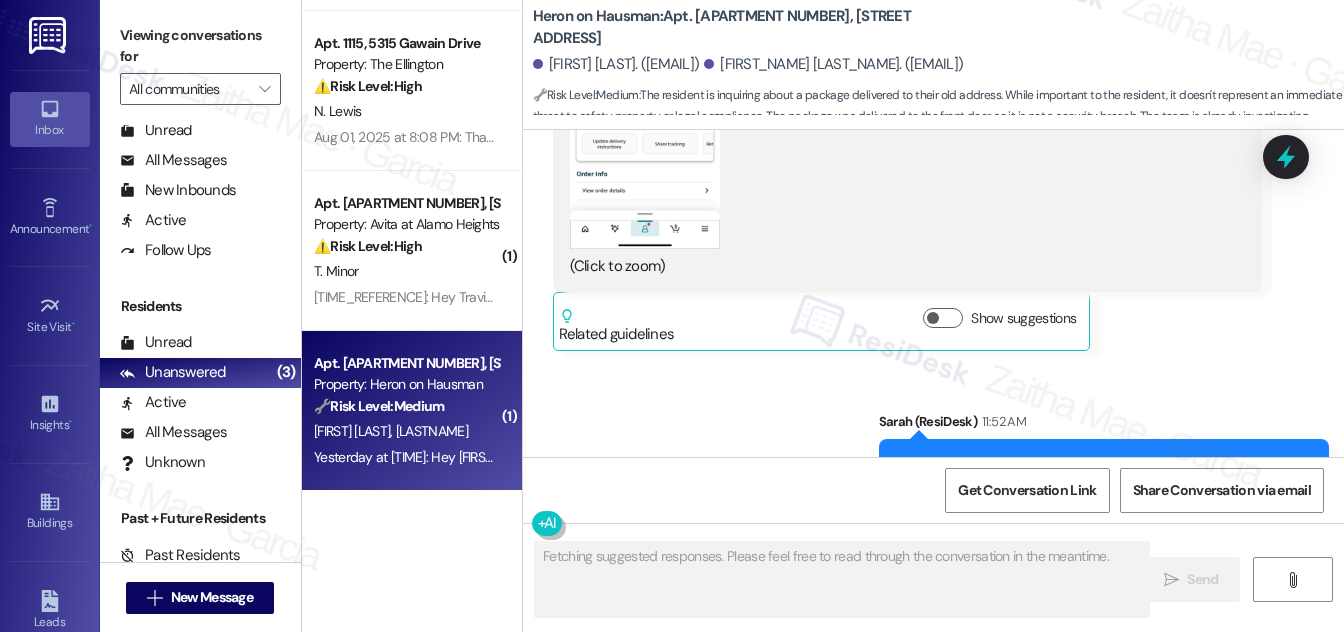 scroll, scrollTop: 6368, scrollLeft: 0, axis: vertical 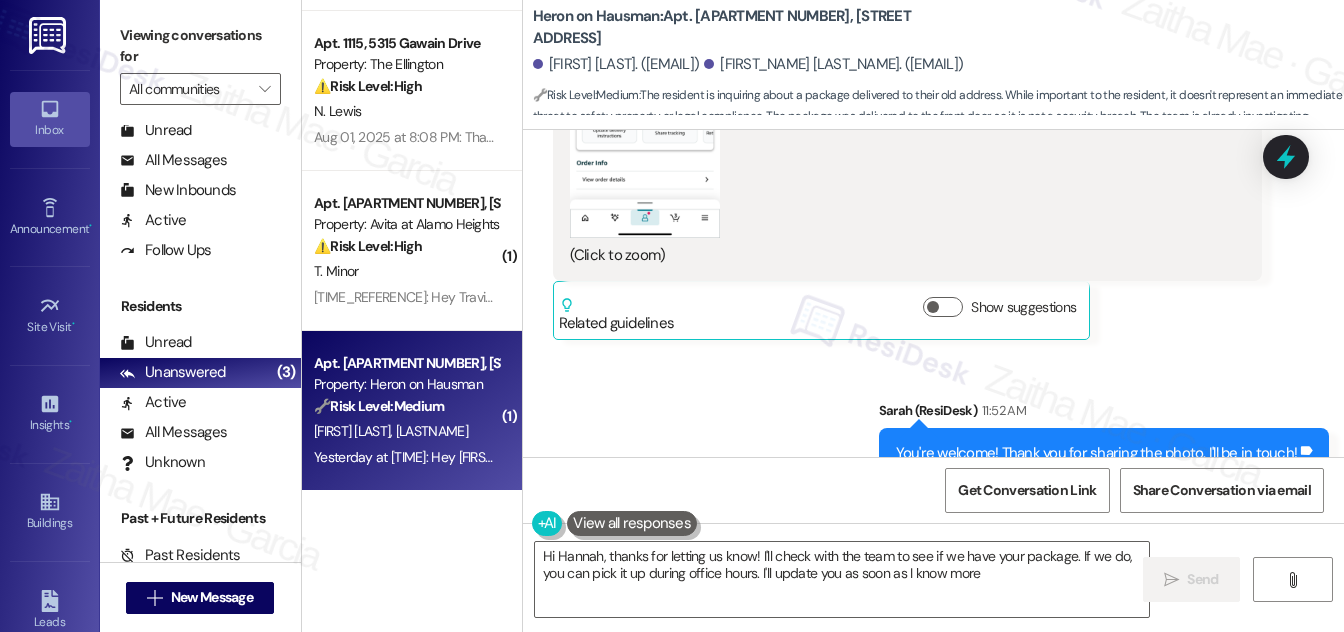 type on "Hi Hannah, thanks for letting us know! I'll check with the team to see if we have your package. If we do, you can pick it up during office hours. I'll update you as soon as I know more!" 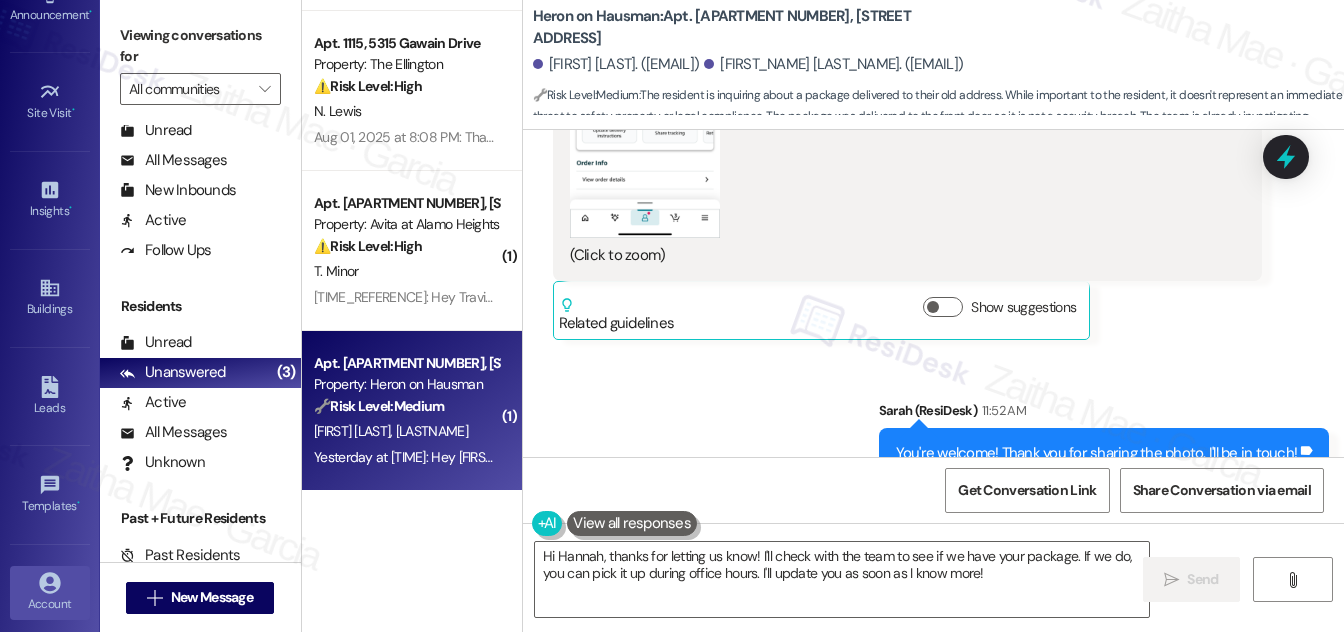 scroll, scrollTop: 314, scrollLeft: 0, axis: vertical 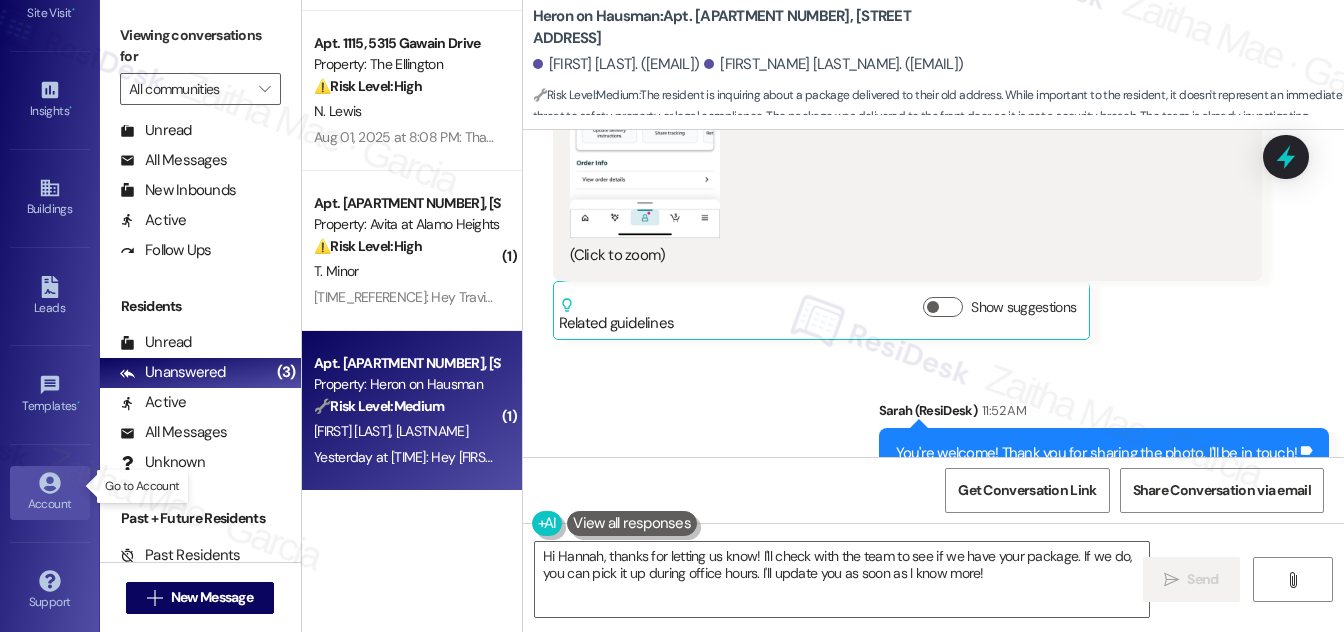 click on "Account" at bounding box center [50, 504] 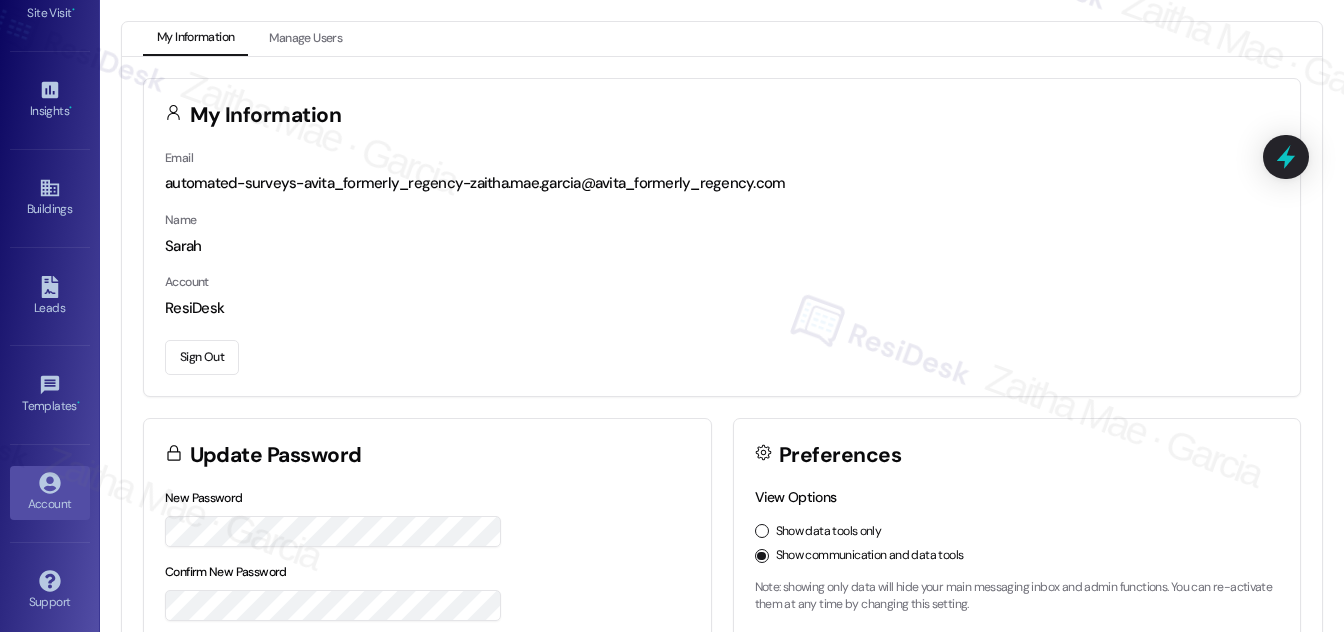 click on "Sign Out" at bounding box center (202, 357) 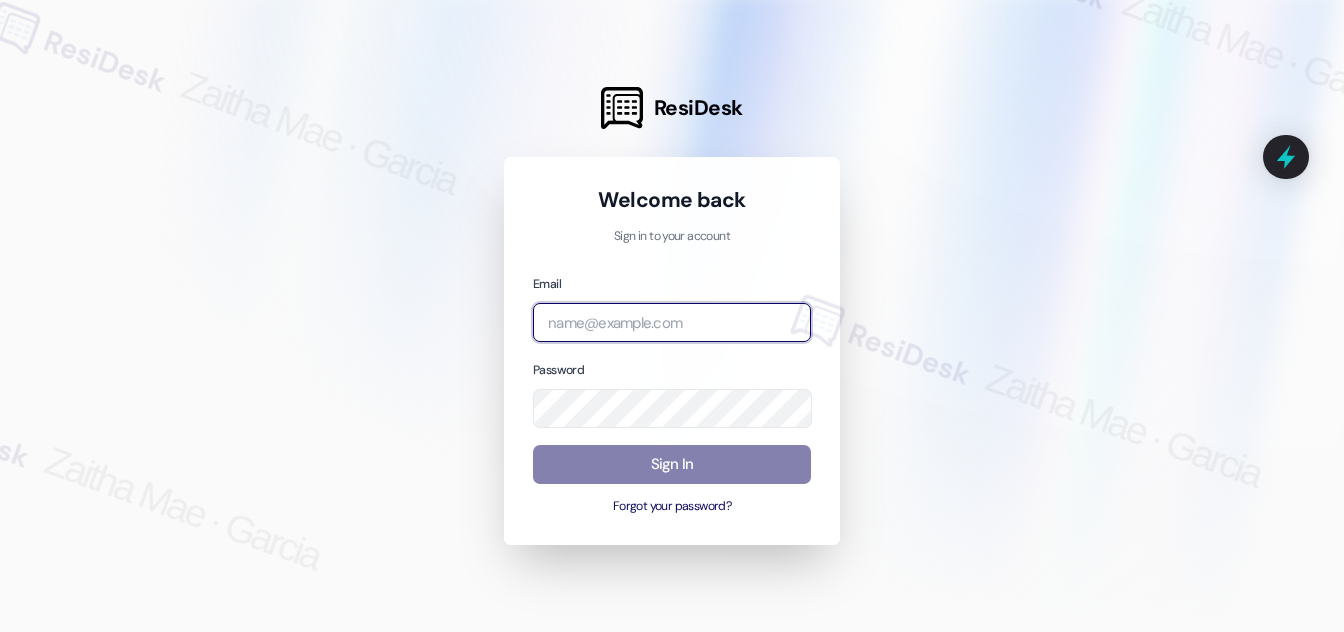 click at bounding box center [672, 322] 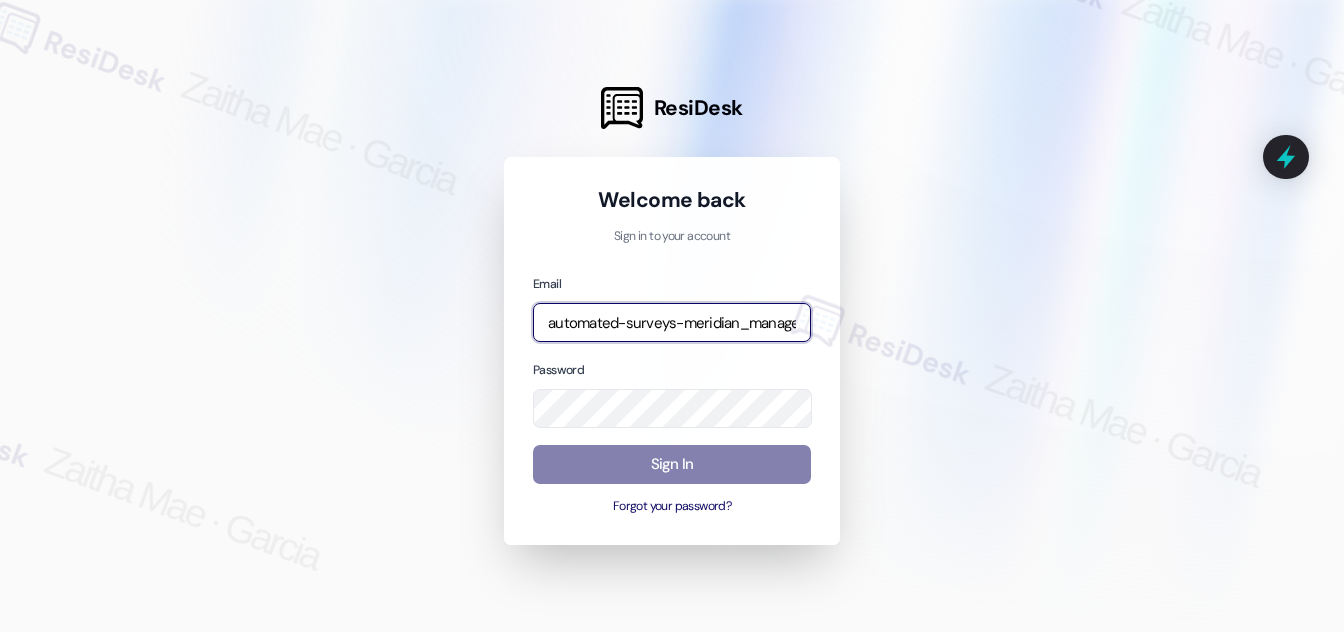 type on "automated-surveys-meridian_management-zaitha.mae.garcia@meridian_management.com" 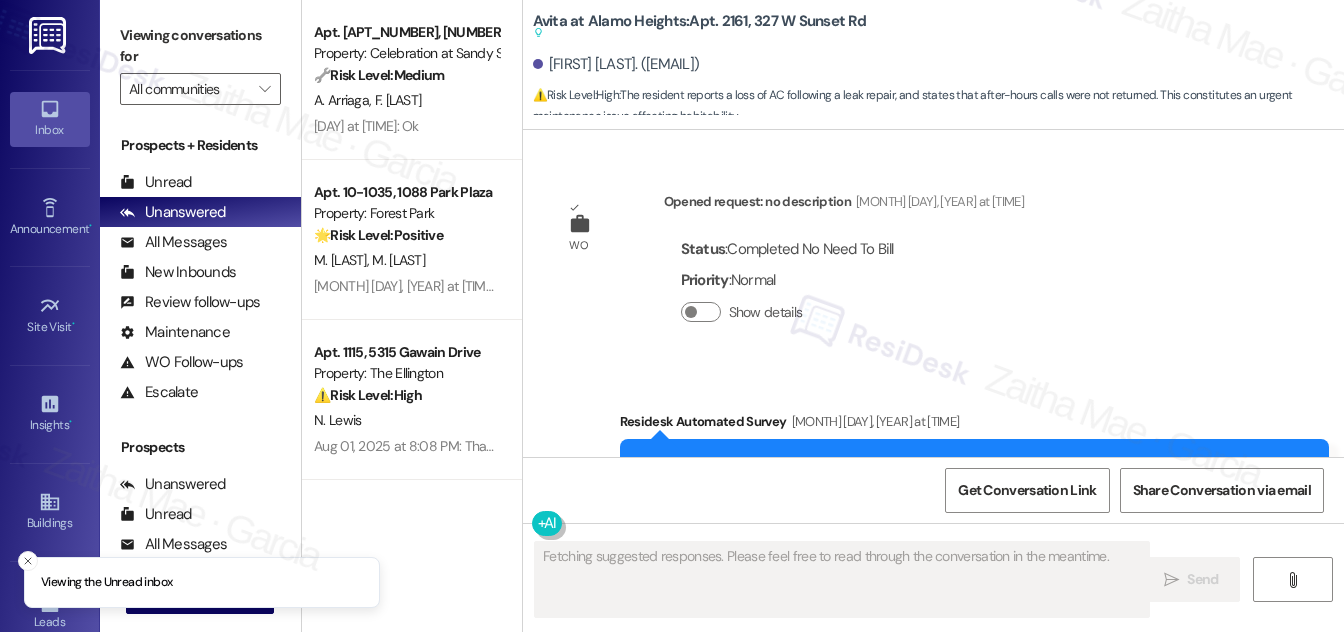 scroll, scrollTop: 0, scrollLeft: 0, axis: both 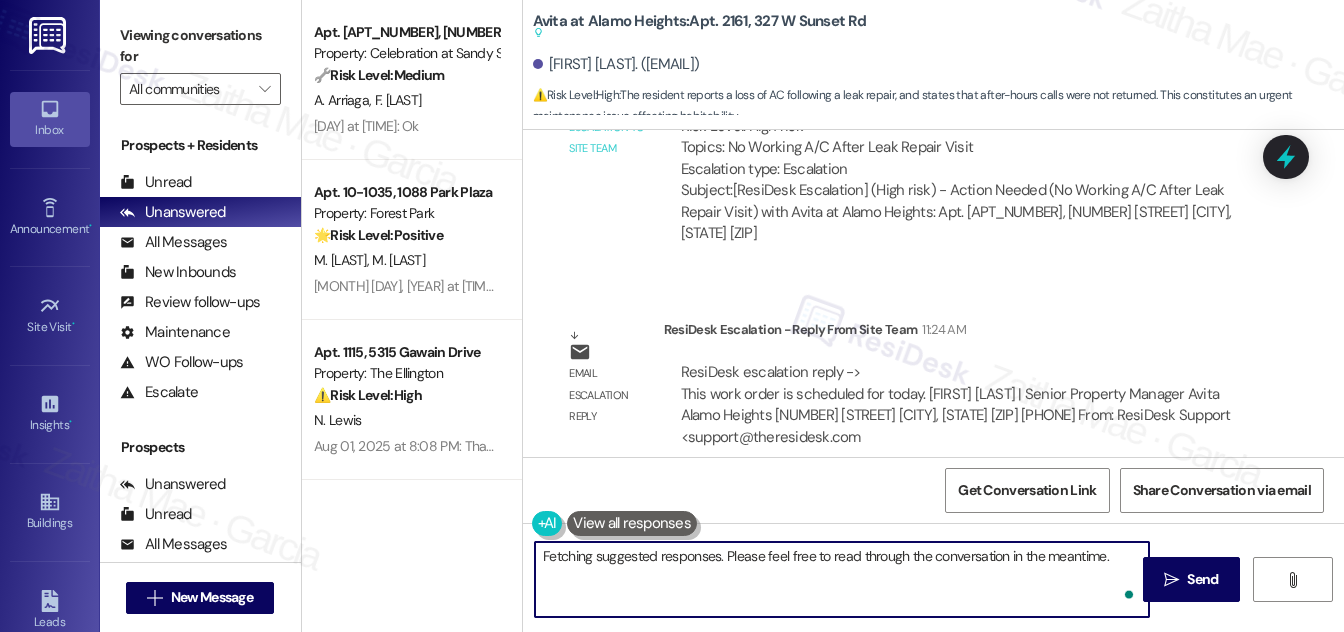 drag, startPoint x: 539, startPoint y: 554, endPoint x: 611, endPoint y: 608, distance: 90 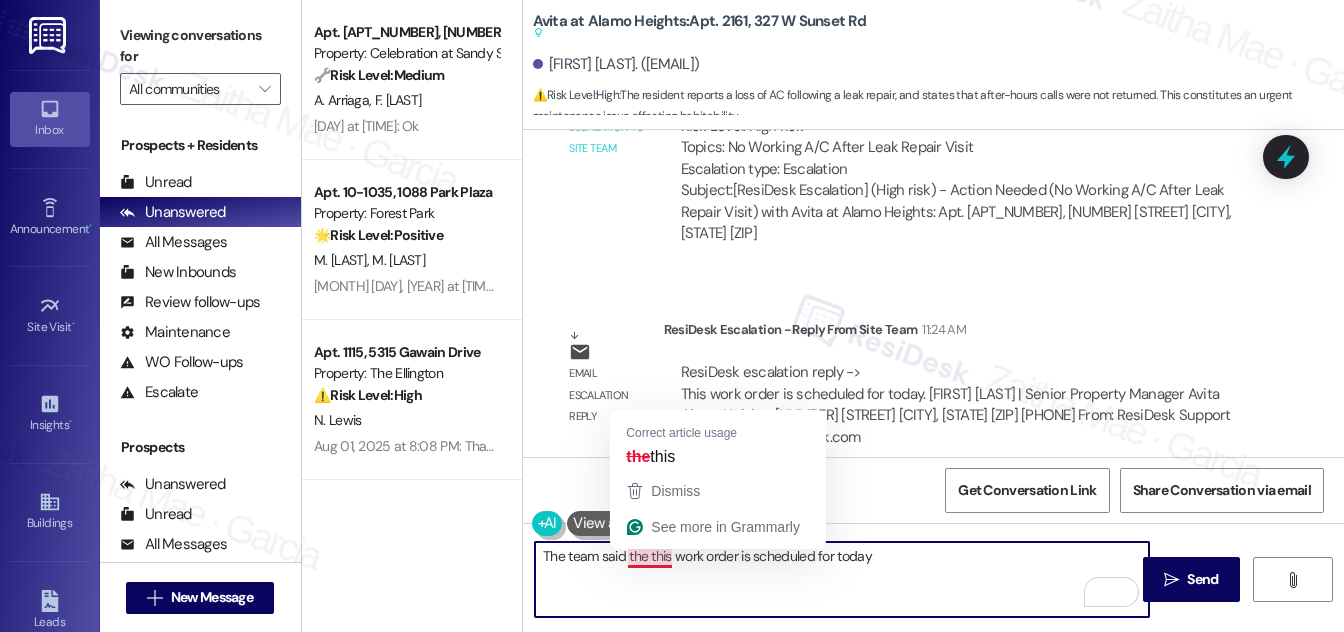 click on "The team said the this work order is scheduled for today" at bounding box center (842, 579) 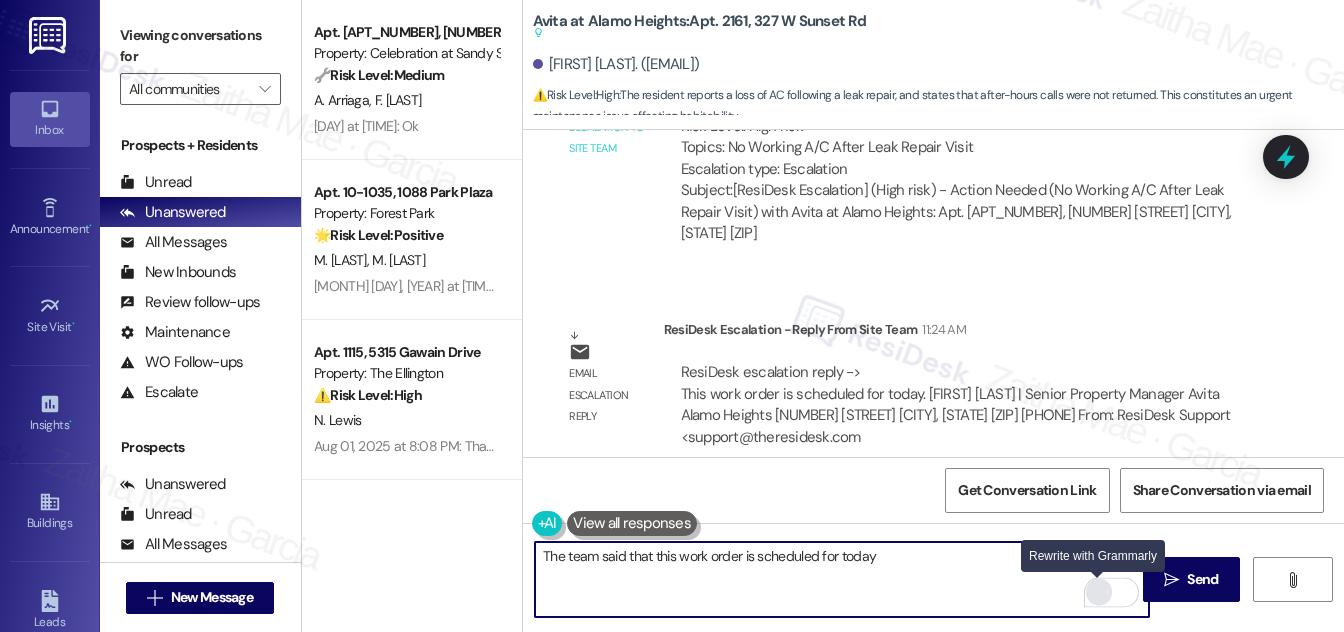 click at bounding box center [1099, 592] 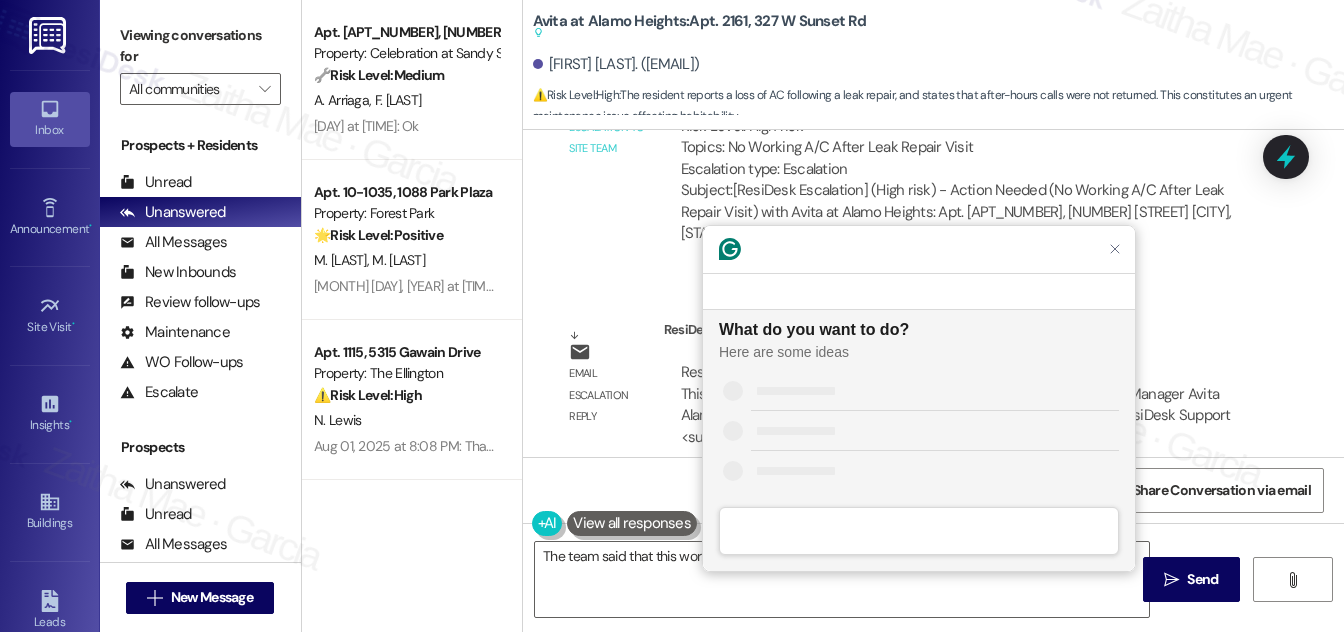 scroll, scrollTop: 0, scrollLeft: 0, axis: both 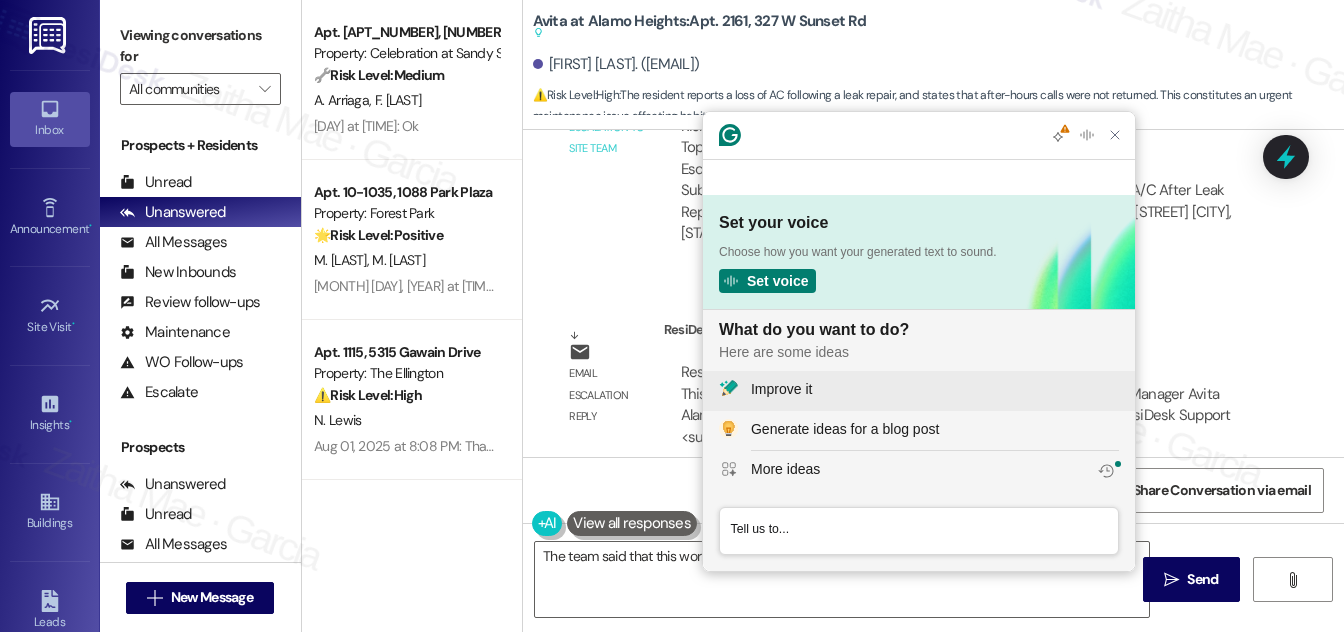 click on "Improve it" 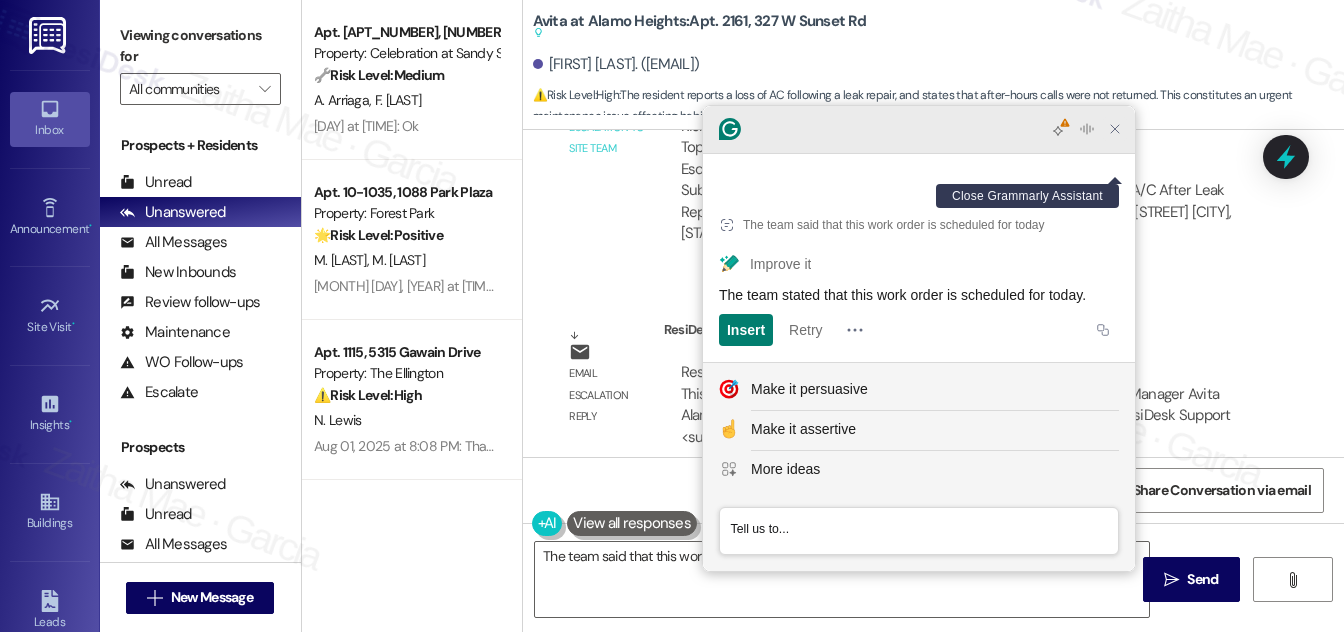 click 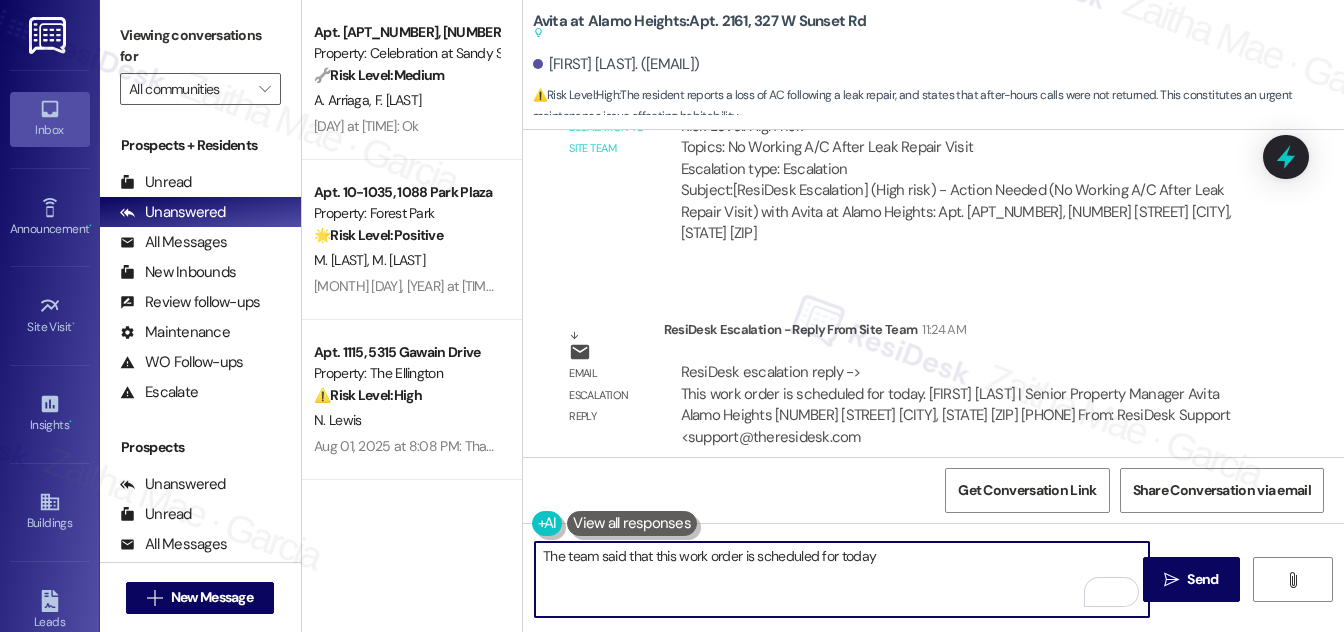 click on "The team said that this work order is scheduled for today" at bounding box center [842, 579] 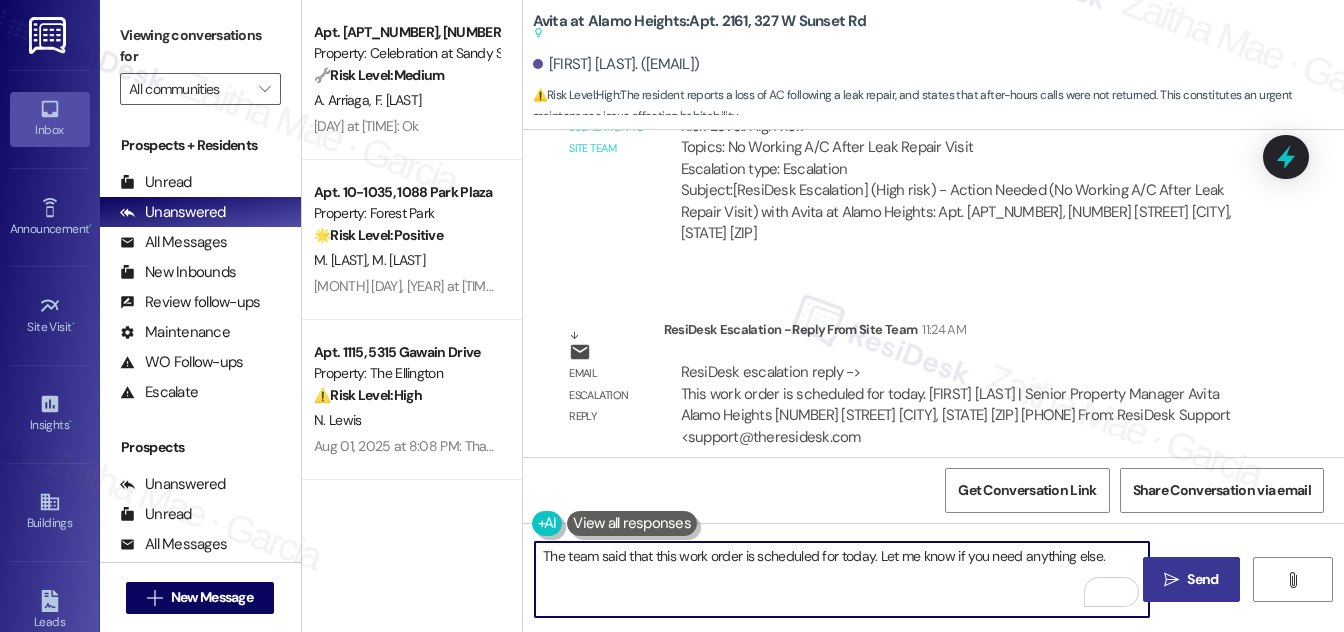 type on "The team said that this work order is scheduled for today. Let me know if you need anything else." 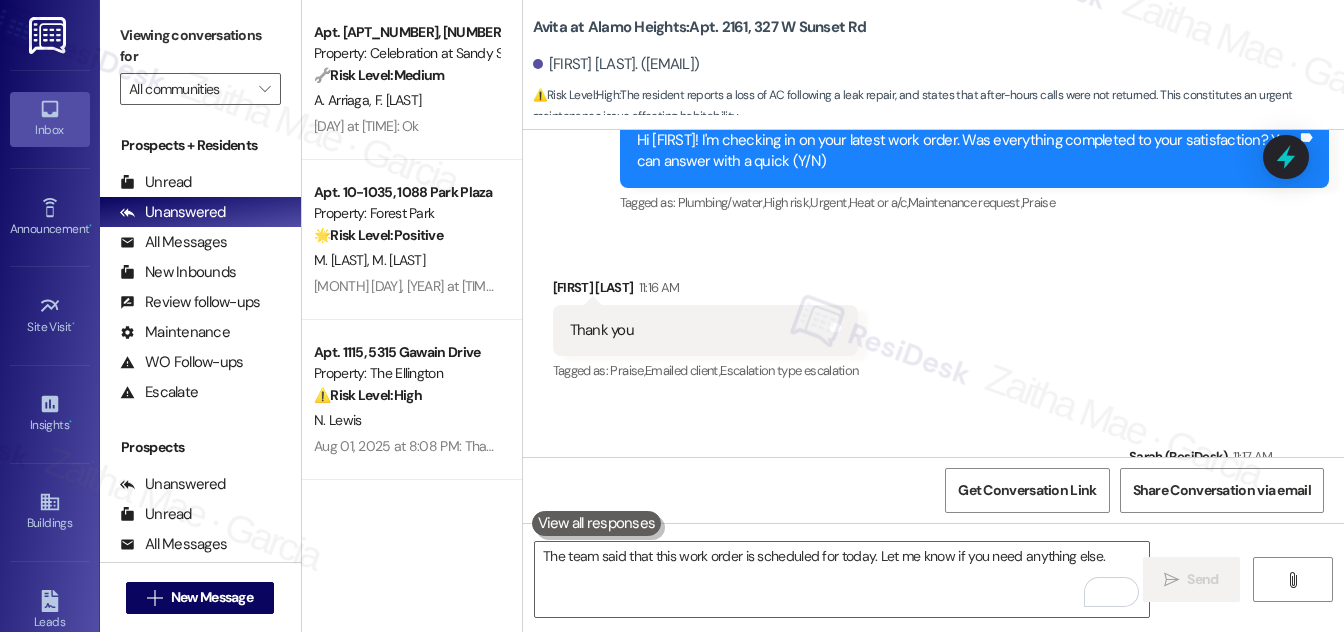 scroll, scrollTop: 8444, scrollLeft: 0, axis: vertical 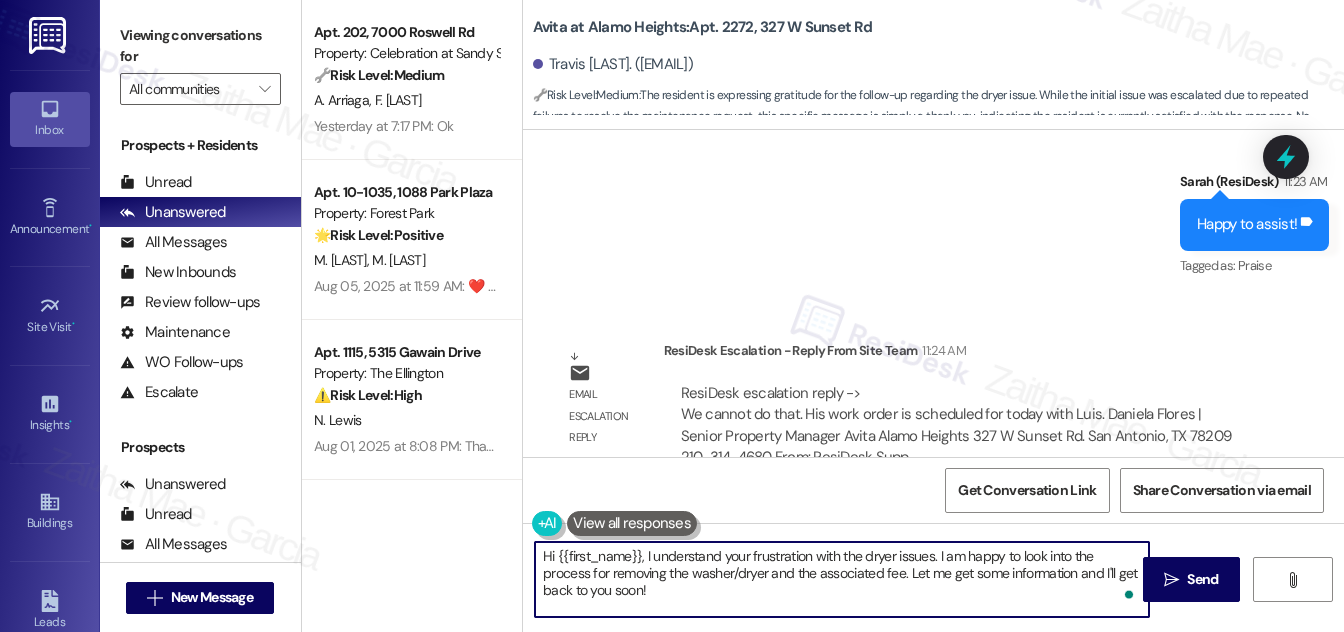 drag, startPoint x: 540, startPoint y: 557, endPoint x: 664, endPoint y: 591, distance: 128.57683 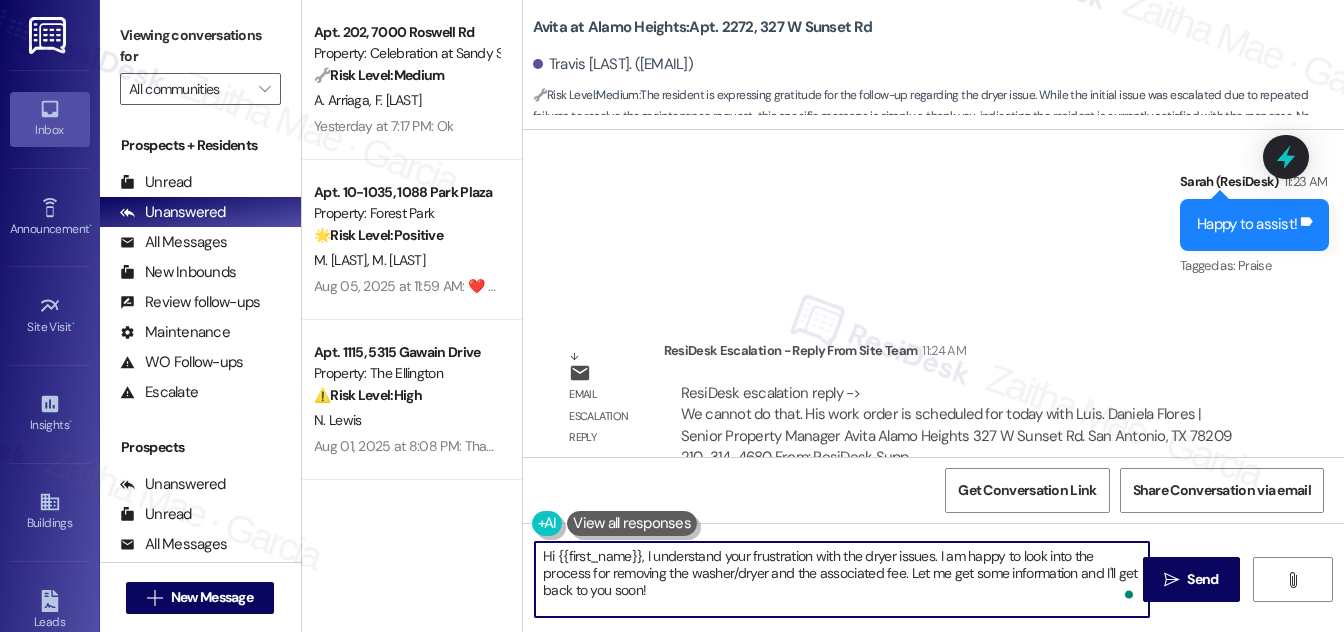 click on "Hi {{first_name}}, I understand your frustration with the dryer issues. I am happy to look into the process for removing the washer/dryer and the associated fee. Let me get some information and I'll get back to you soon!" at bounding box center (842, 579) 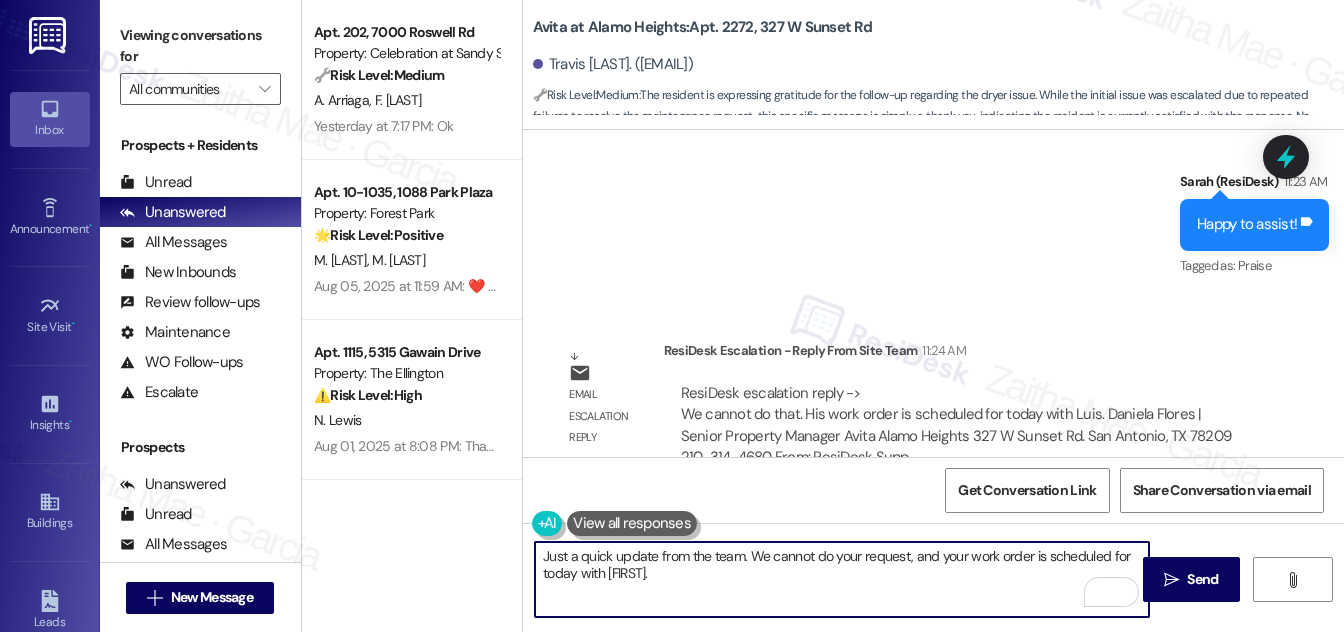 click on "Just a quick update from the team. We cannot do your request, and your work order is scheduled for today with [FIRST]." at bounding box center [842, 579] 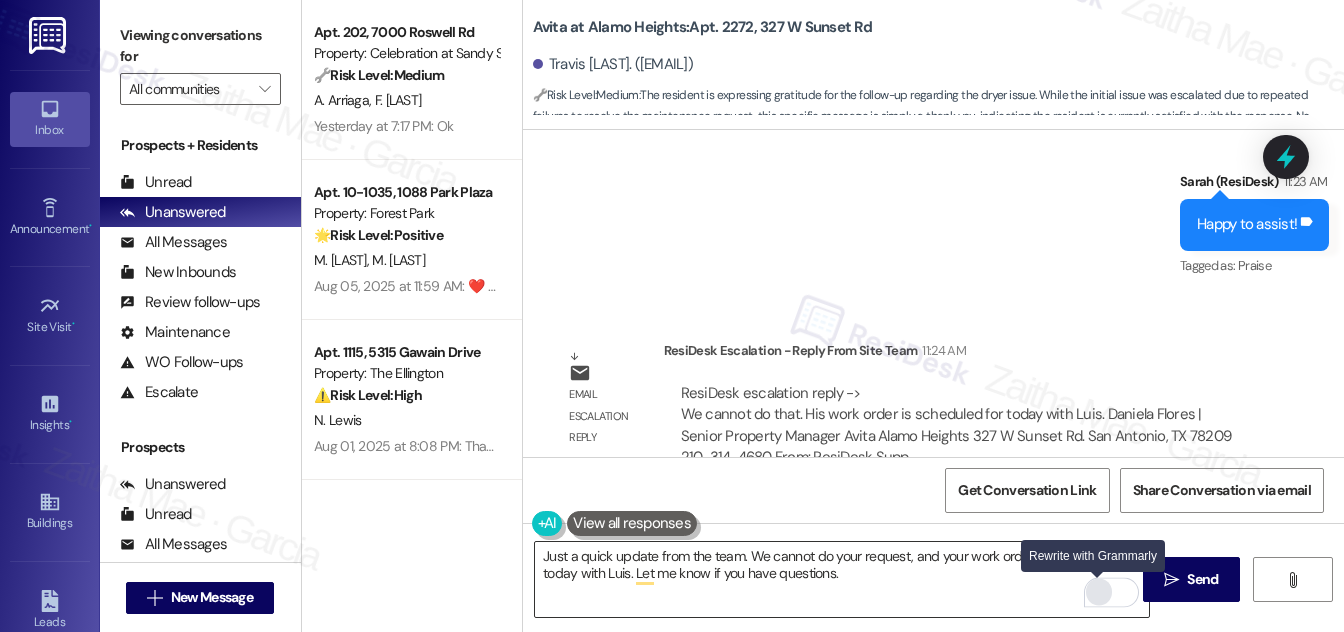 click at bounding box center (1099, 592) 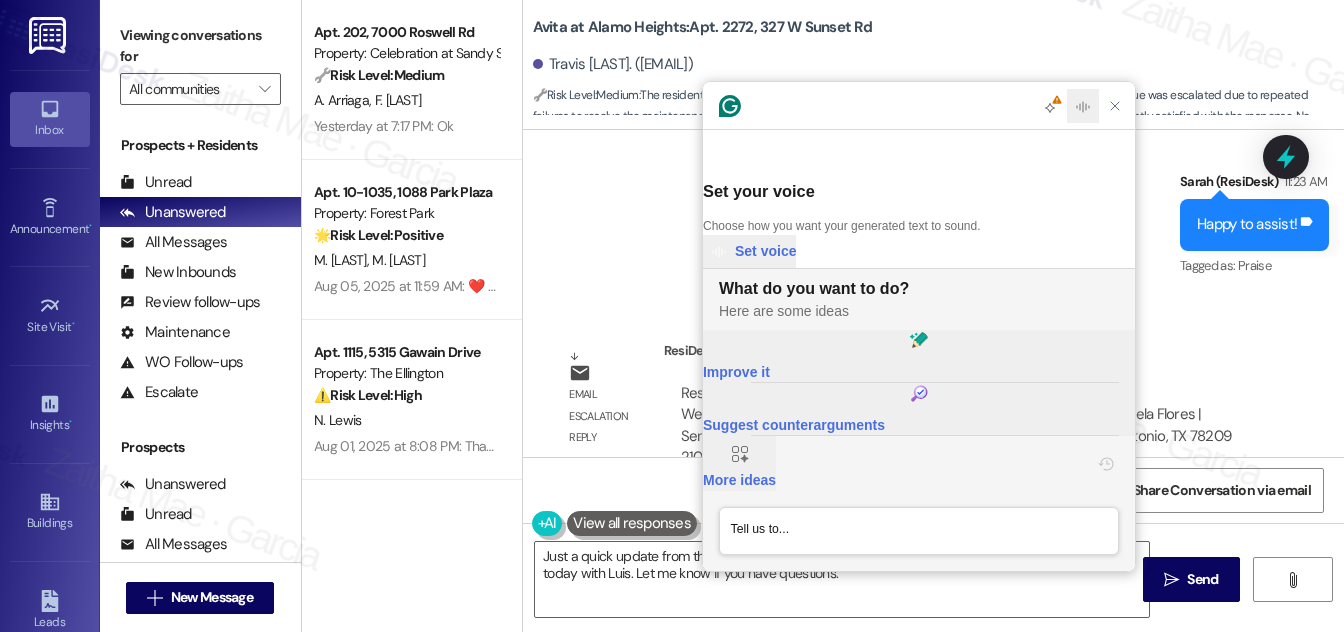 scroll, scrollTop: 0, scrollLeft: 0, axis: both 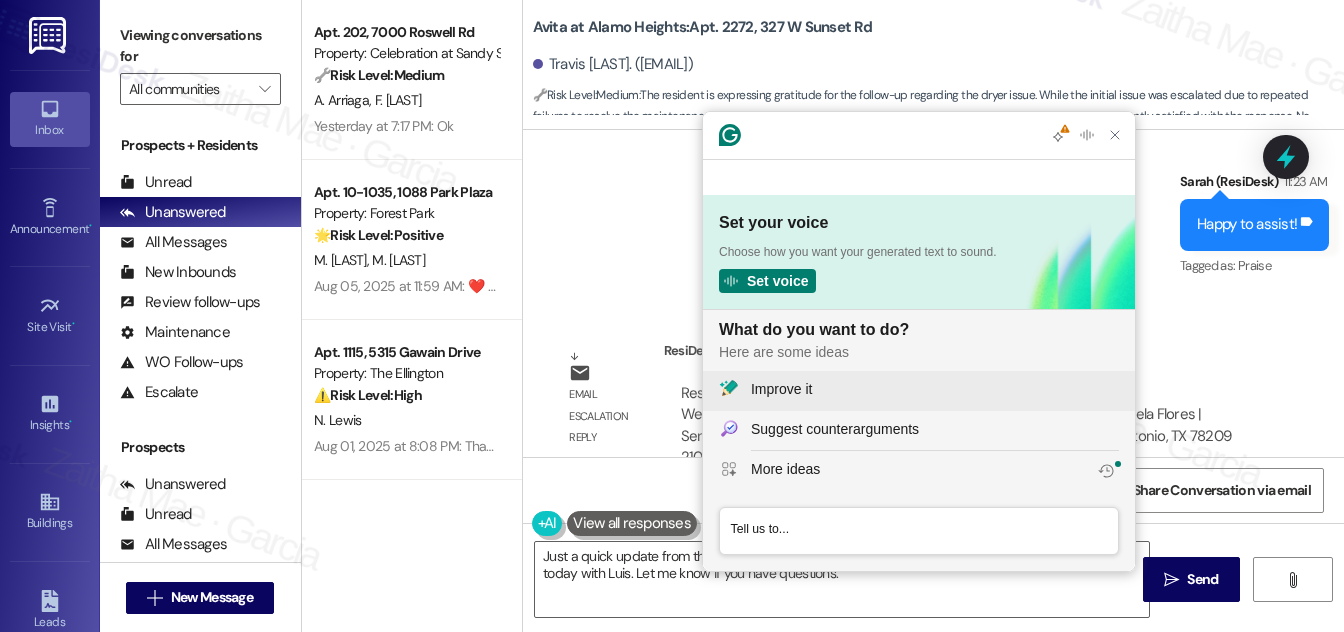 click on "Improve it" 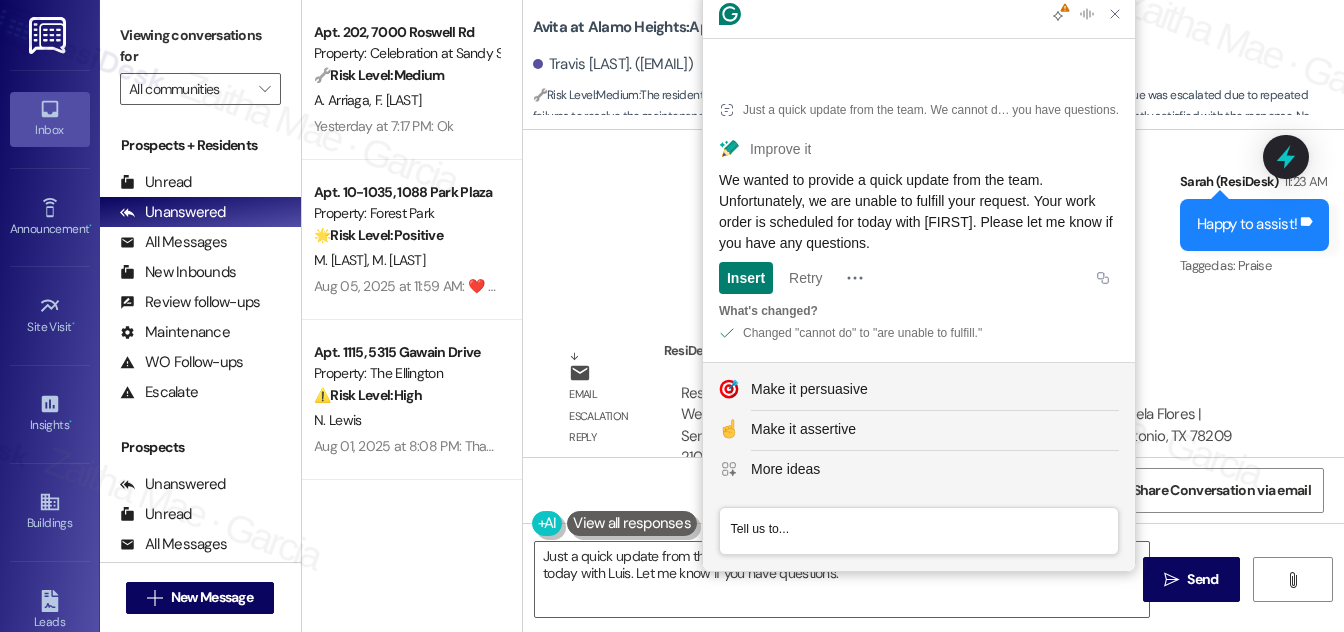drag, startPoint x: 719, startPoint y: 180, endPoint x: 939, endPoint y: 241, distance: 228.30025 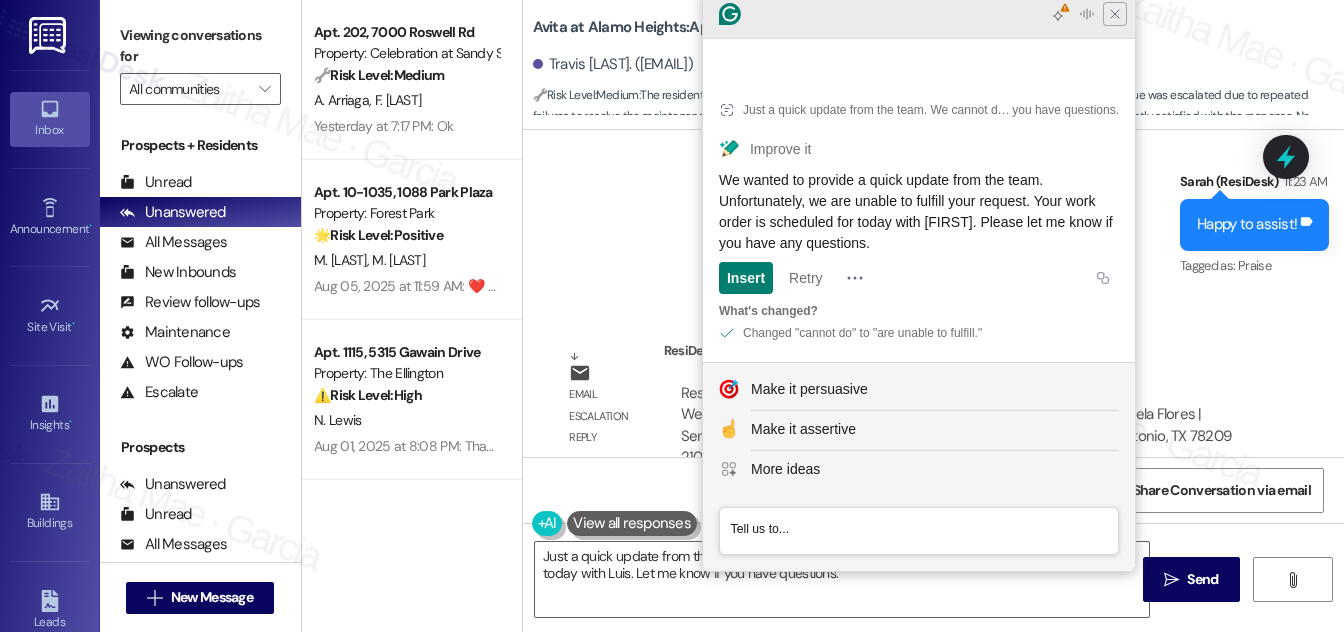click 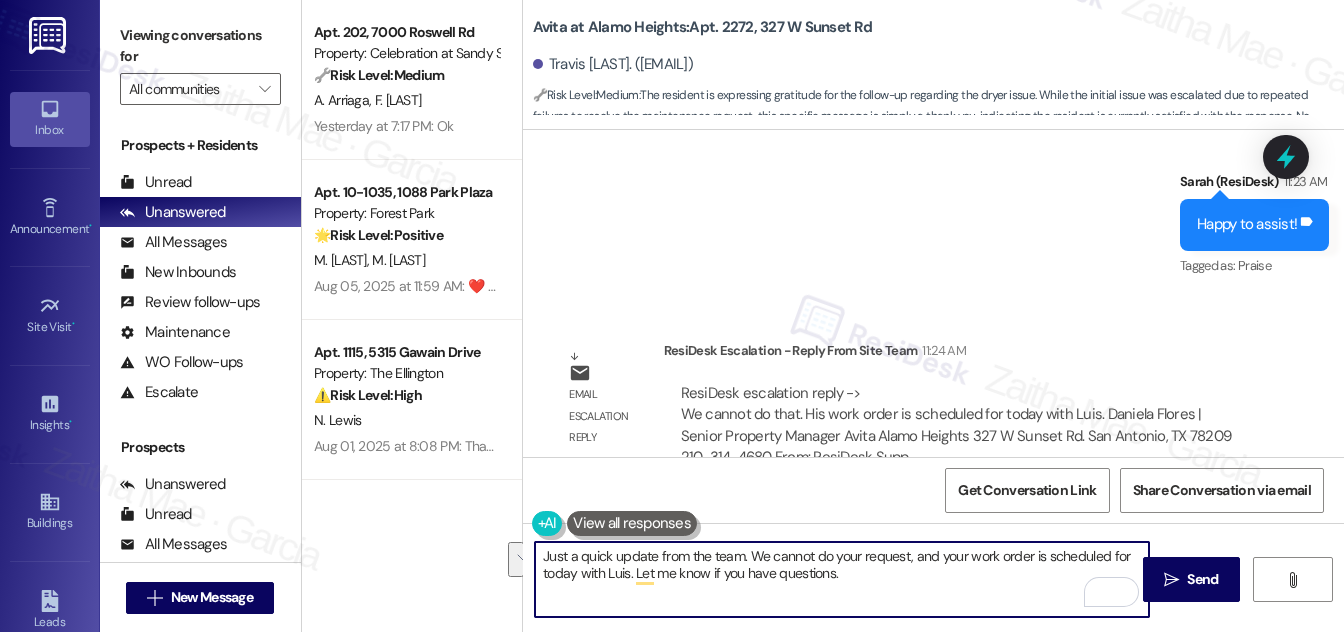 drag, startPoint x: 750, startPoint y: 554, endPoint x: 854, endPoint y: 572, distance: 105.546196 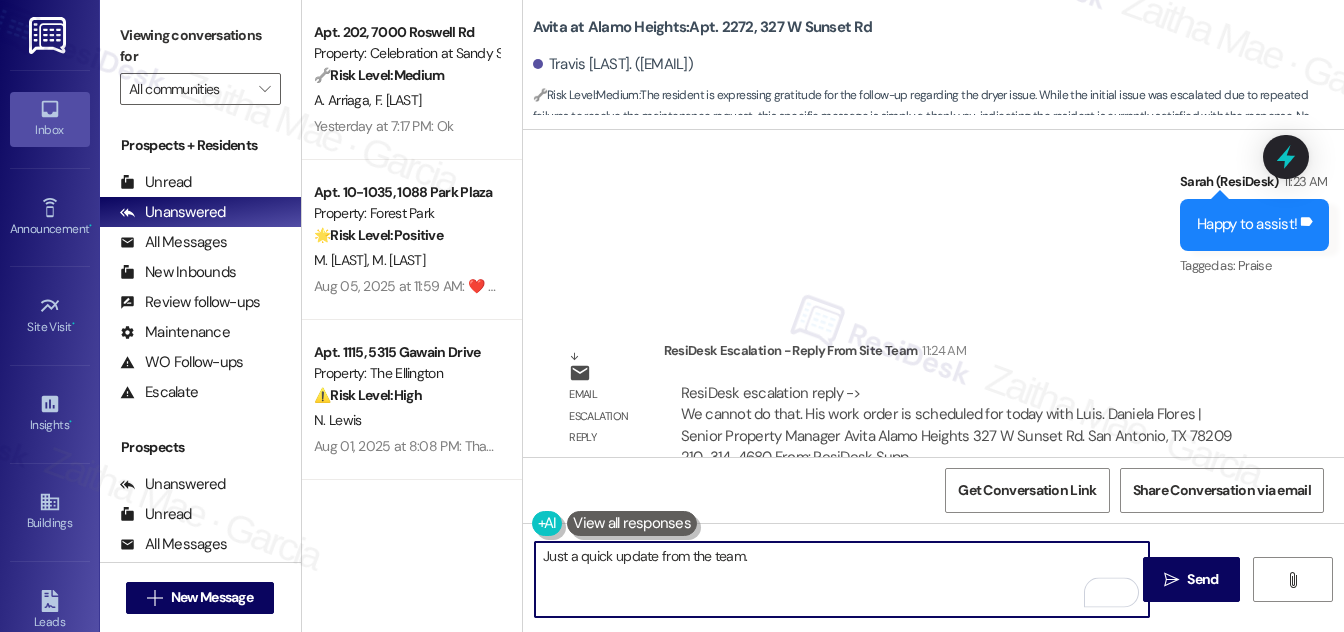 paste on "Unfortunately, we are unable to fulfill your request. Your work order is scheduled for today with Luis. Please let me know if you have any questions." 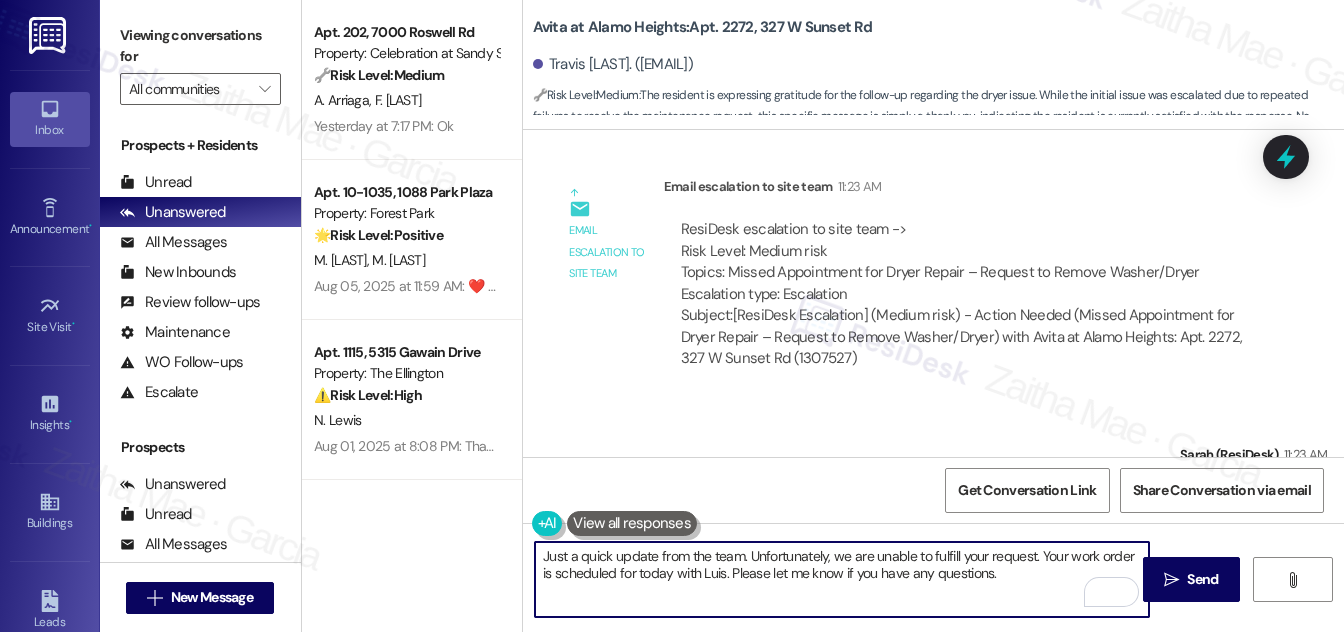 scroll, scrollTop: 5805, scrollLeft: 0, axis: vertical 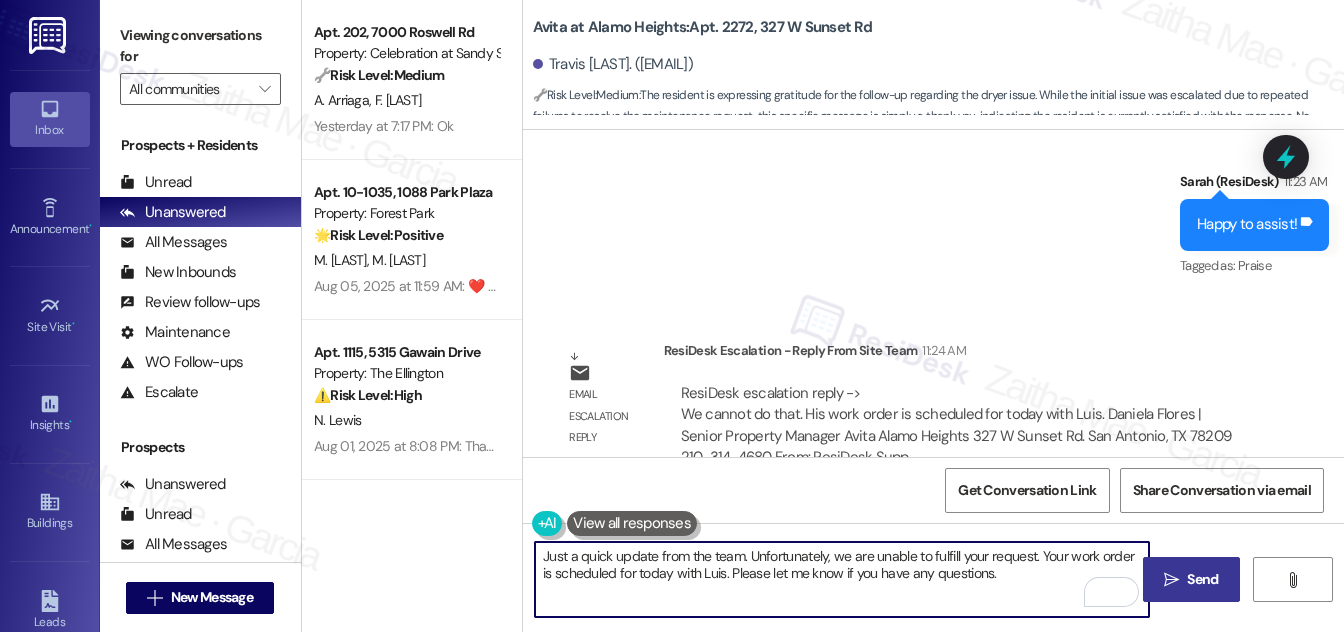 type on "Just a quick update from the team. Unfortunately, we are unable to fulfill your request. Your work order is scheduled for today with Luis. Please let me know if you have any questions." 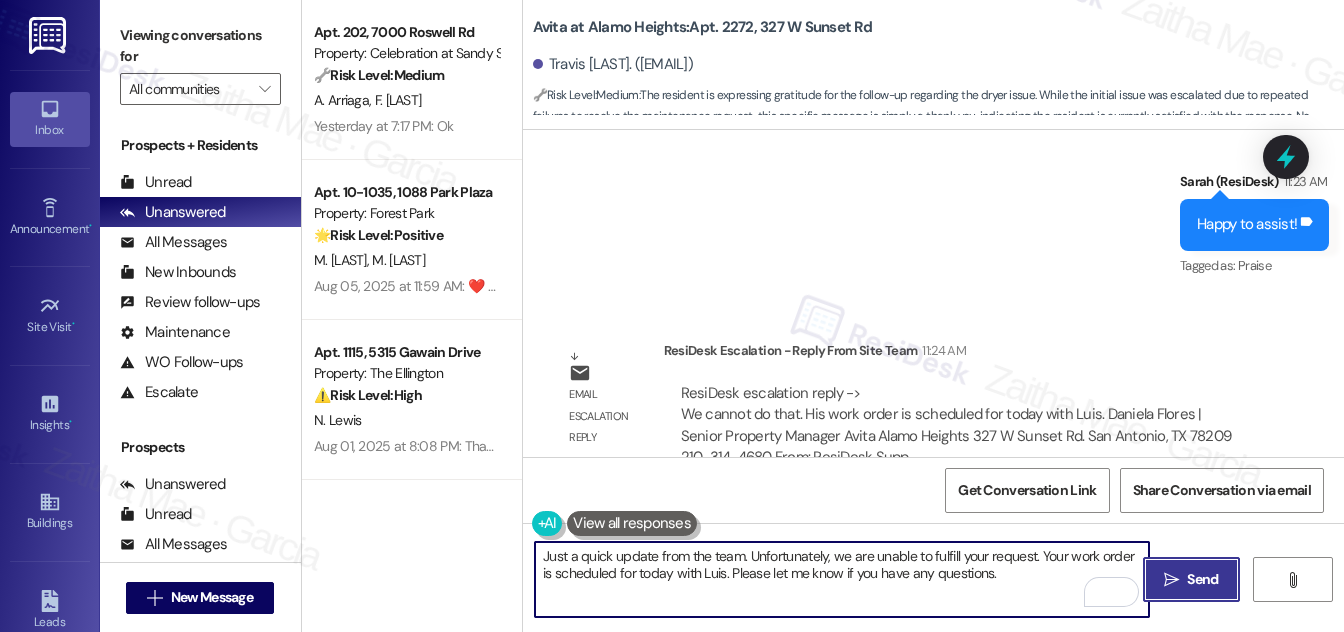 drag, startPoint x: 1200, startPoint y: 573, endPoint x: 1165, endPoint y: 560, distance: 37.336308 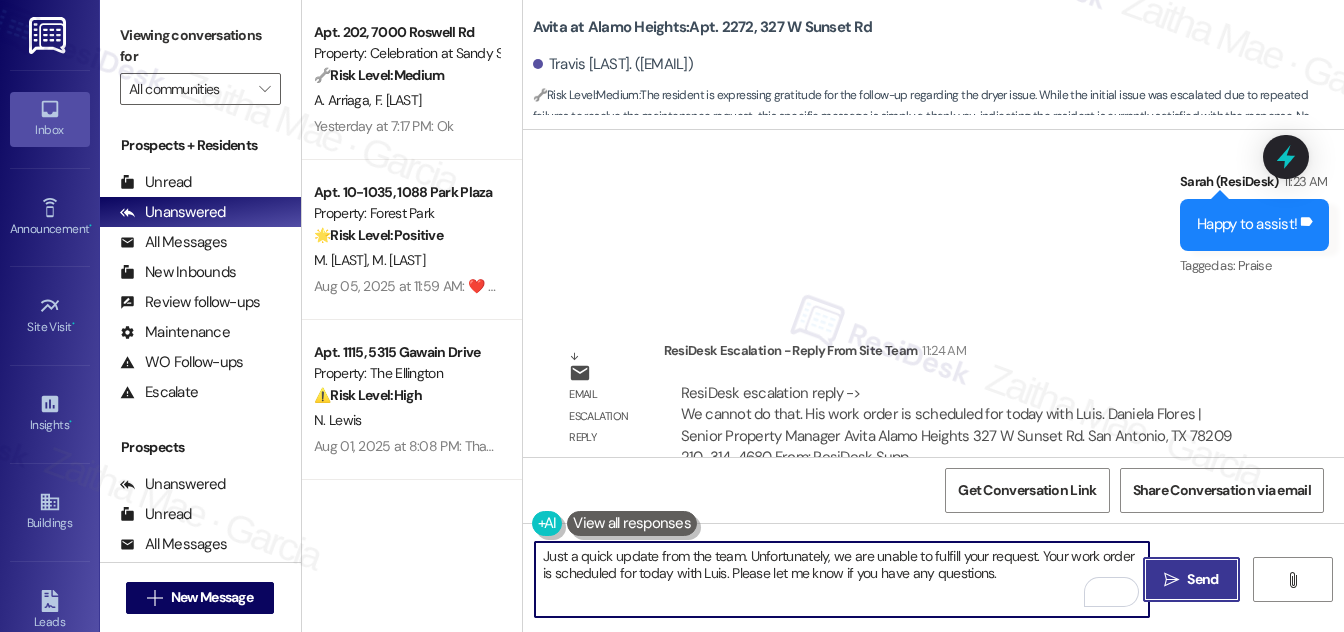 click on "Send" at bounding box center [1202, 579] 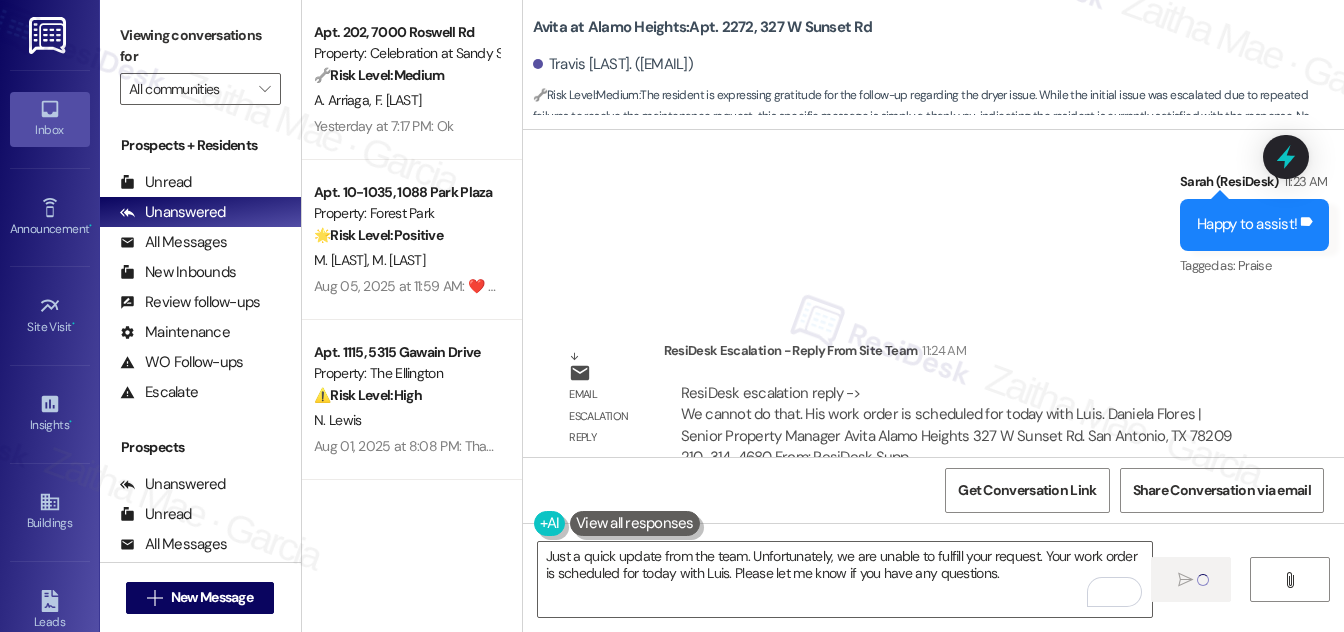 type 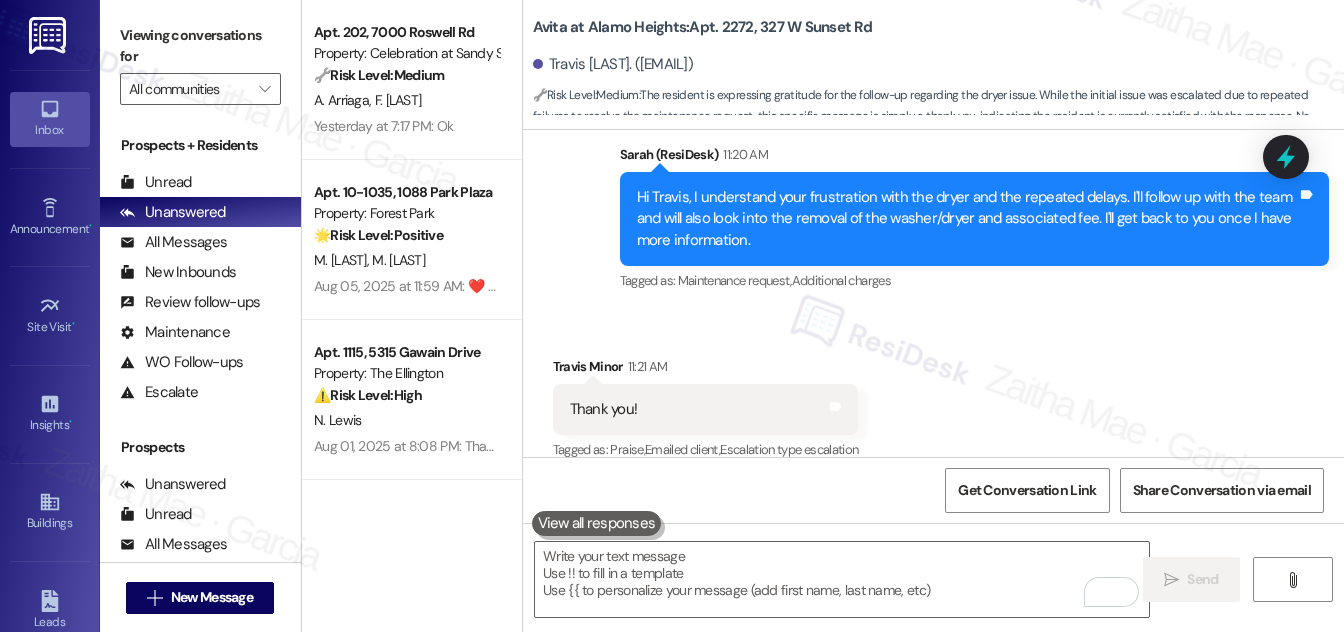 scroll, scrollTop: 5164, scrollLeft: 0, axis: vertical 